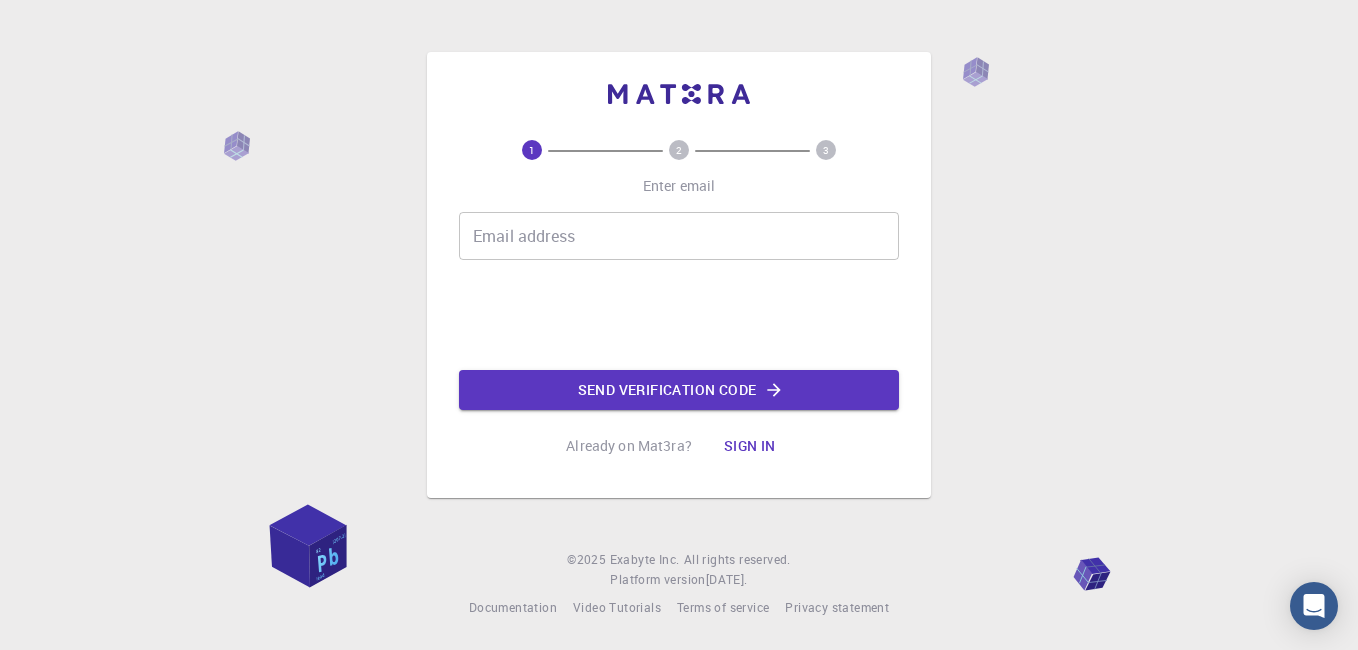 scroll, scrollTop: 0, scrollLeft: 0, axis: both 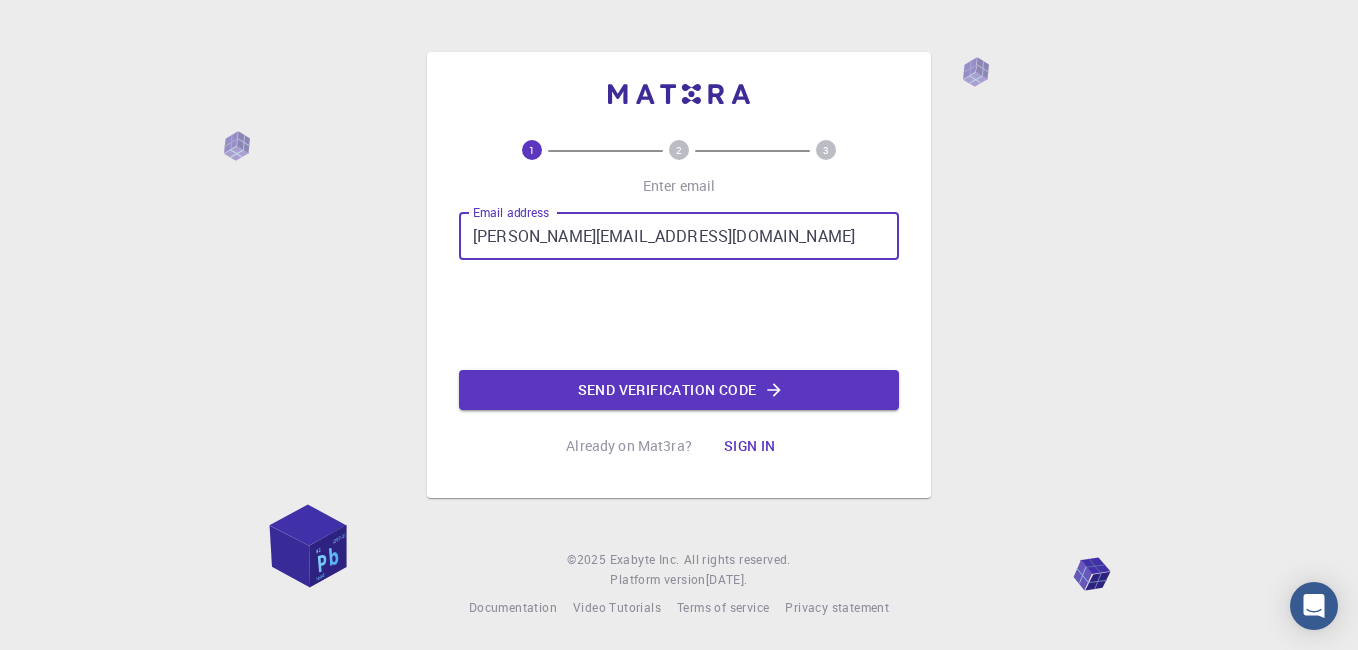 type on "shalbean@gmail.com" 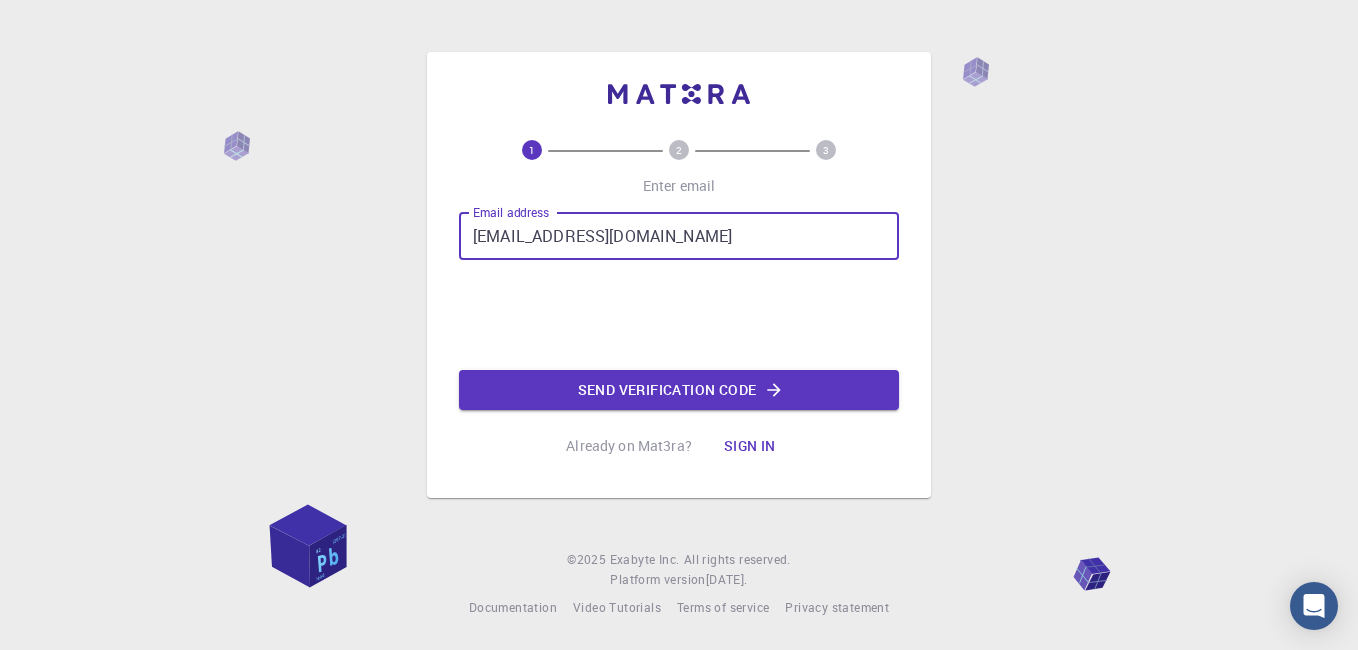 click on "Sign in" at bounding box center (750, 446) 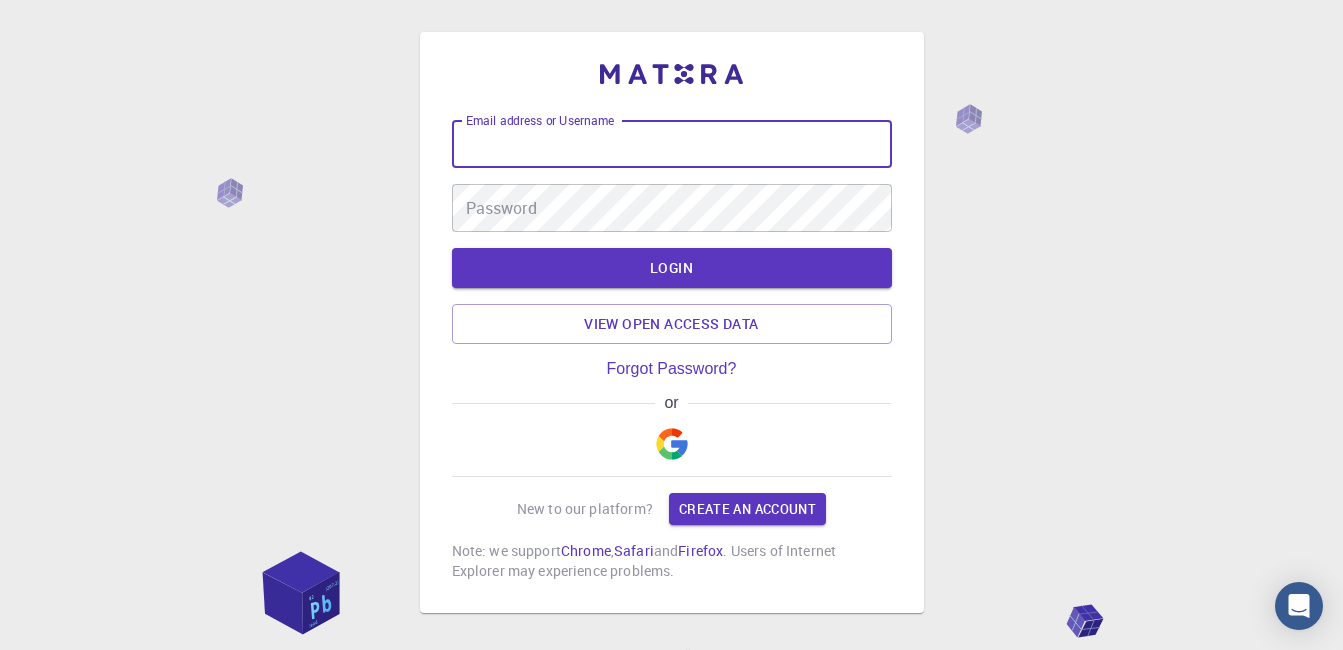click on "Email address or Username" at bounding box center (672, 144) 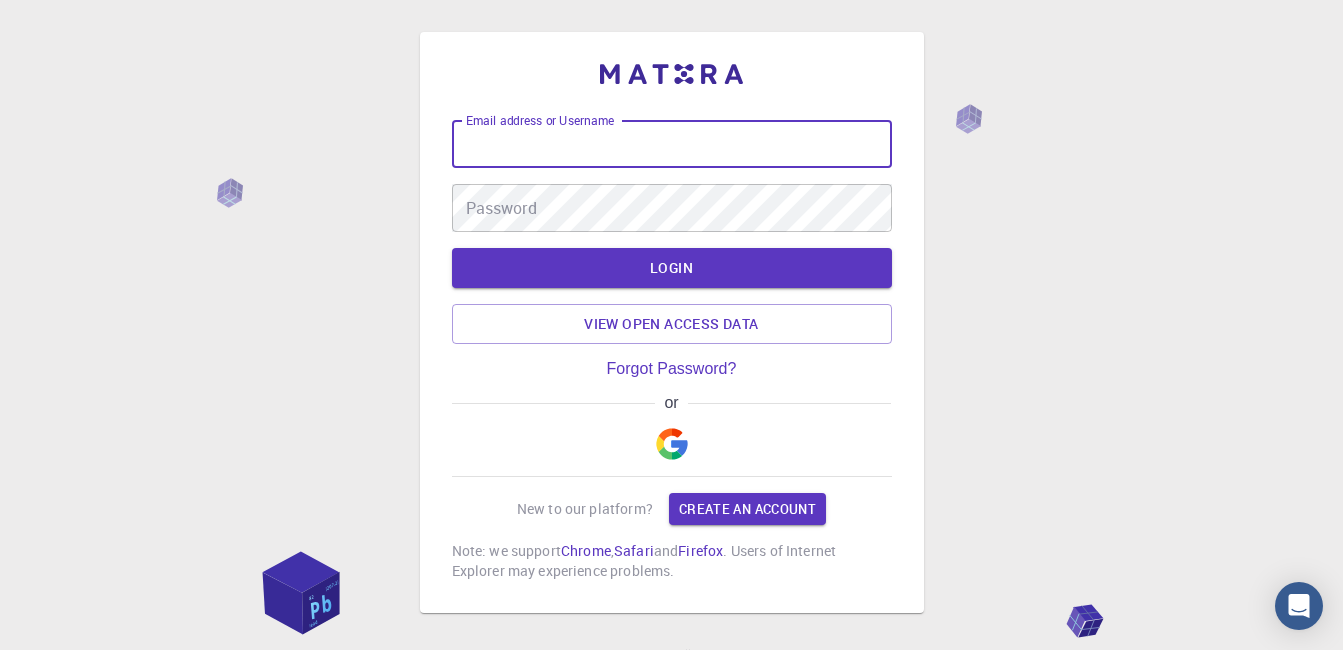 type on "[PERSON_NAME][EMAIL_ADDRESS][DOMAIN_NAME]" 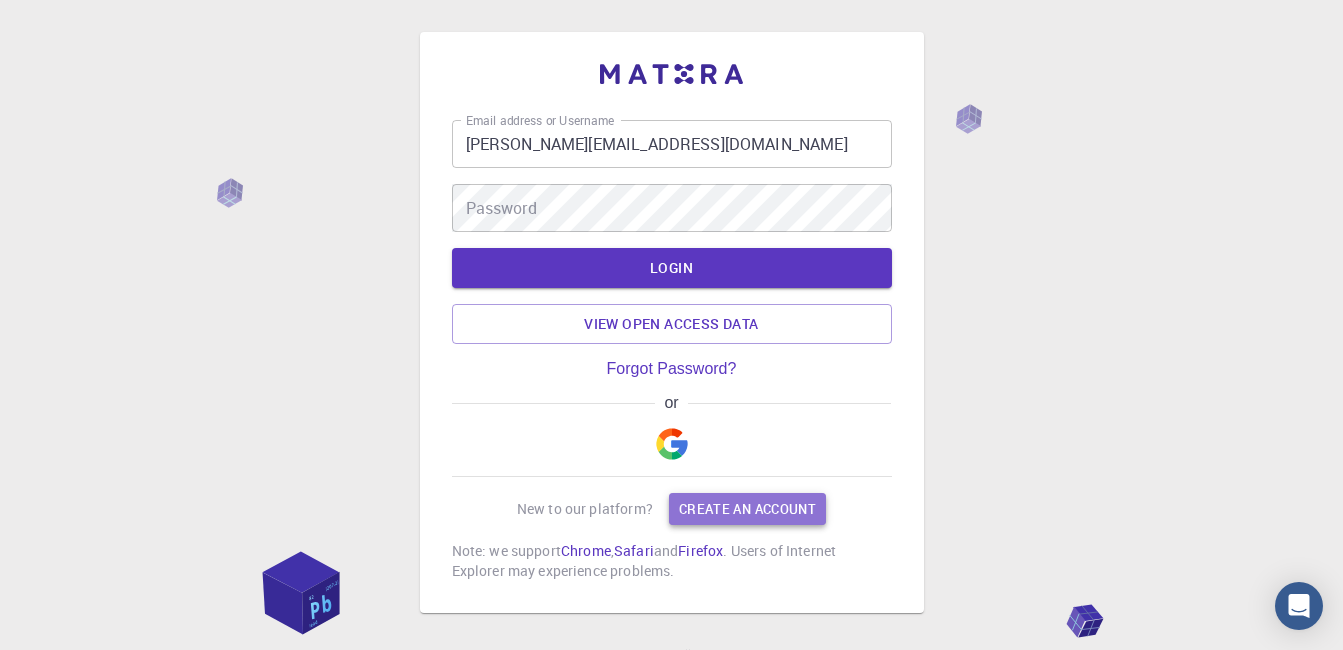 click on "Create an account" at bounding box center (747, 509) 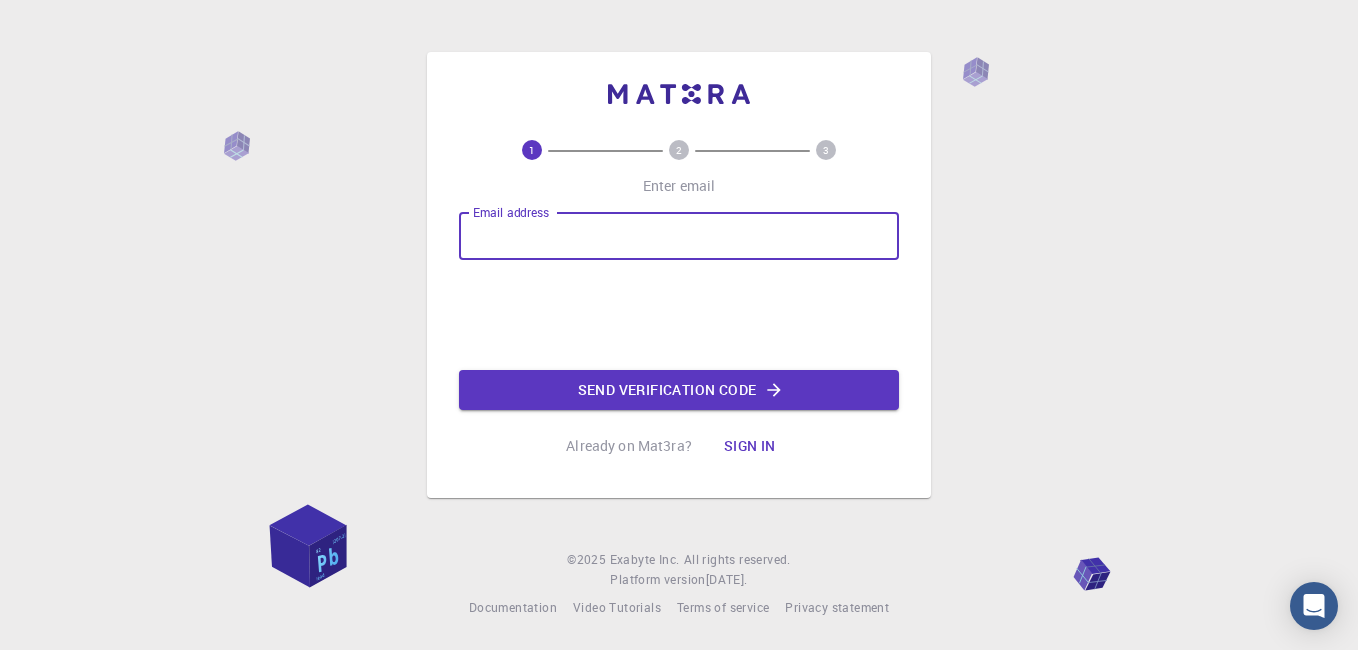 click on "Email address" at bounding box center (679, 236) 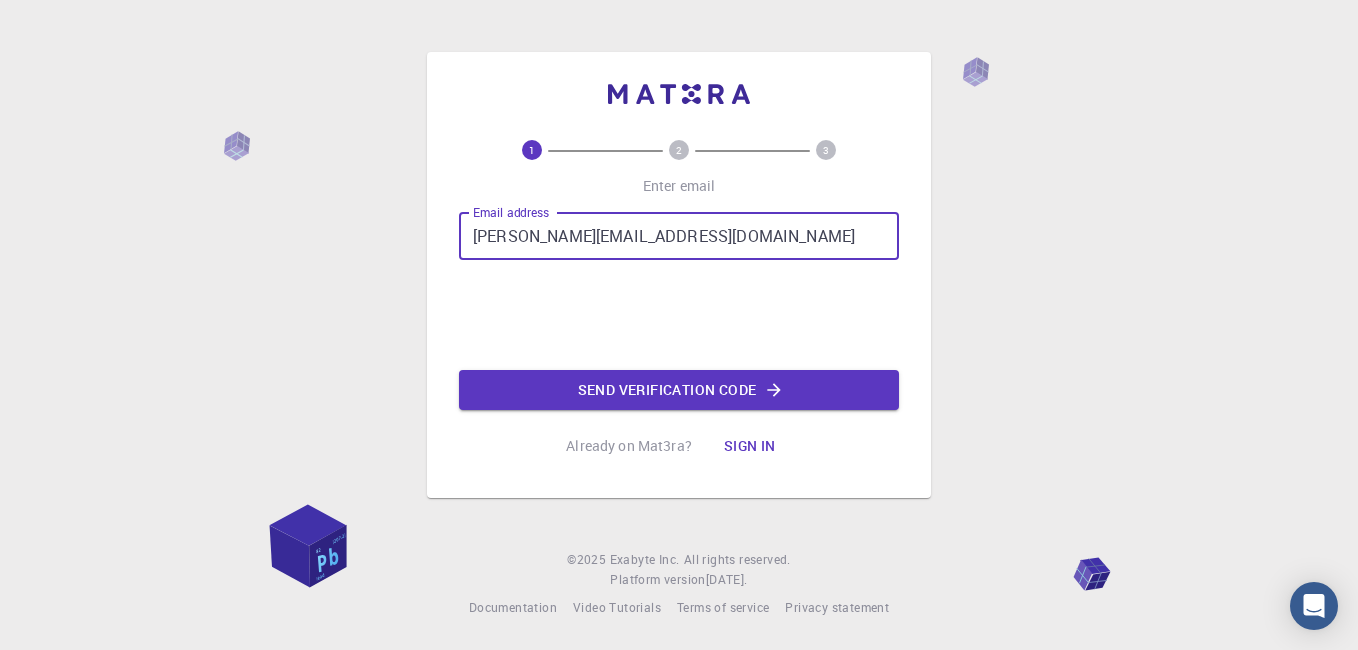 type on "shalbean@gmail.com" 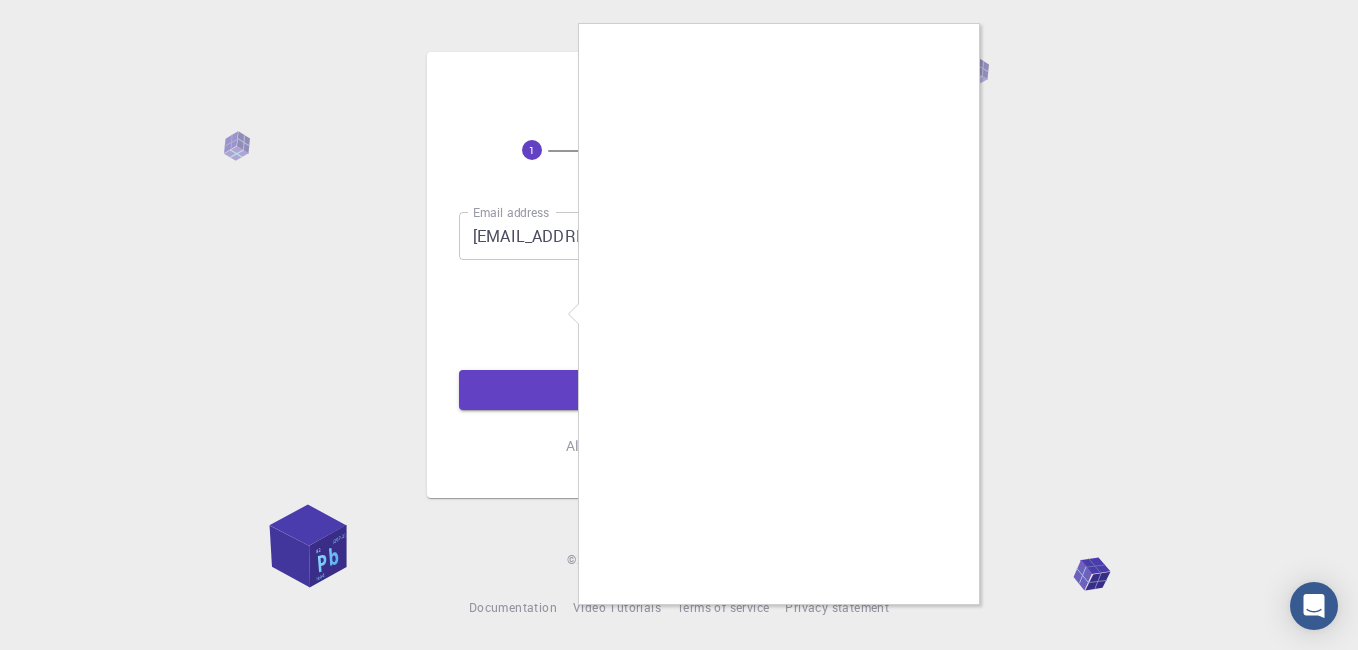 click at bounding box center [679, 325] 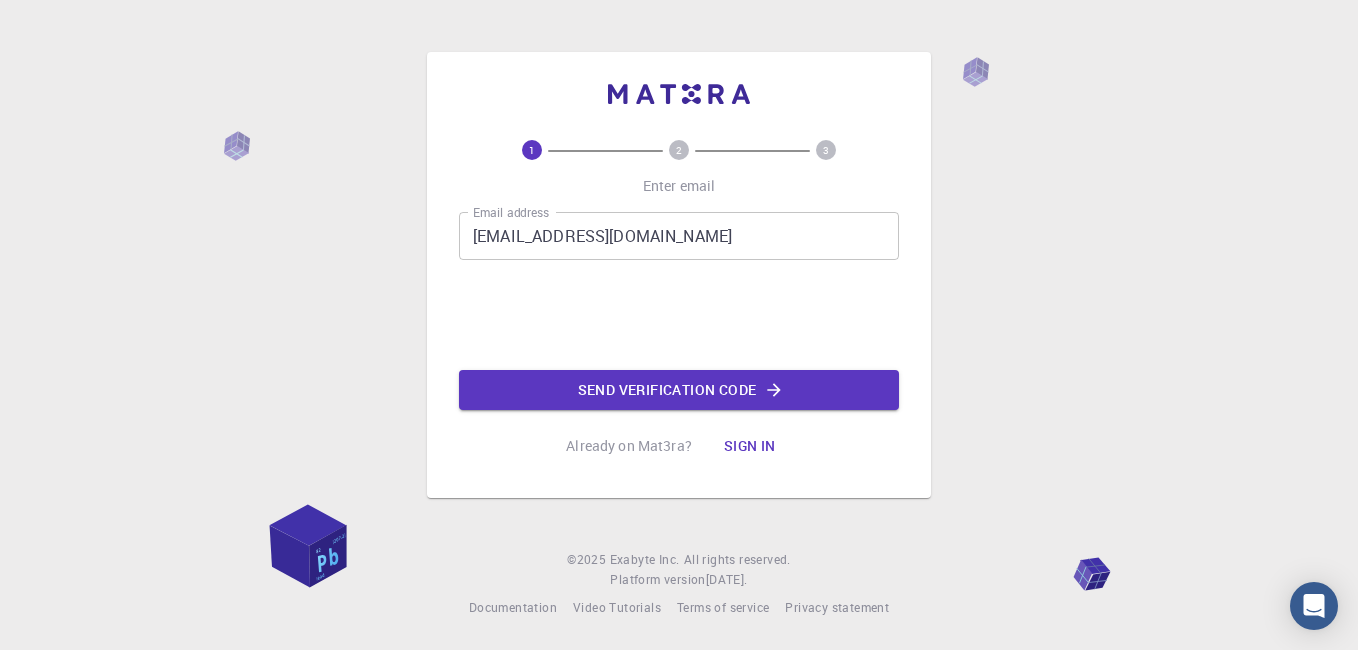 click on "shalbean@gmail.com" at bounding box center [679, 236] 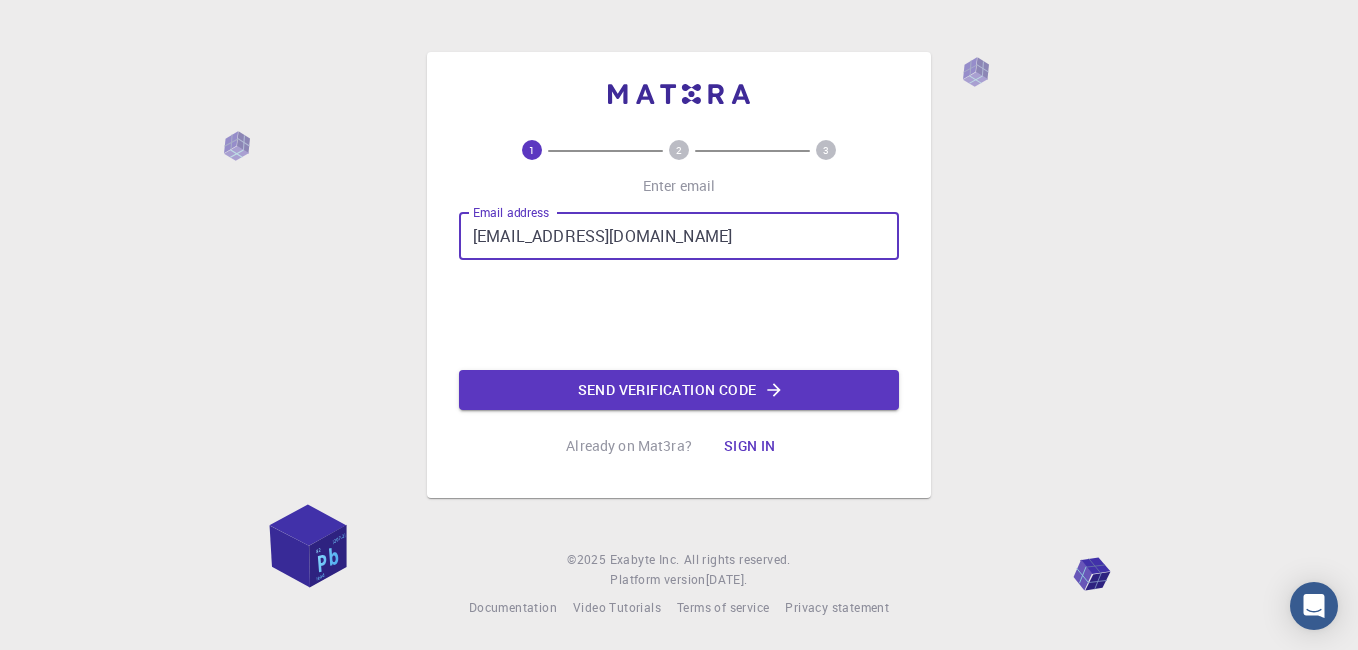 drag, startPoint x: 672, startPoint y: 238, endPoint x: 432, endPoint y: 250, distance: 240.29982 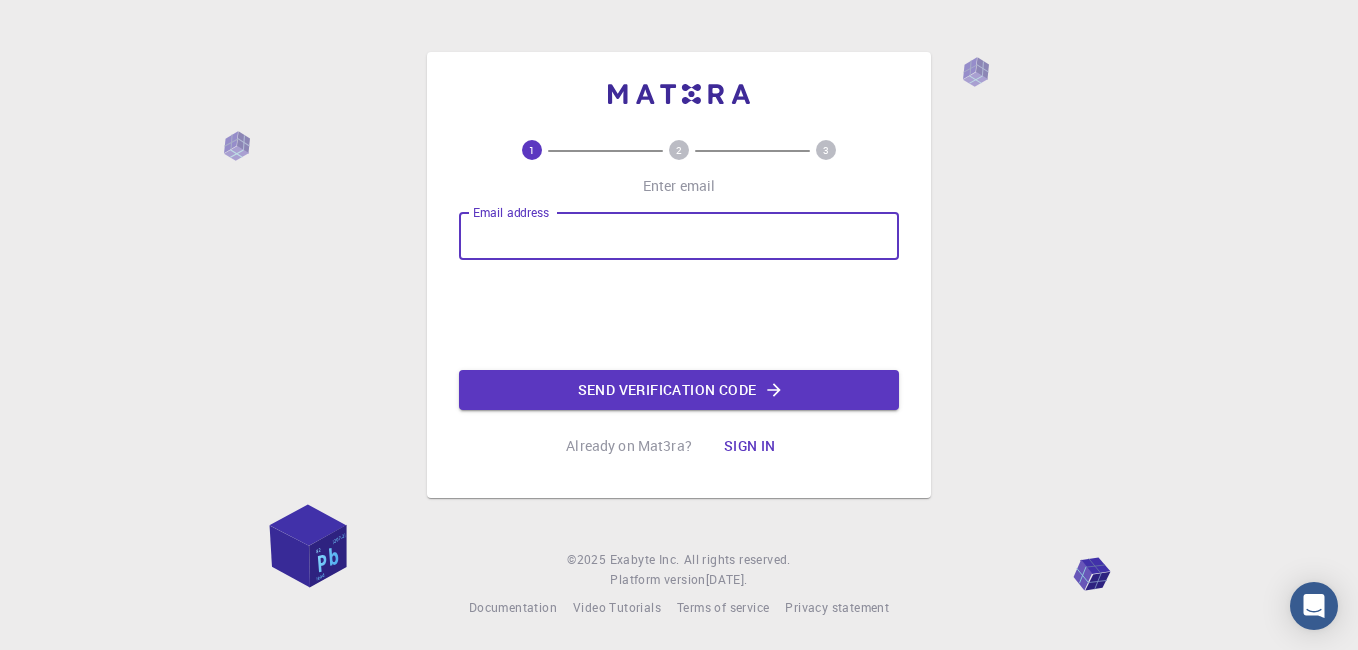 click on "Email address" at bounding box center (679, 236) 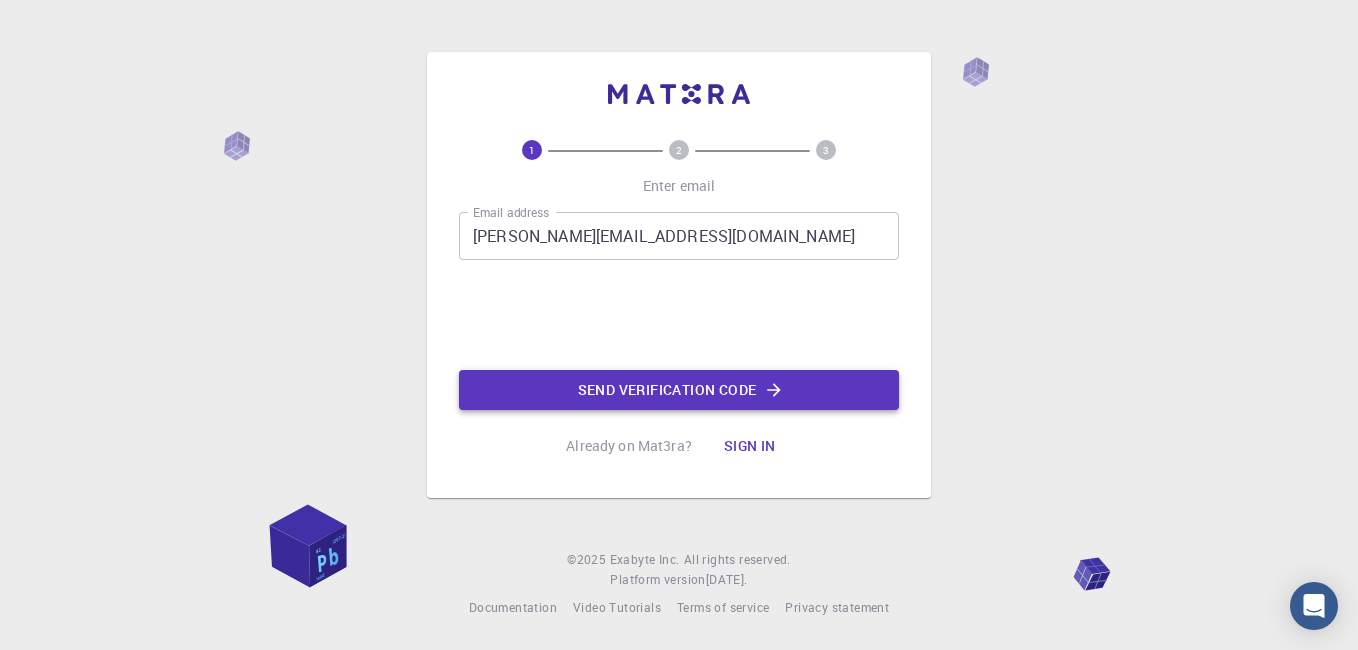 click on "Send verification code" 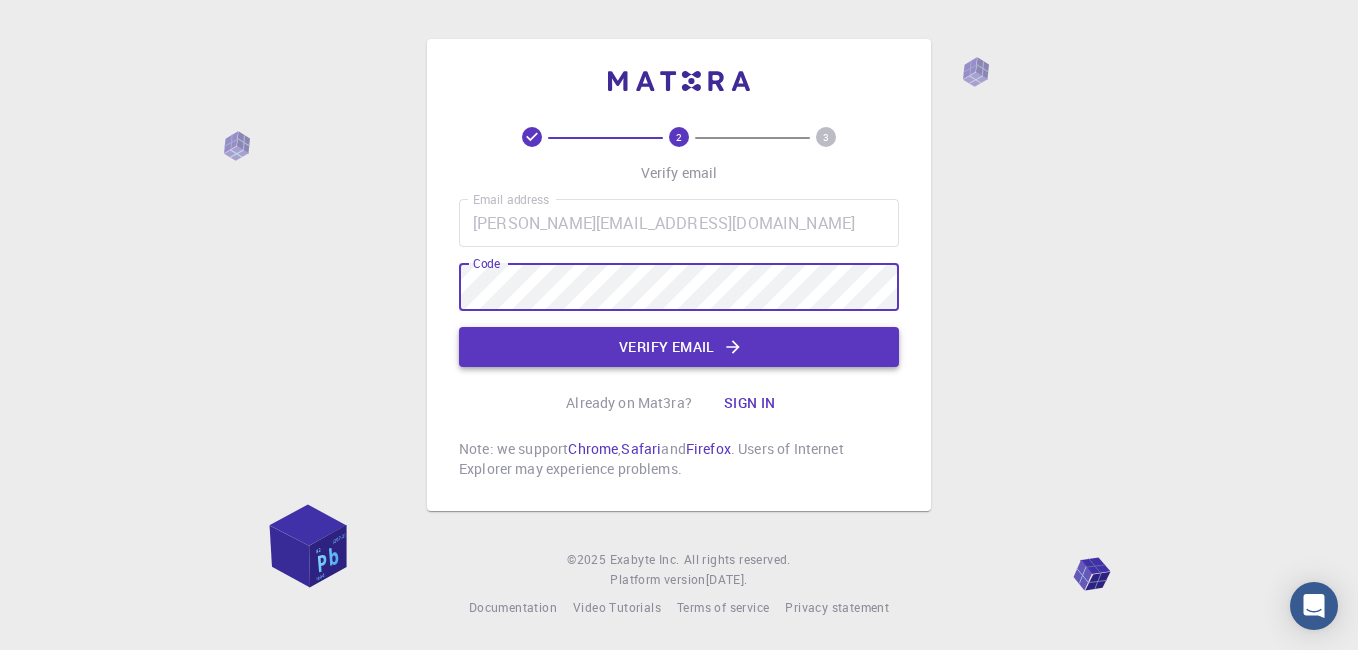 click on "Verify email" 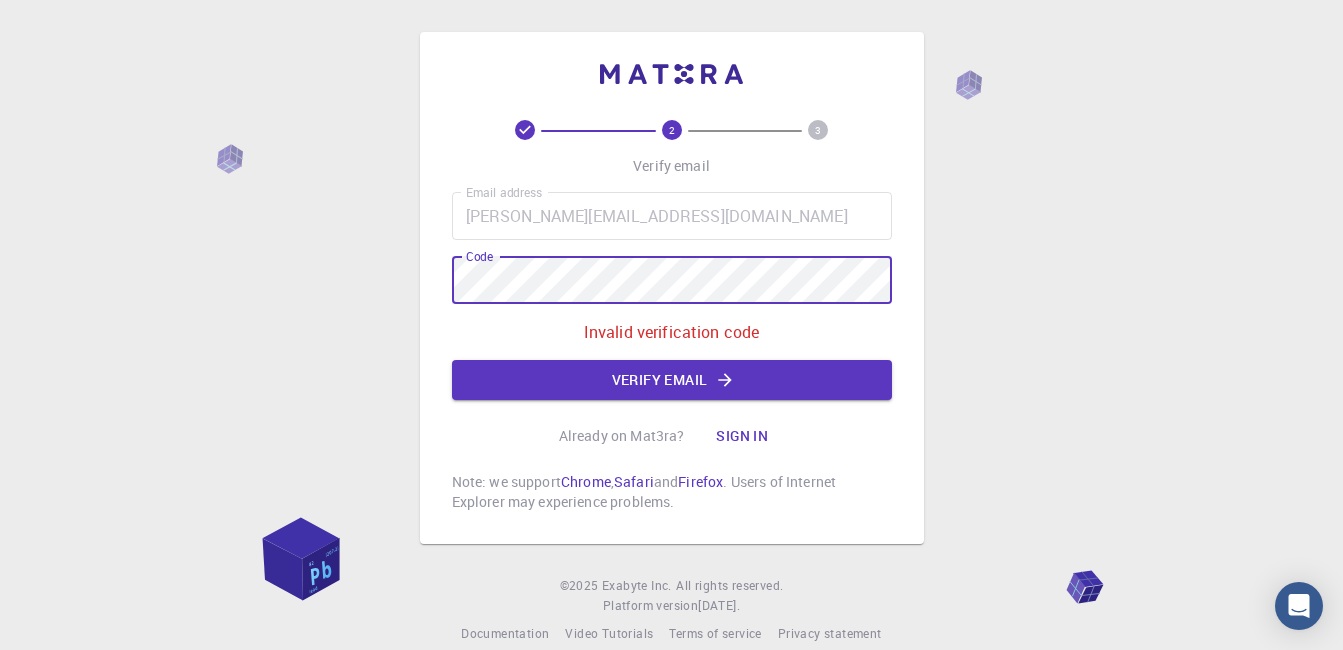 click on "2 3 Verify email Email address shalene.bothma@spu.ac.za Email address Code Code Invalid verification code Verify email Already on Mat3ra? Sign in Note: we support  Chrome ,  Safari  and  Firefox . Users of Internet Explorer may experience problems." at bounding box center [672, 288] 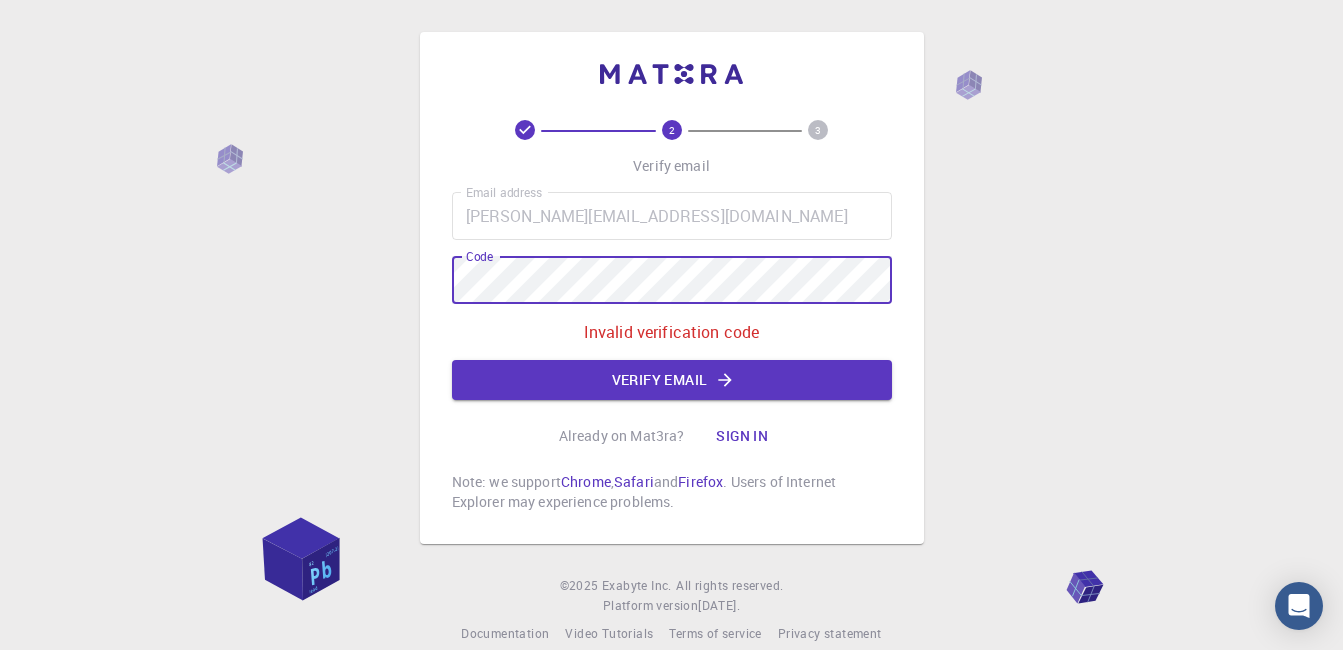 click on "2 3 Verify email Email address shalene.bothma@spu.ac.za Email address Code Code Invalid verification code Verify email Already on Mat3ra? Sign in Note: we support  Chrome ,  Safari  and  Firefox . Users of Internet Explorer may experience problems. ©  2025   Exabyte Inc.   All rights reserved. Platform version  2025.7.24 . Documentation Video Tutorials Terms of service Privacy statement" at bounding box center [671, 338] 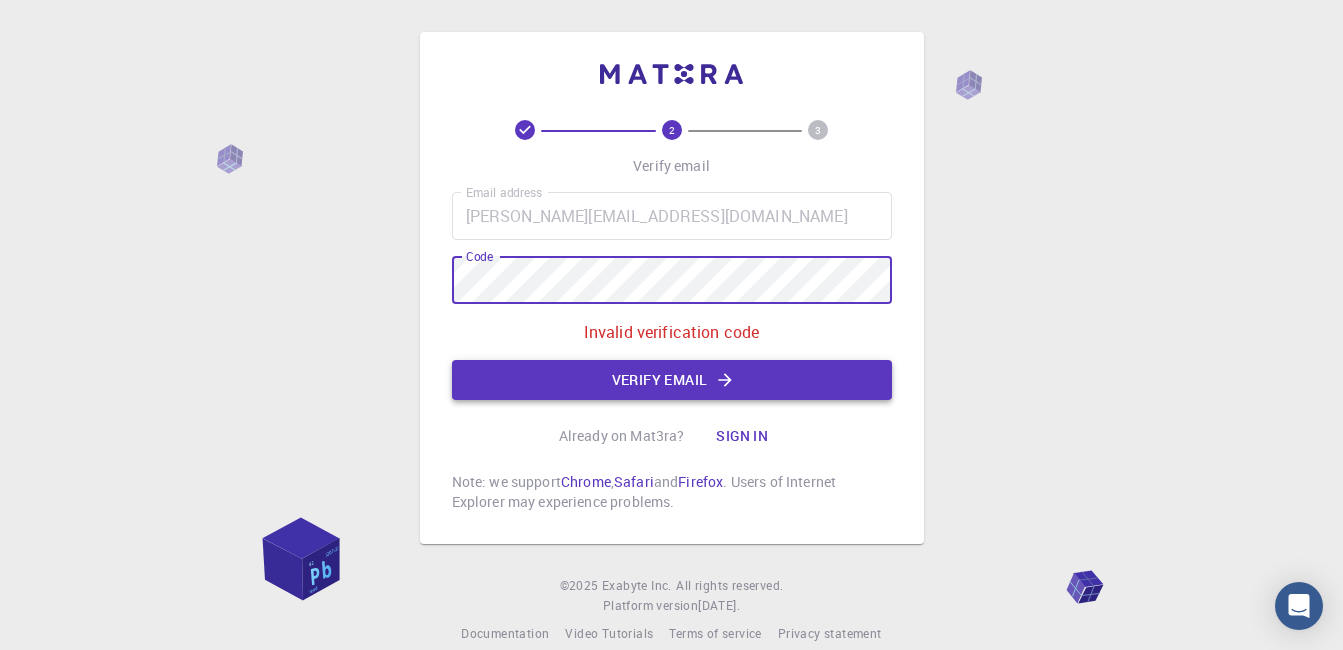 click on "Verify email" at bounding box center (672, 380) 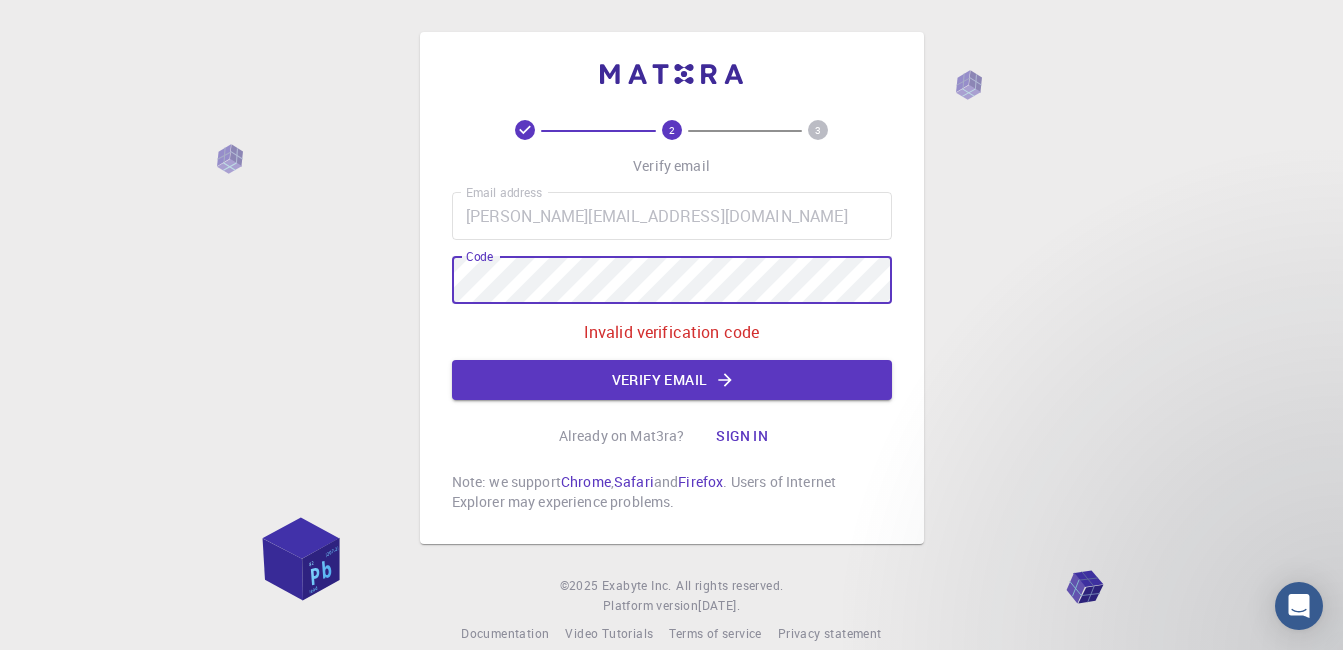 click on "2 3 Verify email Email address shalene.bothma@spu.ac.za Email address Code Code Invalid verification code Verify email Already on Mat3ra? Sign in Note: we support  Chrome ,  Safari  and  Firefox . Users of Internet Explorer may experience problems. ©  2025   Exabyte Inc.   All rights reserved. Platform version  2025.7.24 . Documentation Video Tutorials Terms of service Privacy statement" at bounding box center [671, 338] 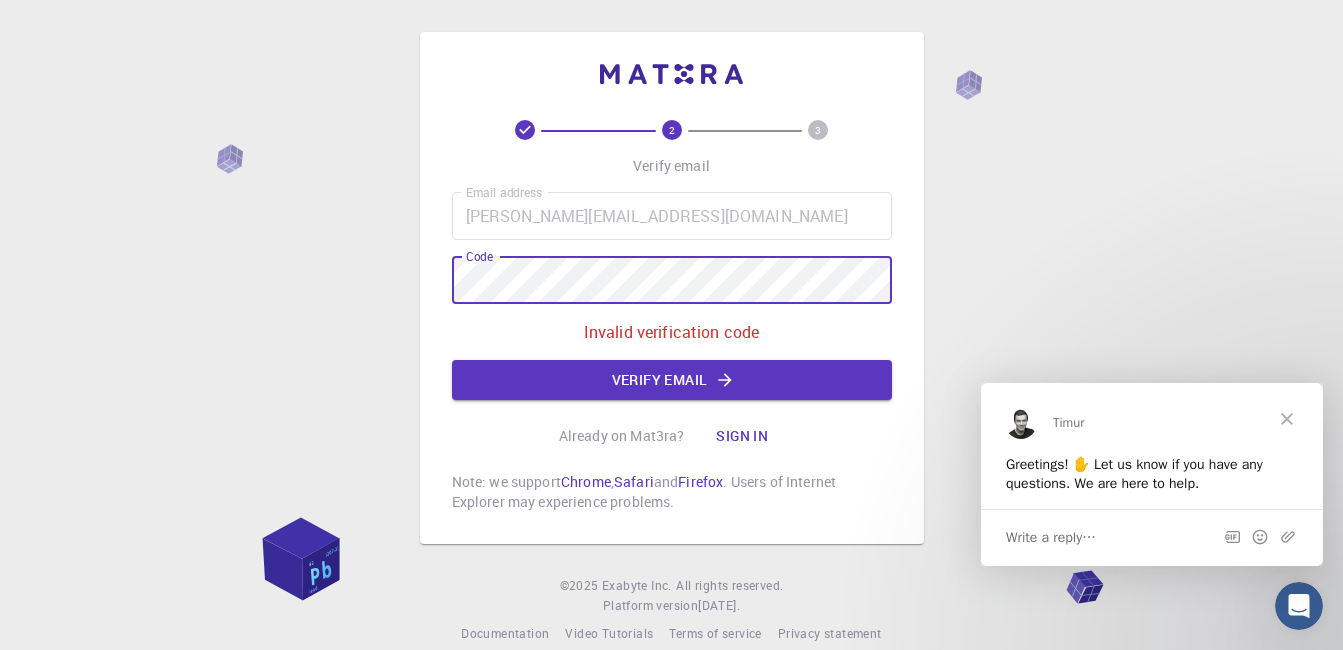 scroll, scrollTop: 0, scrollLeft: 0, axis: both 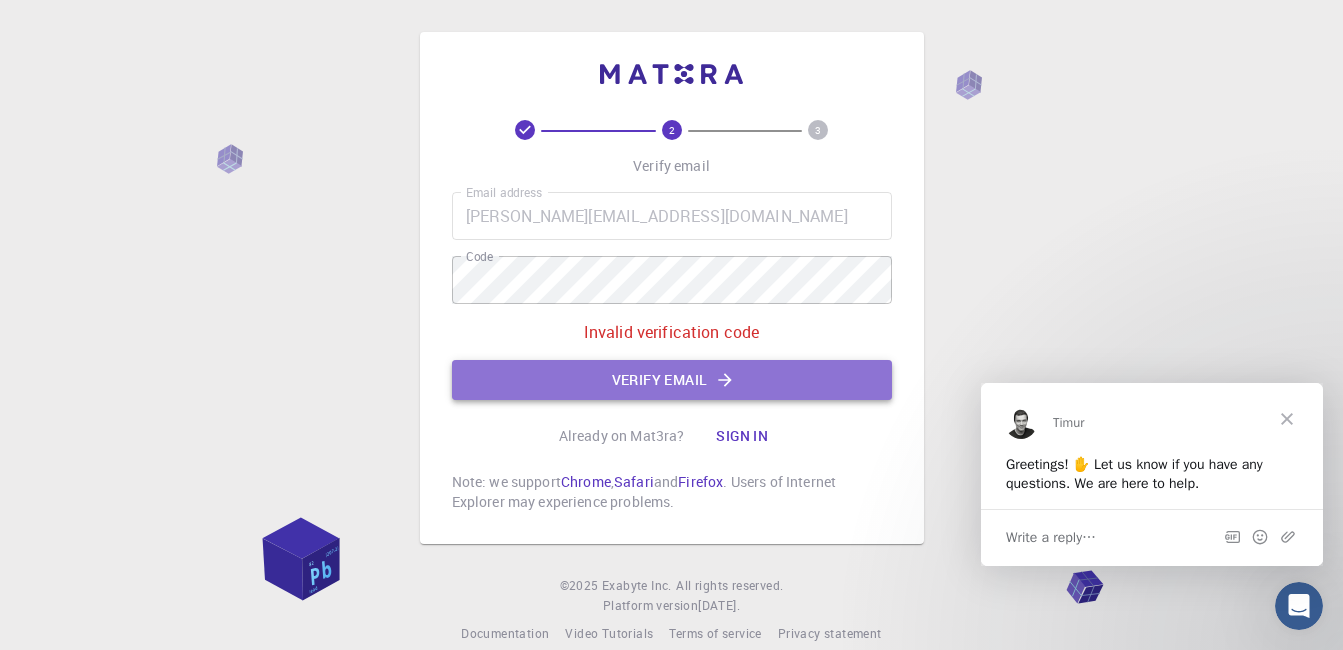click on "Verify email" at bounding box center (672, 380) 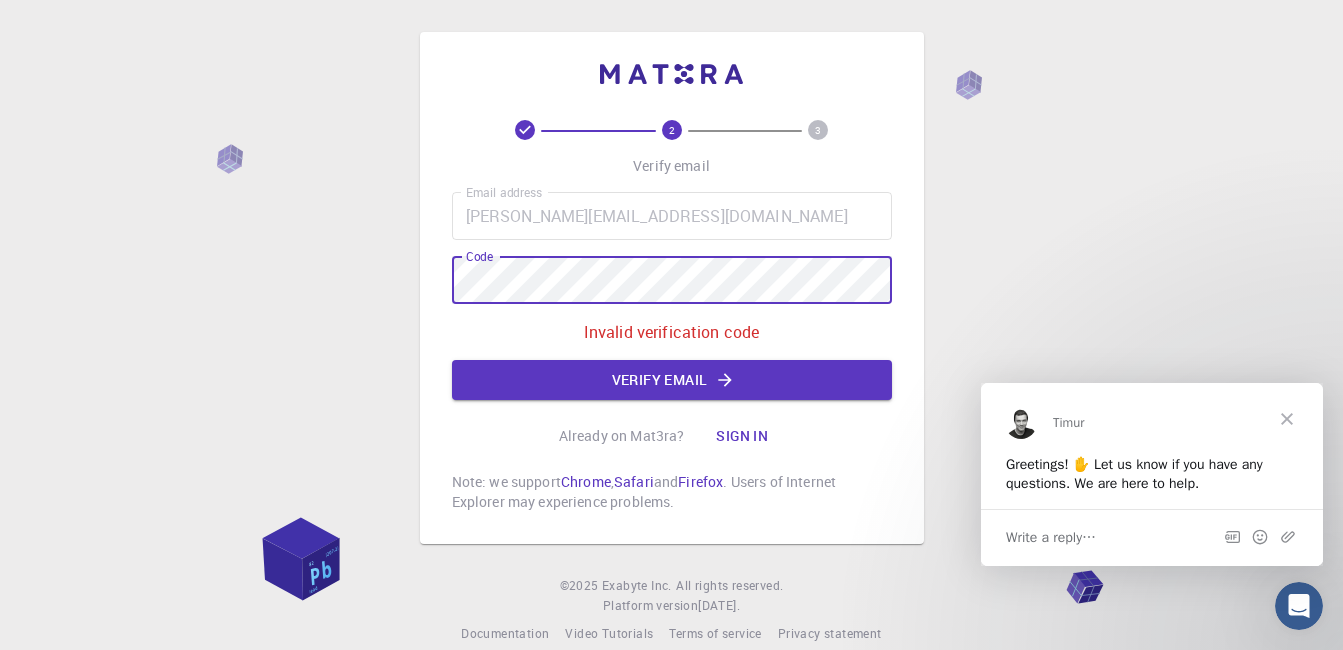 click on "2 3 Verify email Email address shalene.bothma@spu.ac.za Email address Code Code Invalid verification code Verify email Already on Mat3ra? Sign in Note: we support  Chrome ,  Safari  and  Firefox . Users of Internet Explorer may experience problems. ©  2025   Exabyte Inc.   All rights reserved. Platform version  2025.7.24 . Documentation Video Tutorials Terms of service Privacy statement" at bounding box center [671, 338] 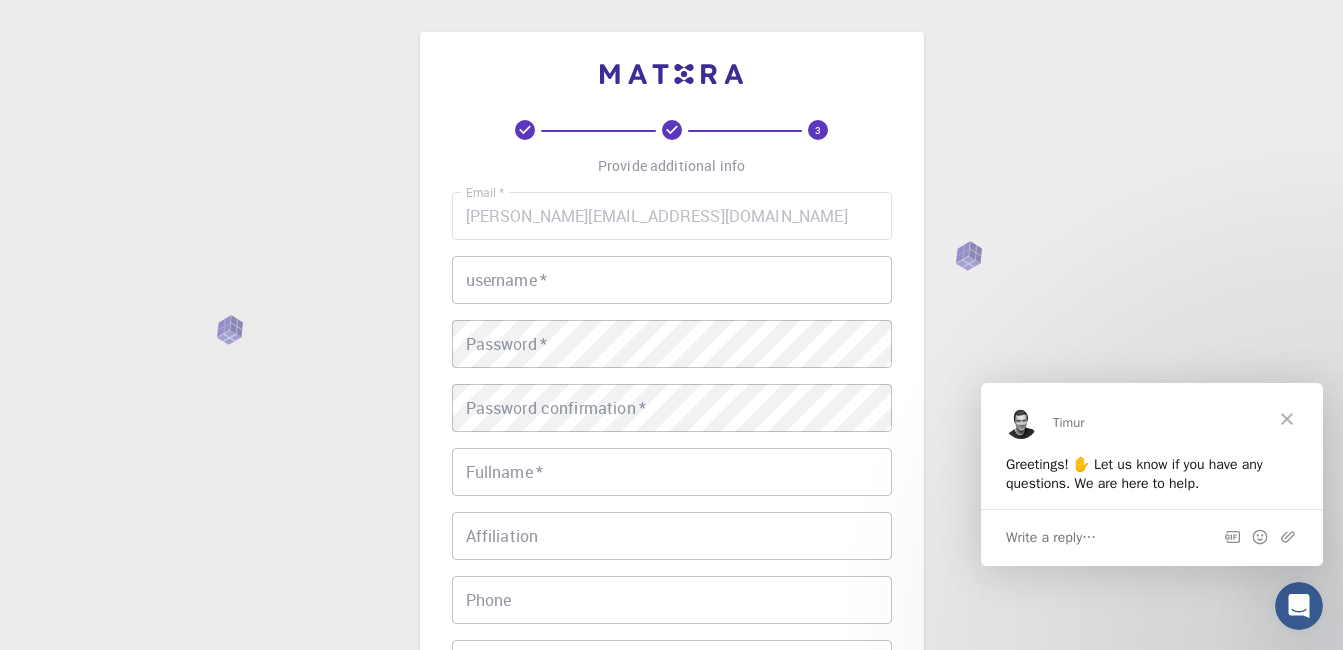 click on "username   *" at bounding box center (672, 280) 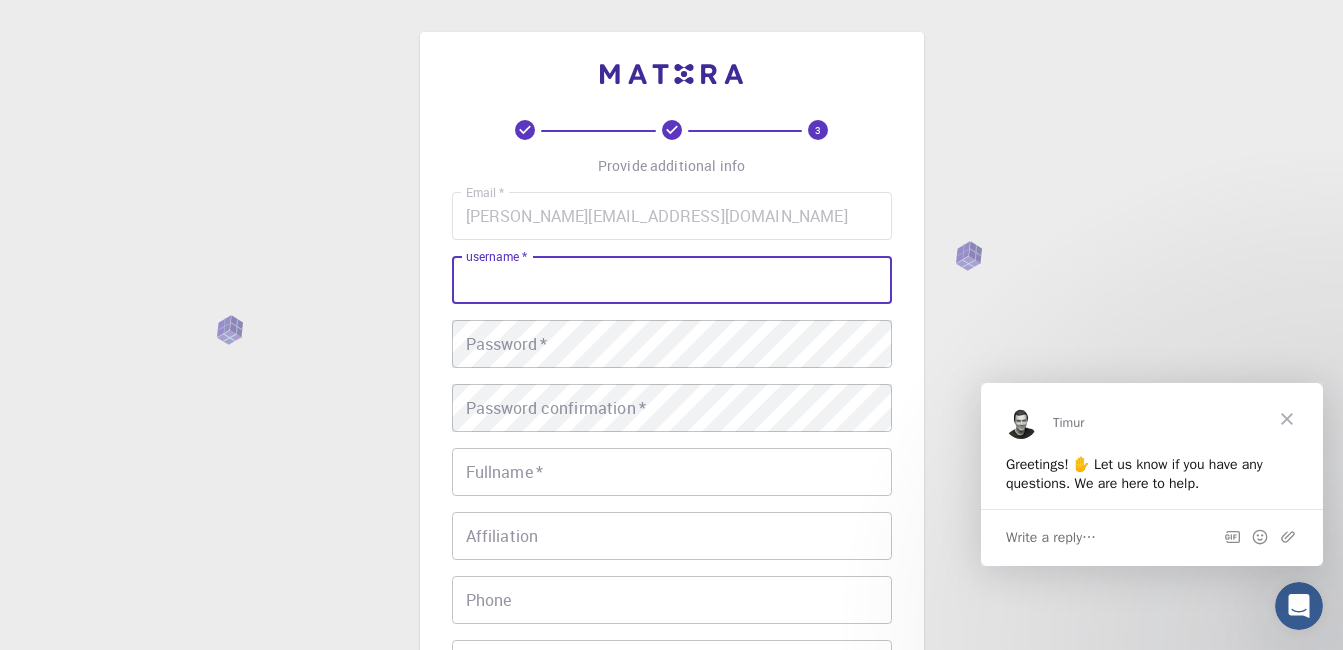 type on "[PERSON_NAME]" 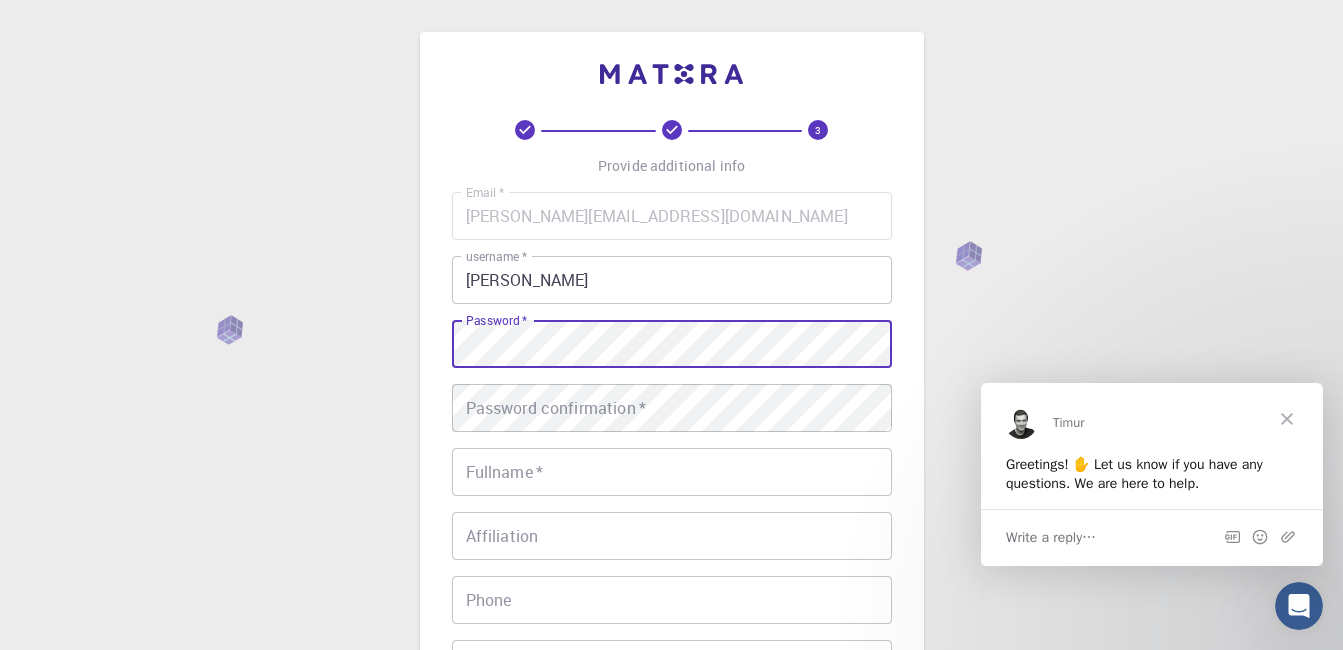 click on "Password confirmation   * Password confirmation   *" at bounding box center (672, 408) 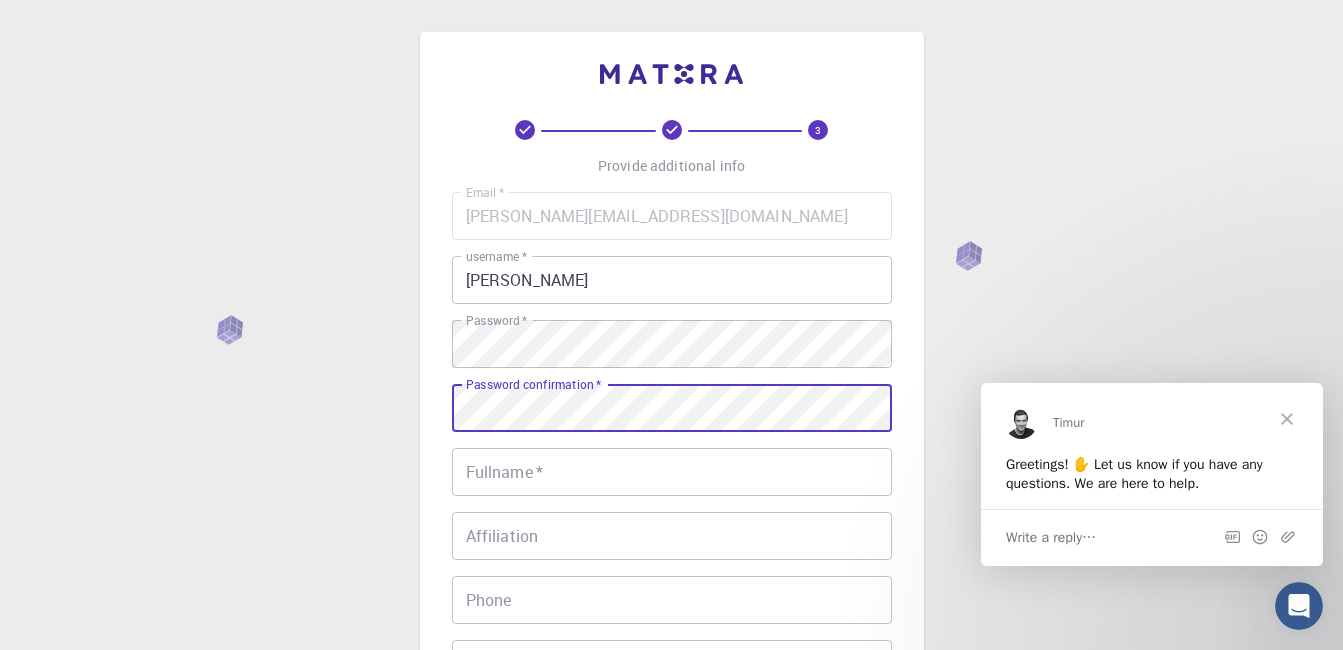 click on "Fullname   *" at bounding box center [672, 472] 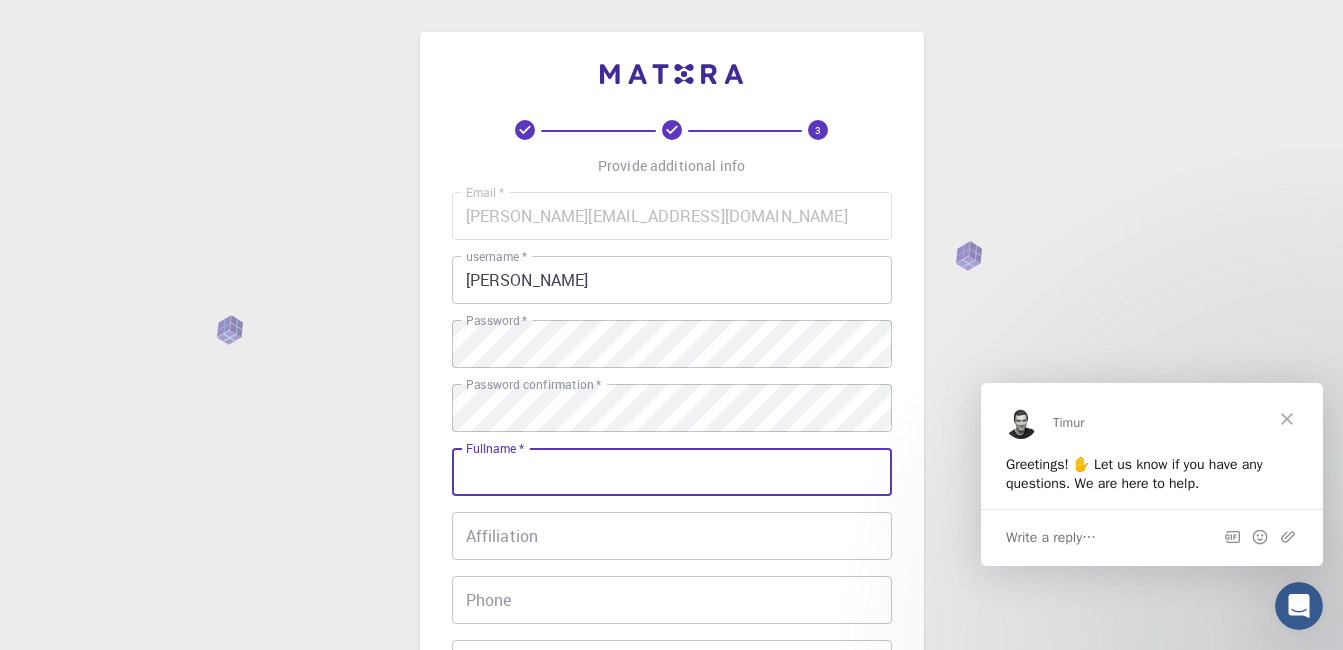 type on "[PERSON_NAME] [PERSON_NAME]" 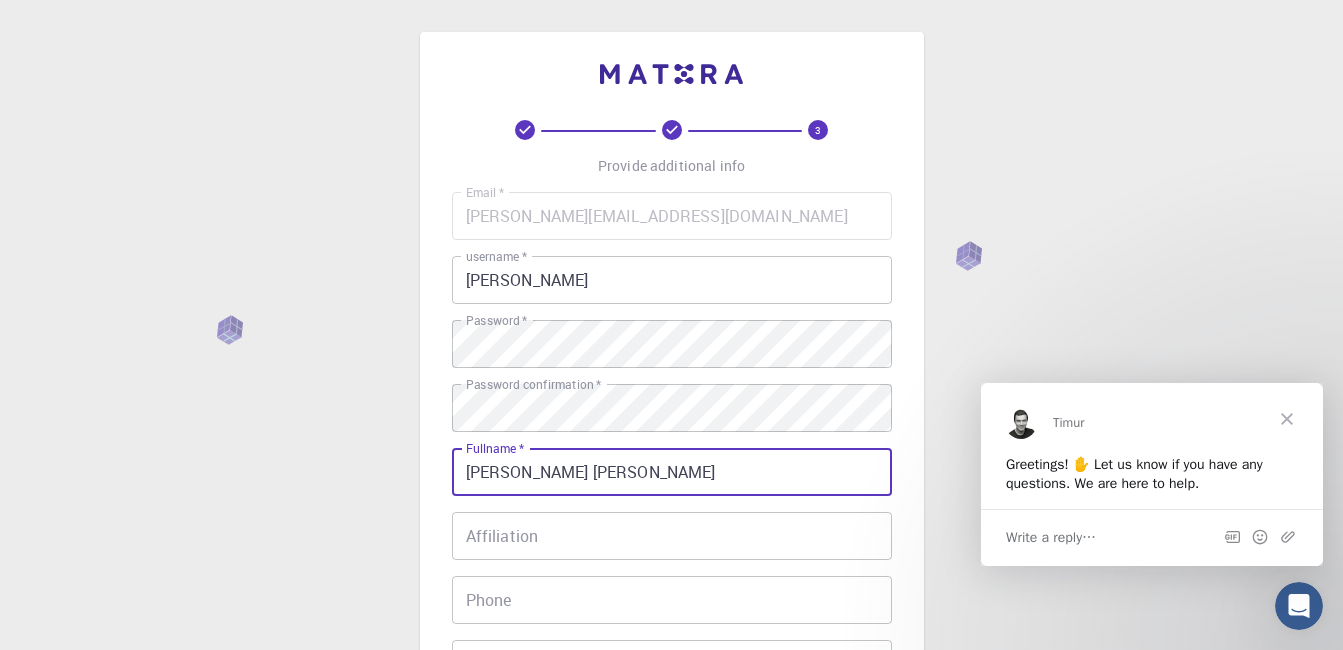 type on "+27848607840" 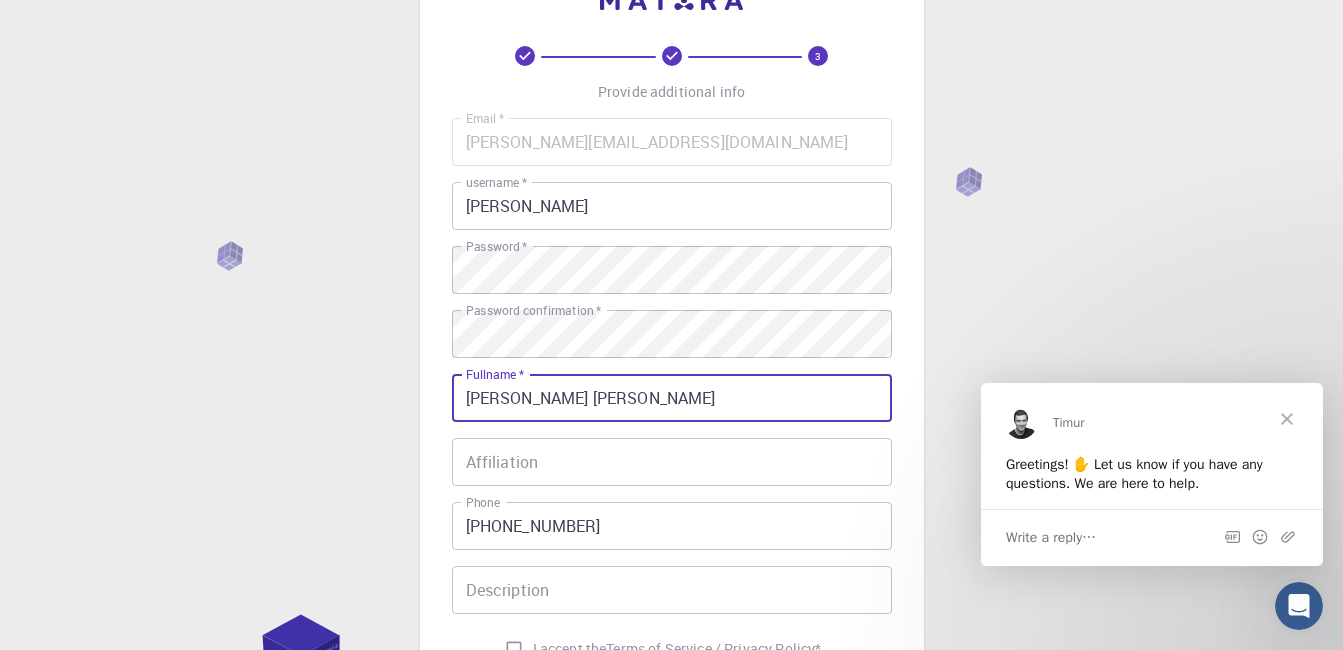 scroll, scrollTop: 200, scrollLeft: 0, axis: vertical 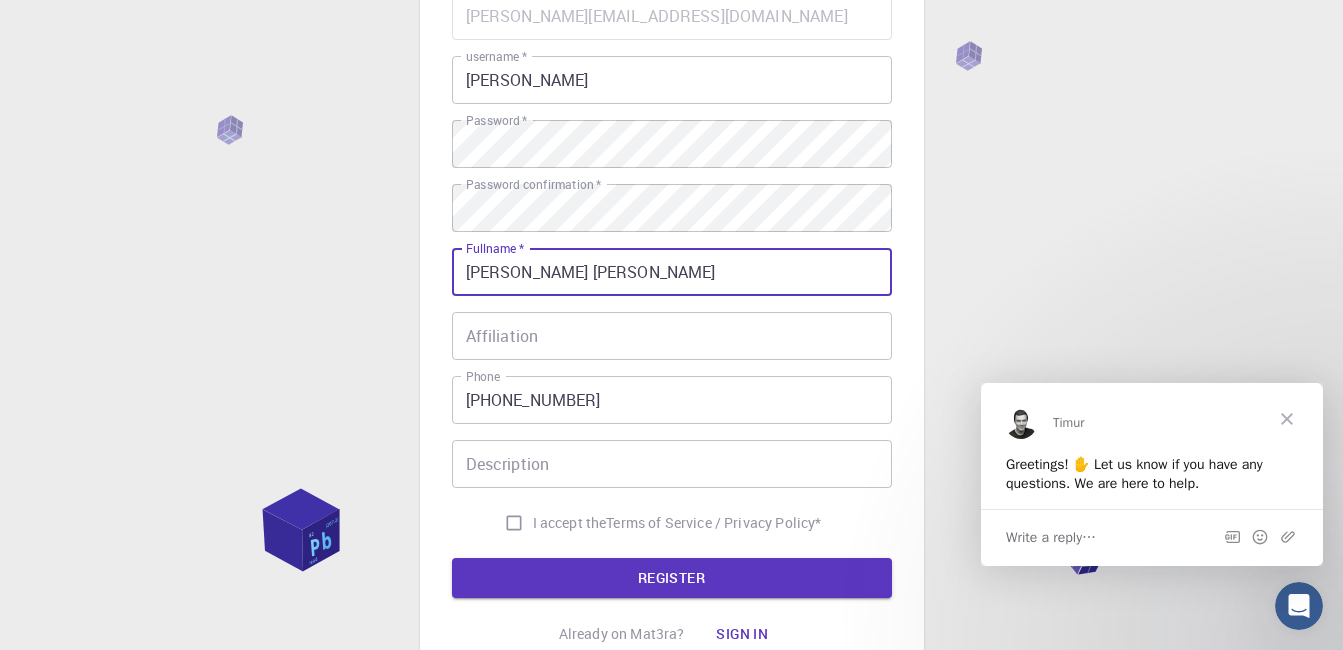 click on "Affiliation" at bounding box center [672, 336] 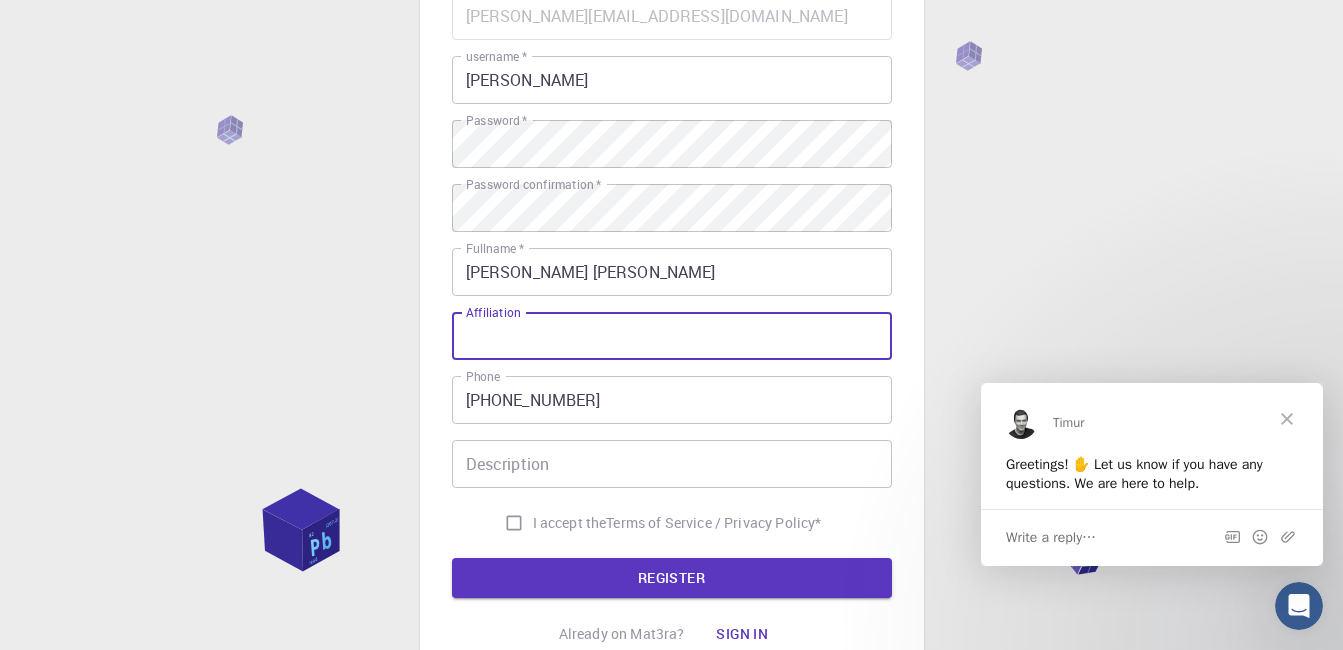 click on "Affiliation" at bounding box center (672, 336) 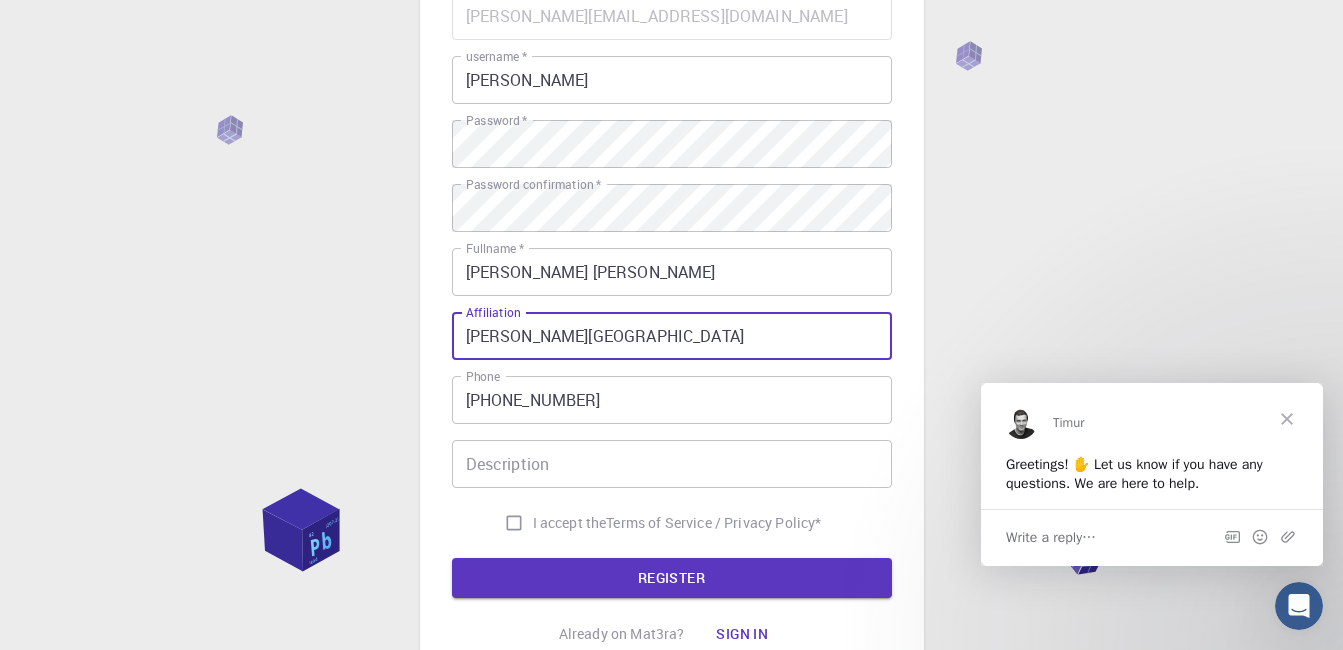 type on "Sol Plaatje University" 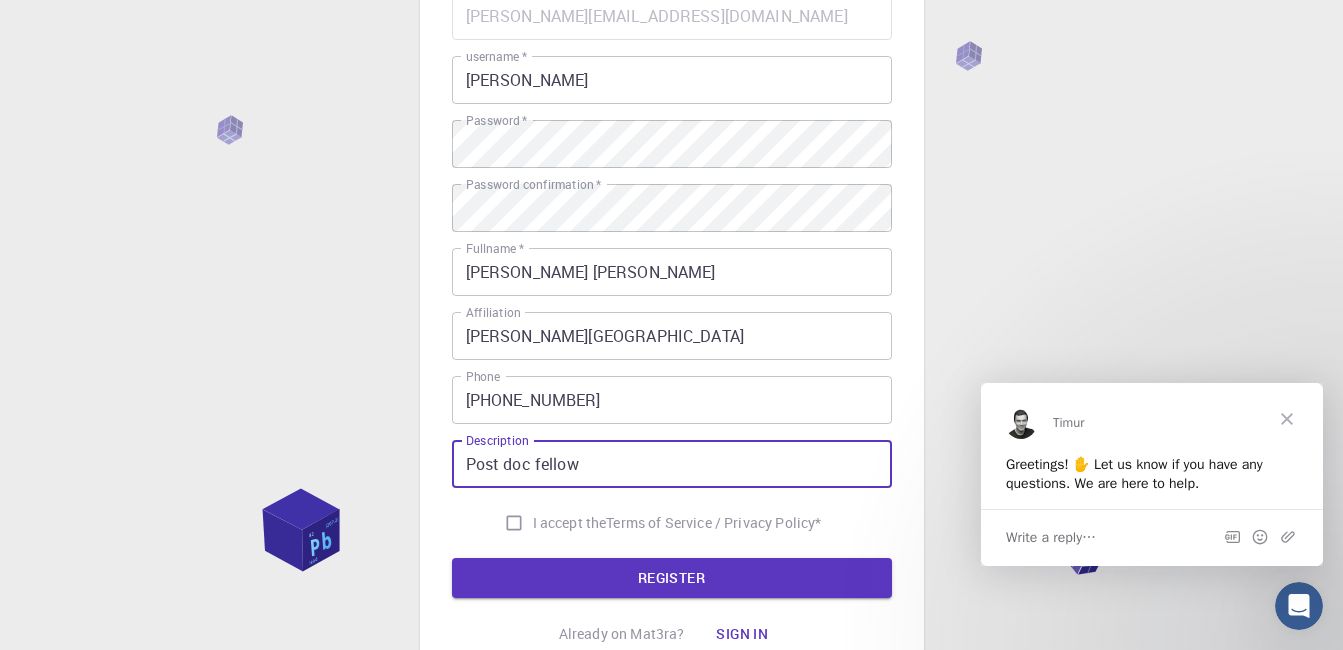 type on "Post doc fellow" 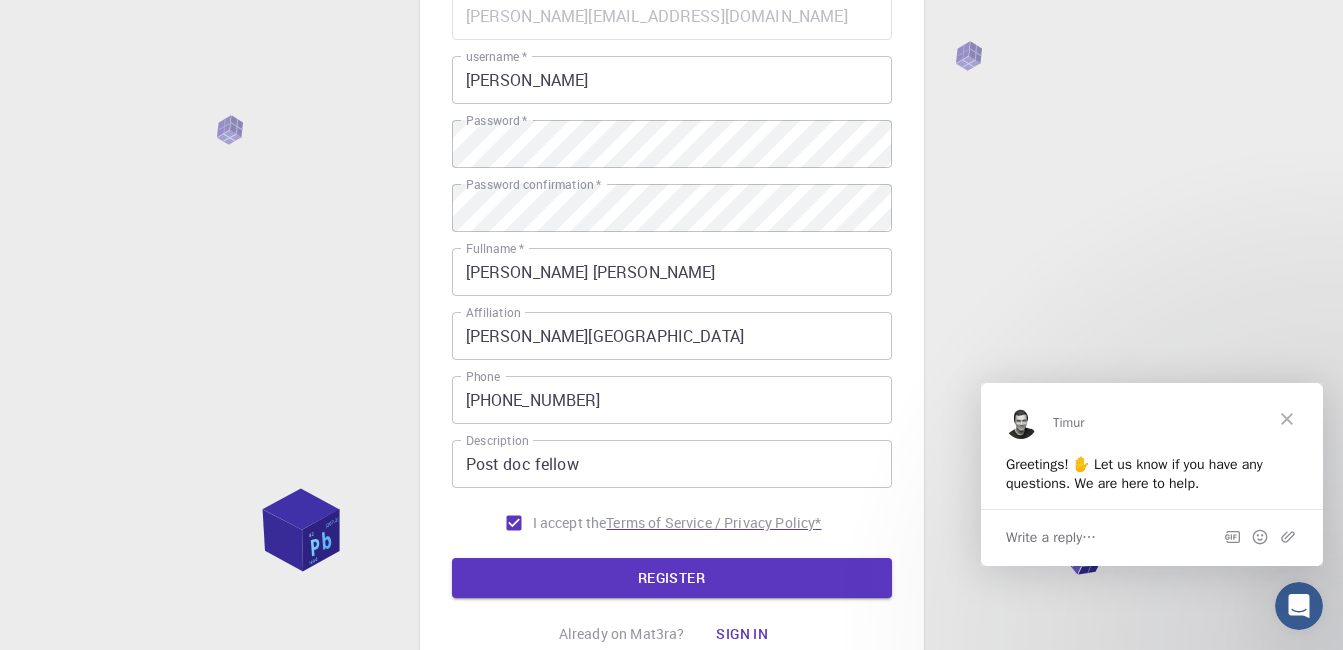click on "REGISTER" at bounding box center [672, 578] 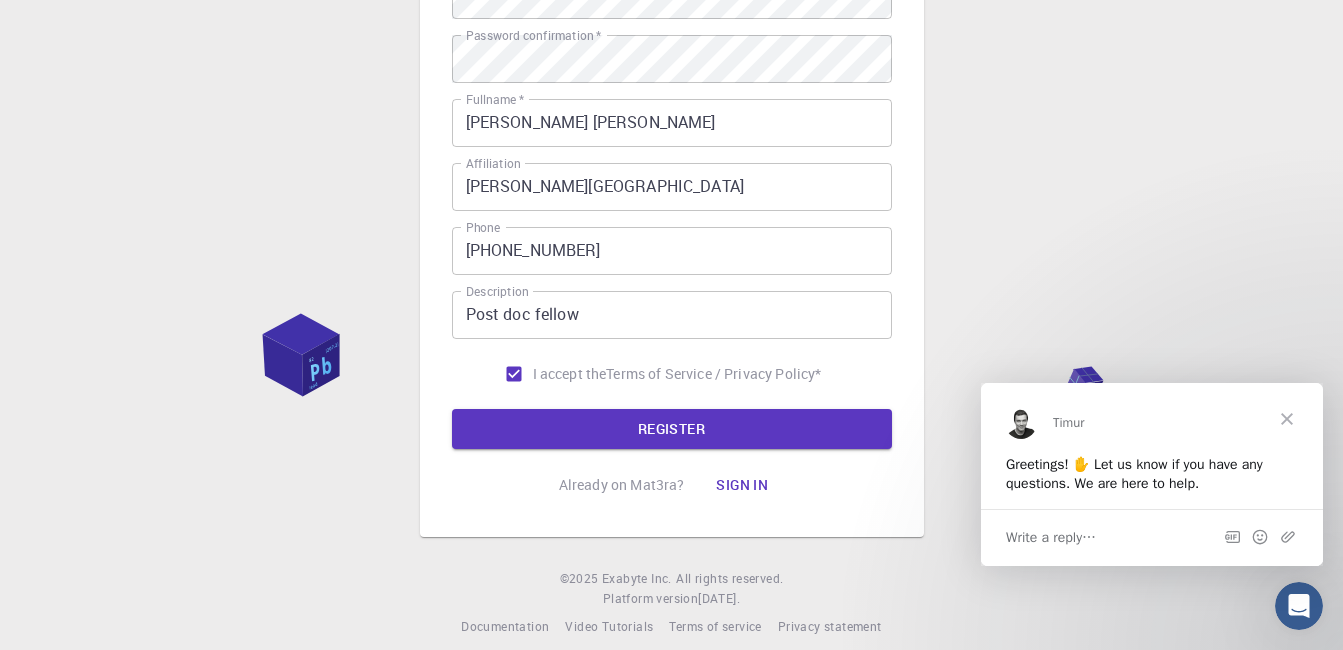scroll, scrollTop: 419, scrollLeft: 0, axis: vertical 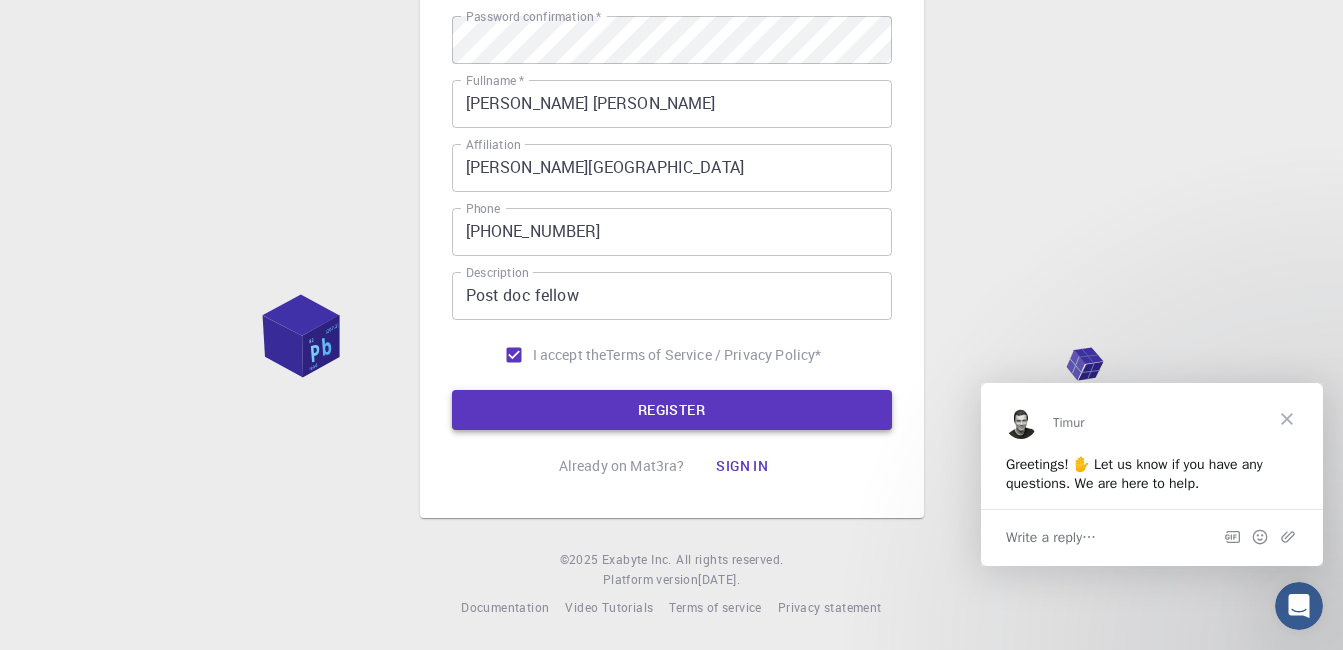 click on "REGISTER" at bounding box center [672, 410] 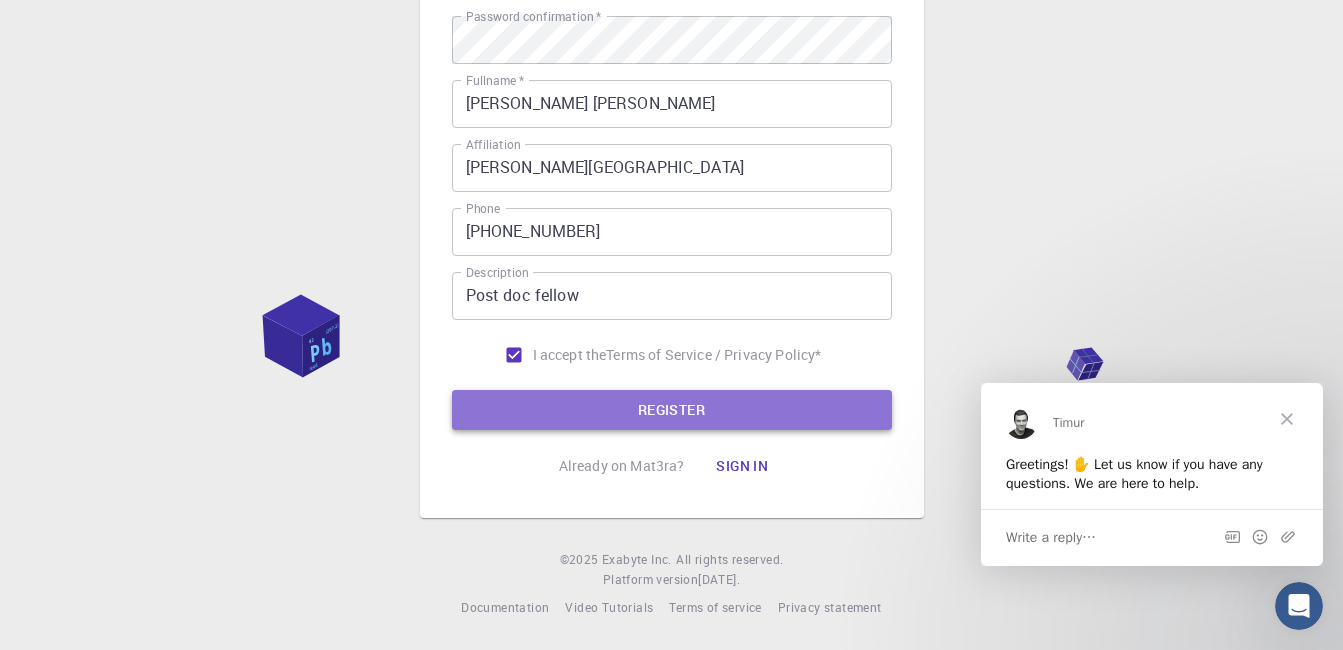 click on "REGISTER" at bounding box center (672, 410) 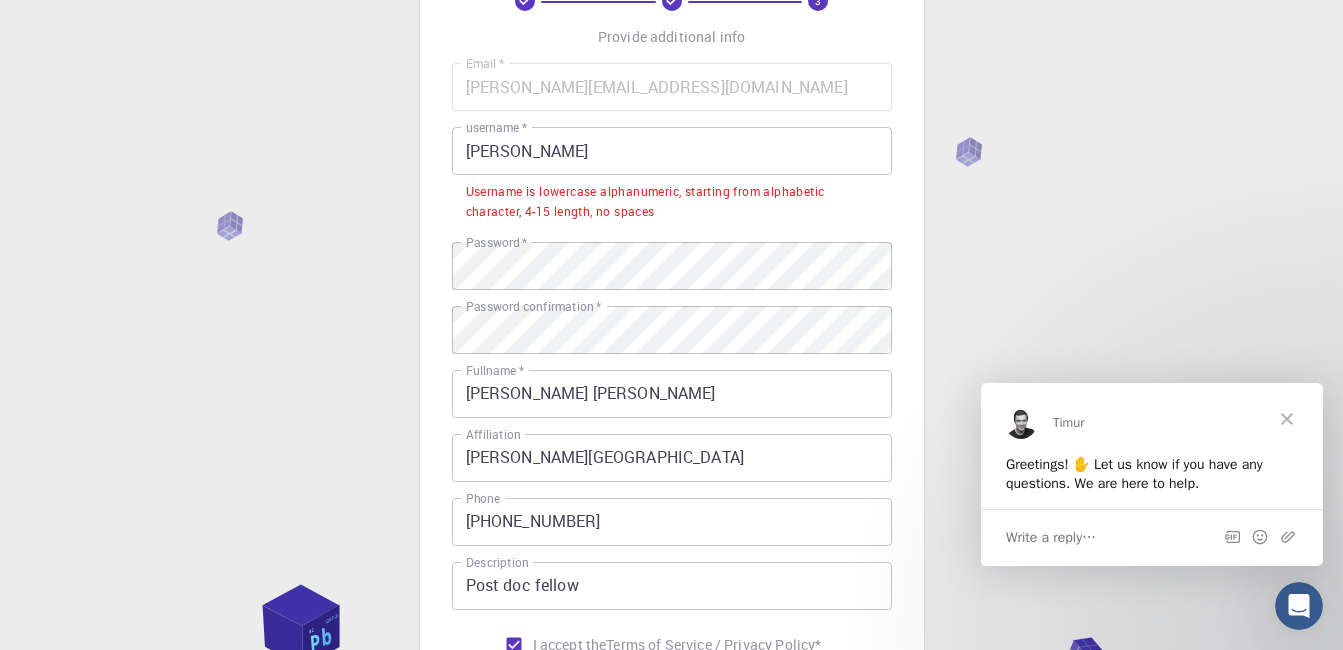 scroll, scrollTop: 119, scrollLeft: 0, axis: vertical 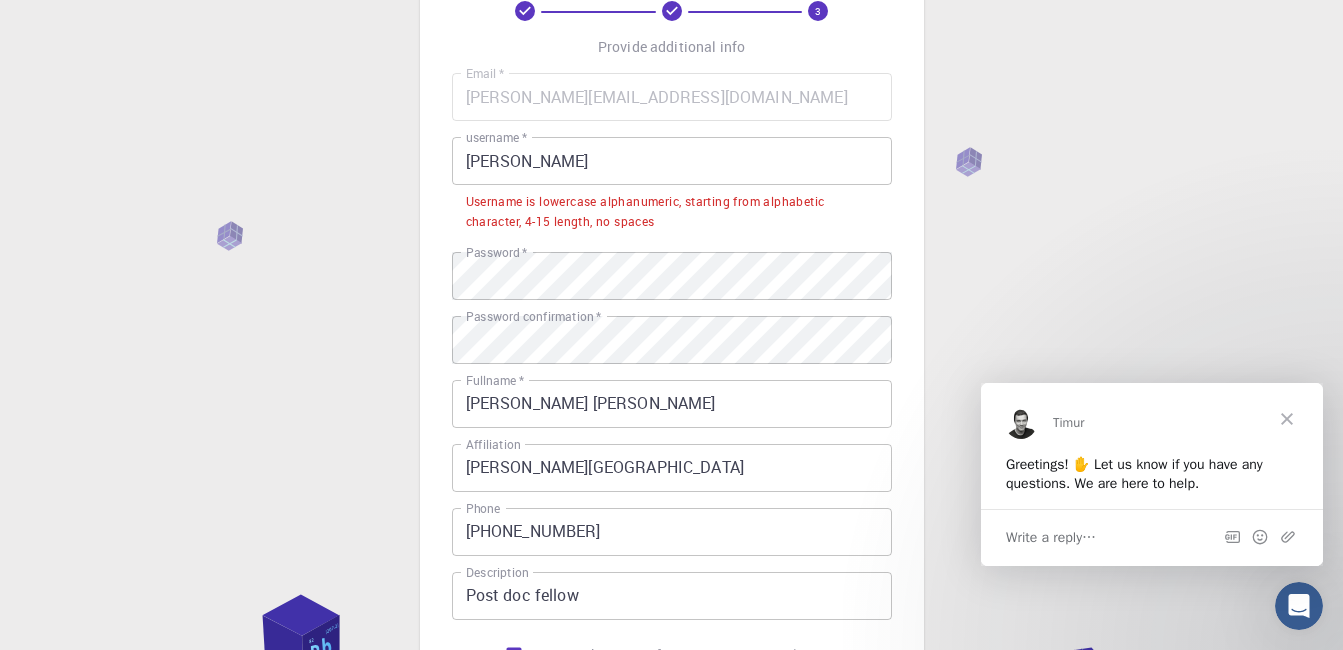 click on "[PERSON_NAME]" at bounding box center (672, 161) 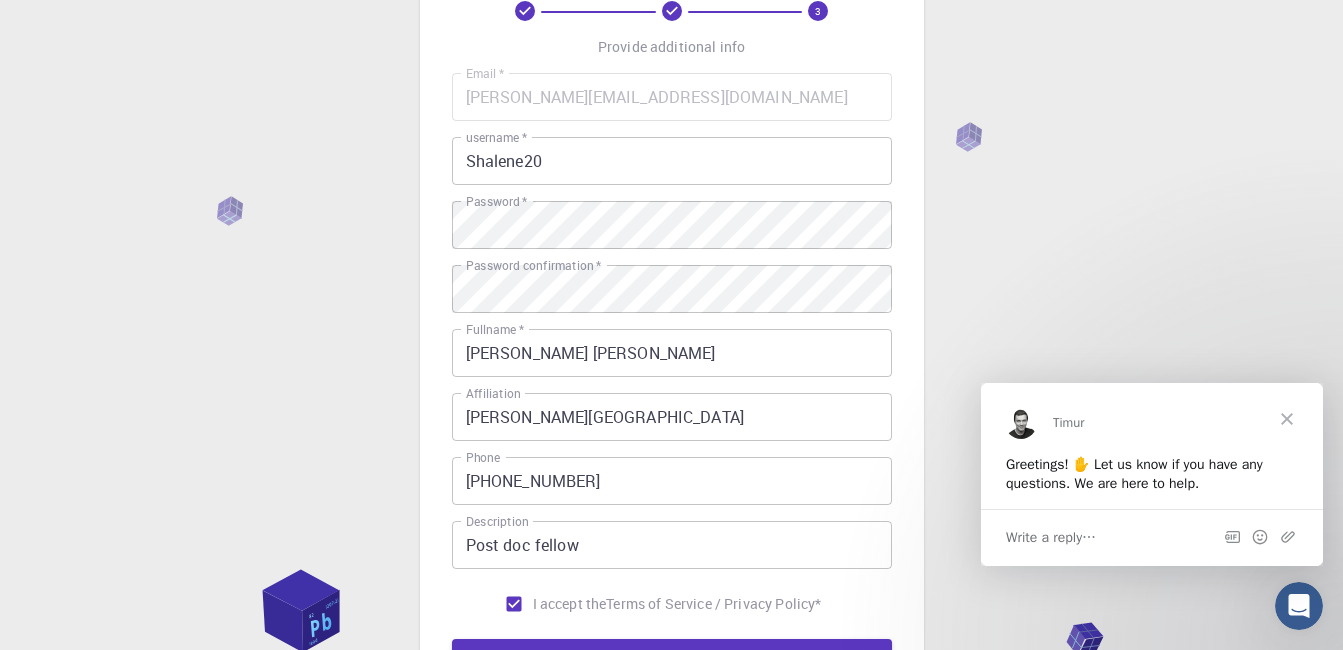 click on "3 Provide additional info Email   * shalene.bothma@spu.ac.za Email   * username   * Shalene20 username   * Password   * Password   * Password confirmation   * Password confirmation   * Fullname   * Shalene Natalia Bothma Fullname   * Affiliation Sol Plaatje University Affiliation Phone +27848607840 Phone Description Post doc fellow Description I accept the  Terms of Service / Privacy Policy  * REGISTER Already on Mat3ra? Sign in ©  2025   Exabyte Inc.   All rights reserved. Platform version  2025.7.24 . Documentation Video Tutorials Terms of service Privacy statement" at bounding box center (671, 390) 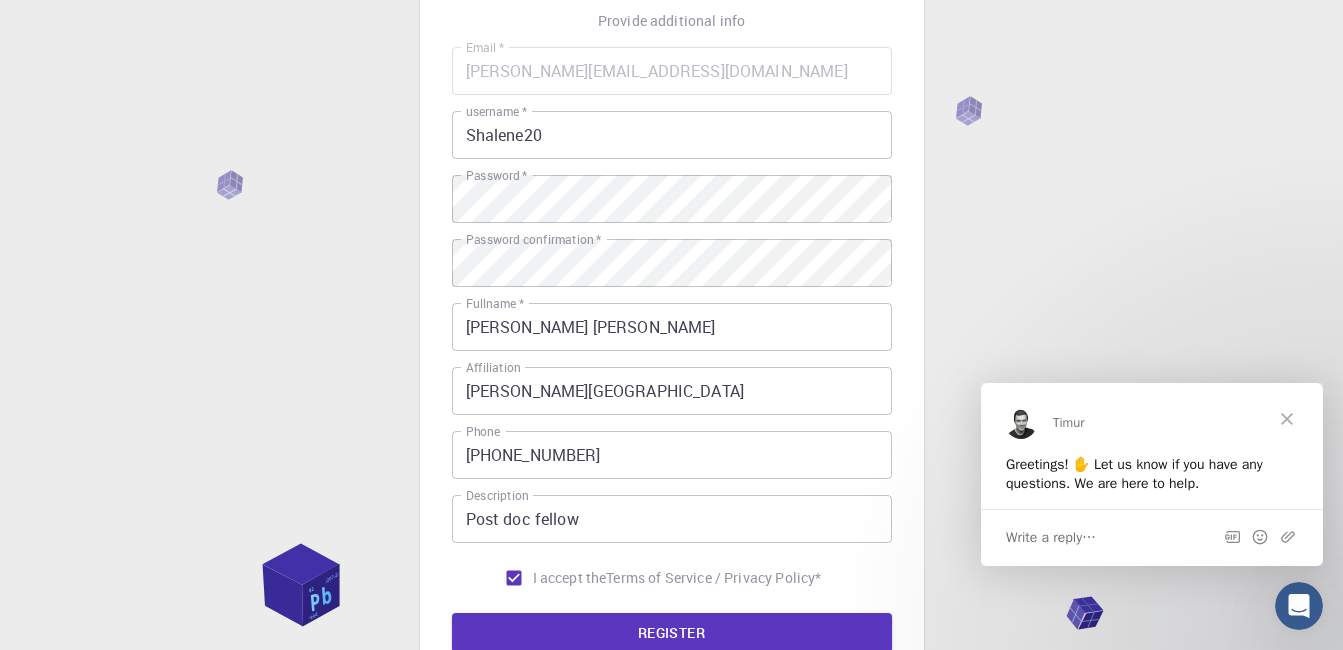 scroll, scrollTop: 219, scrollLeft: 0, axis: vertical 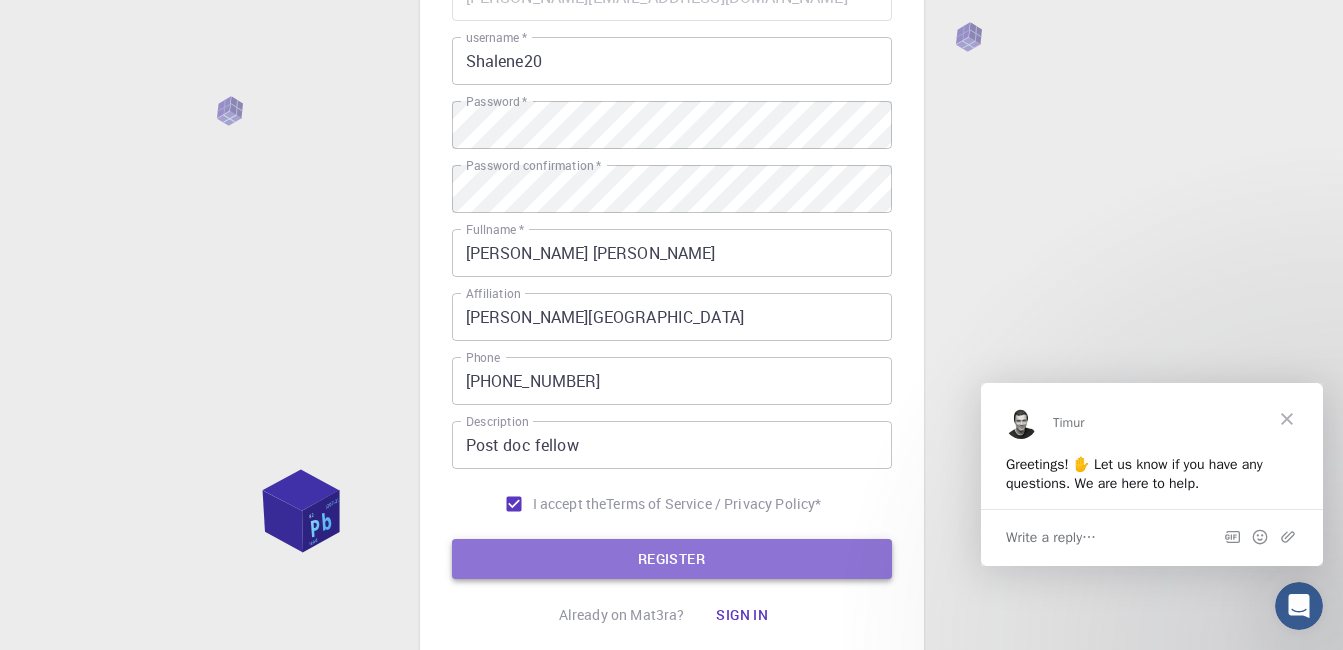 click on "REGISTER" at bounding box center [672, 559] 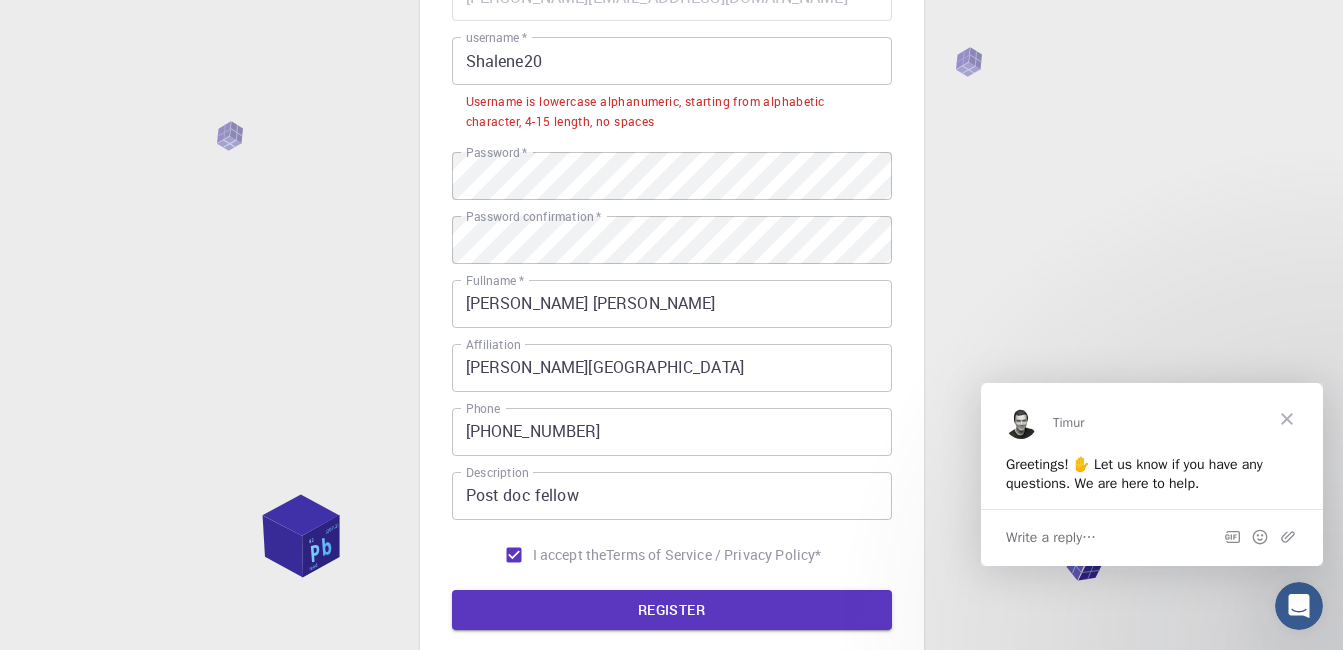 click on "Shalene20" at bounding box center (672, 61) 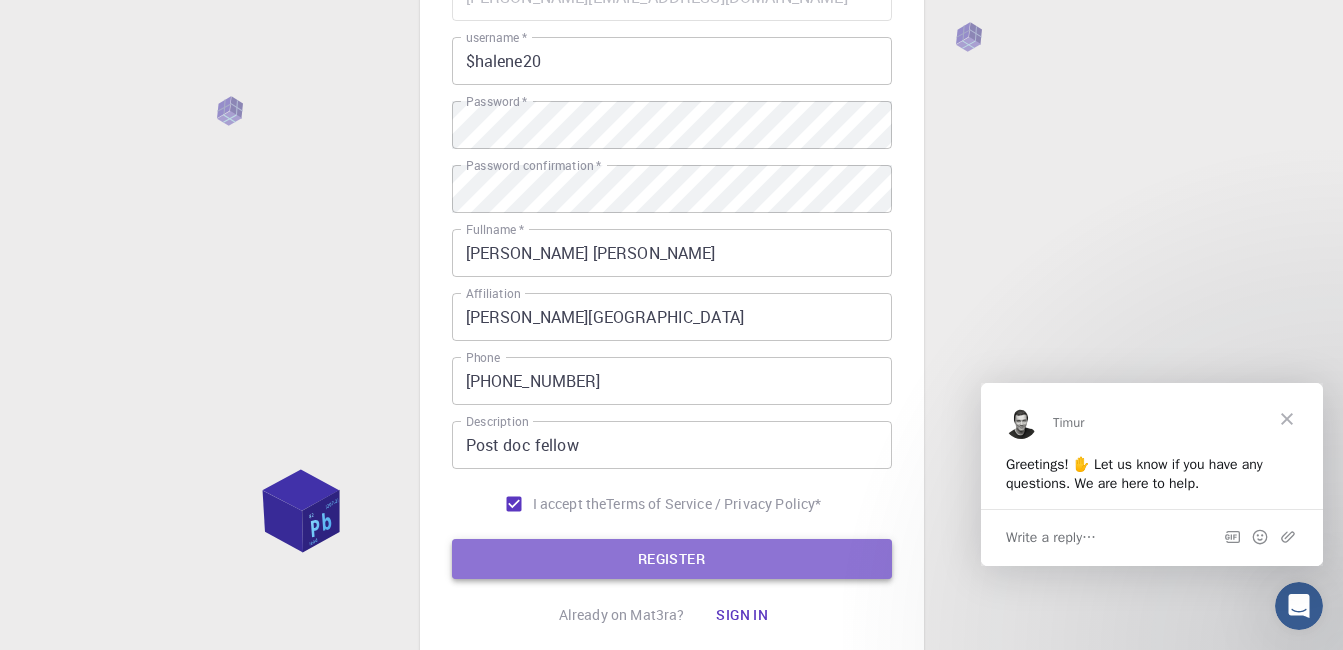 click on "REGISTER" at bounding box center [672, 559] 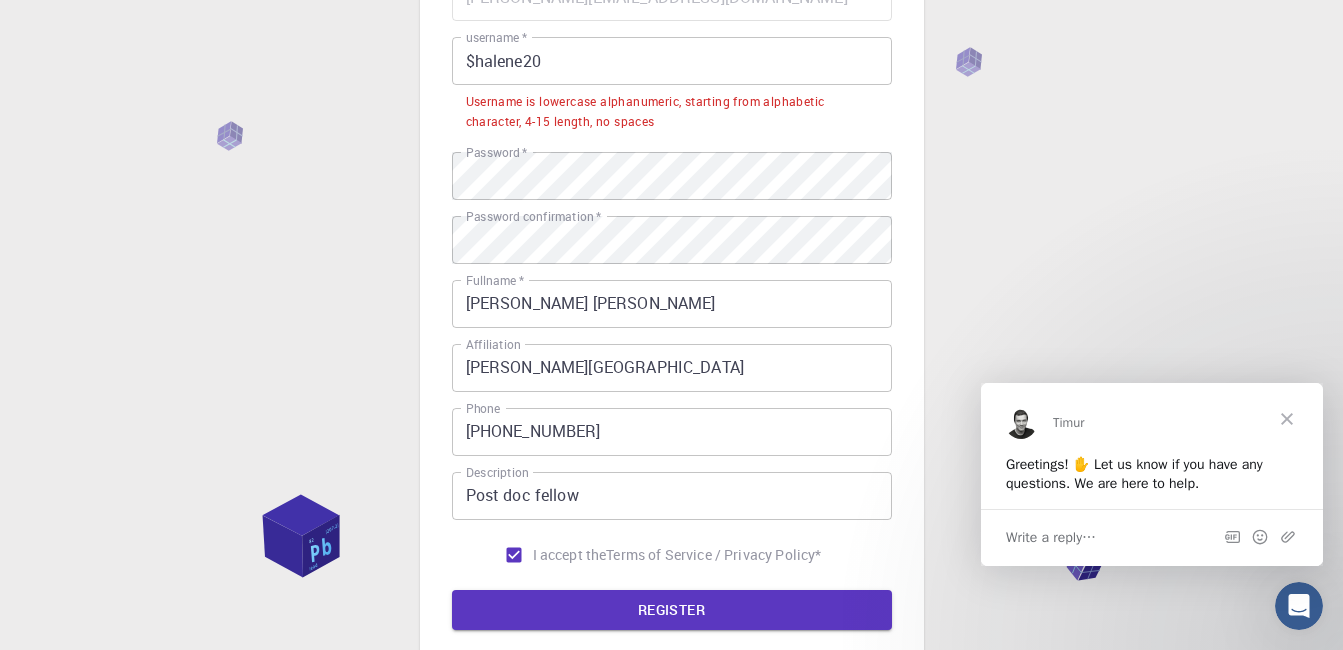 click on "$halene20" at bounding box center [672, 61] 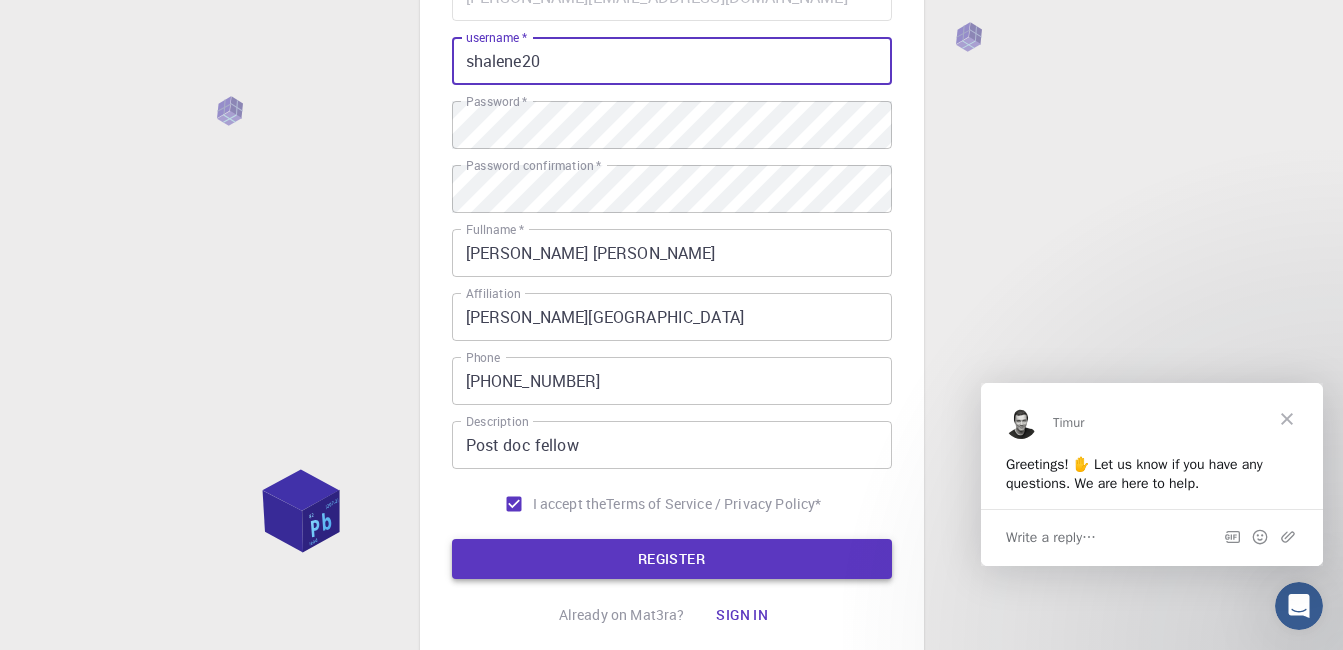 type on "shalene20" 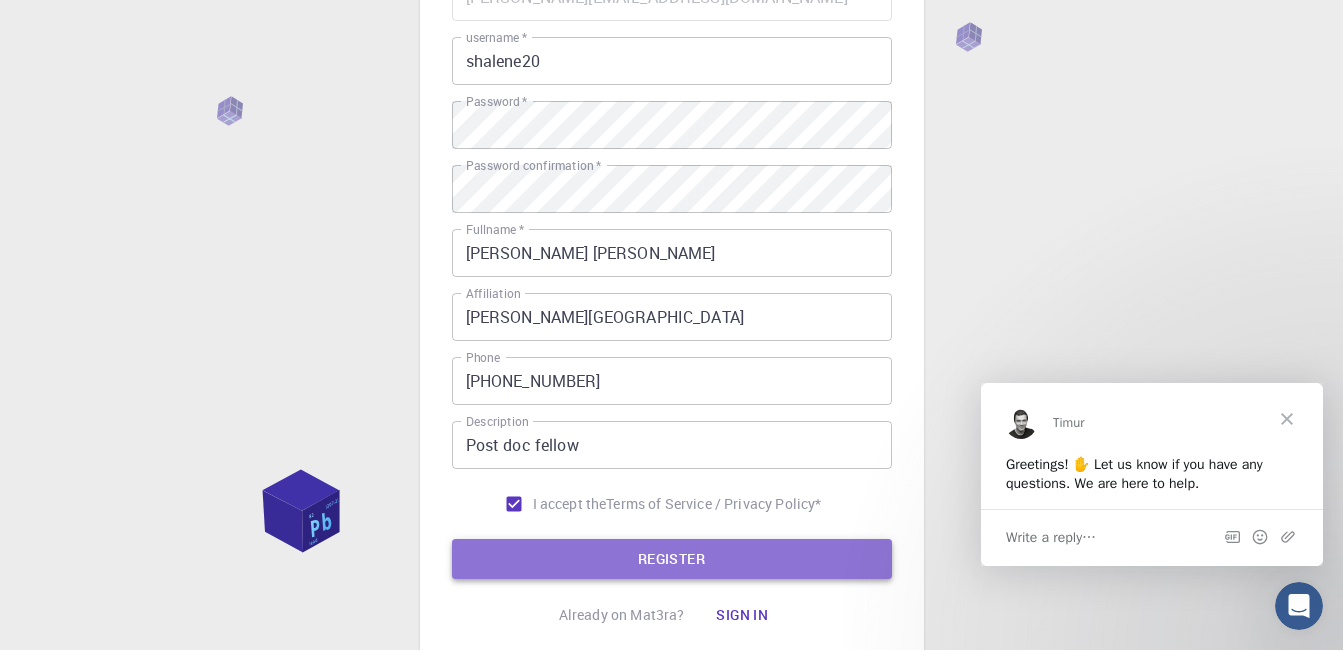 click on "REGISTER" at bounding box center (672, 559) 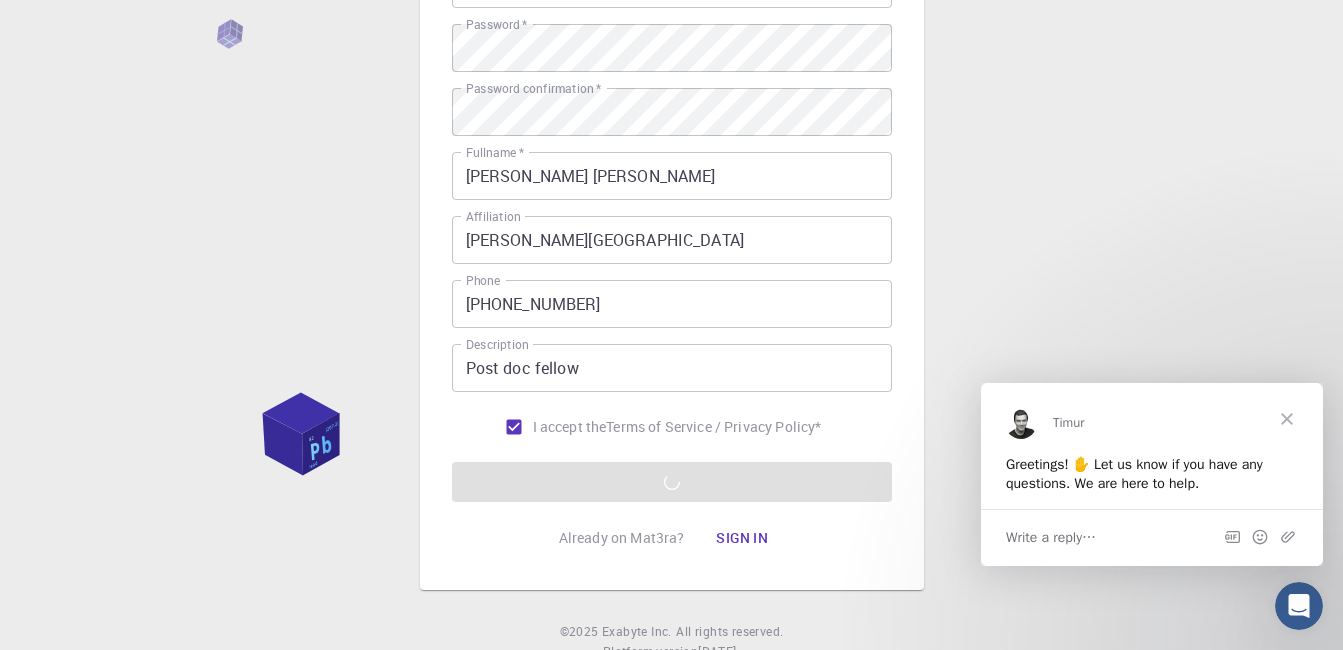 scroll, scrollTop: 368, scrollLeft: 0, axis: vertical 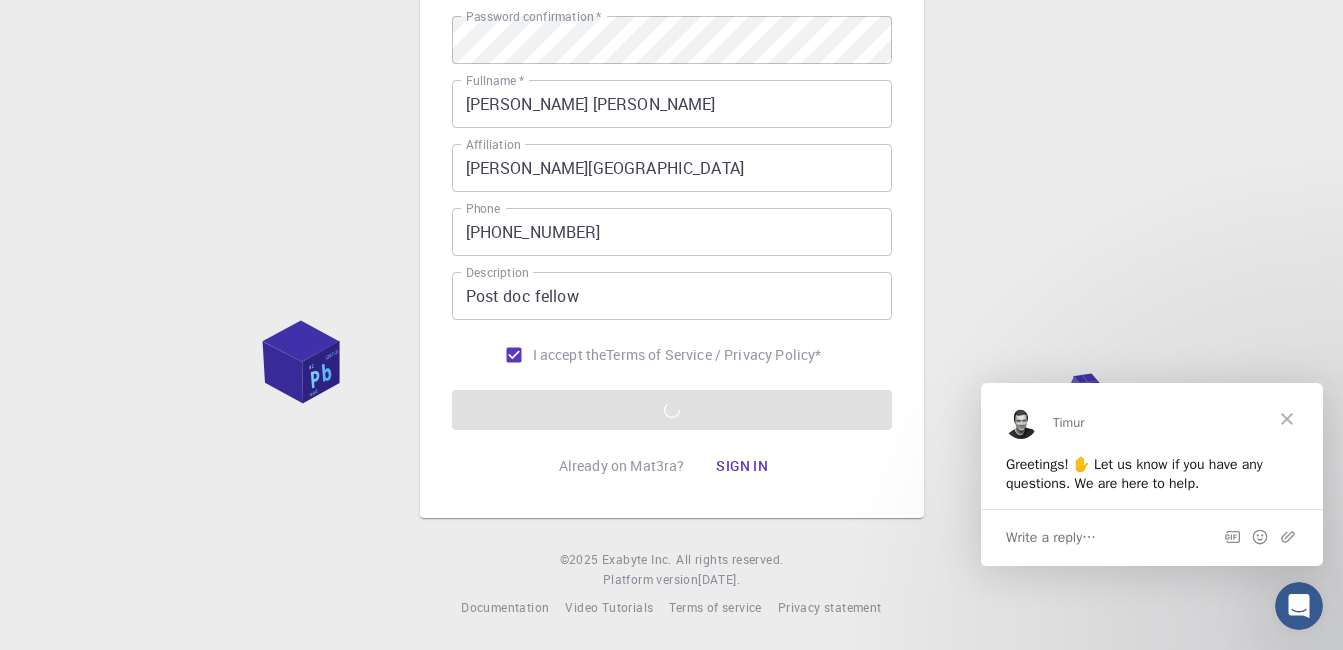 click on "Sign in" at bounding box center (742, 466) 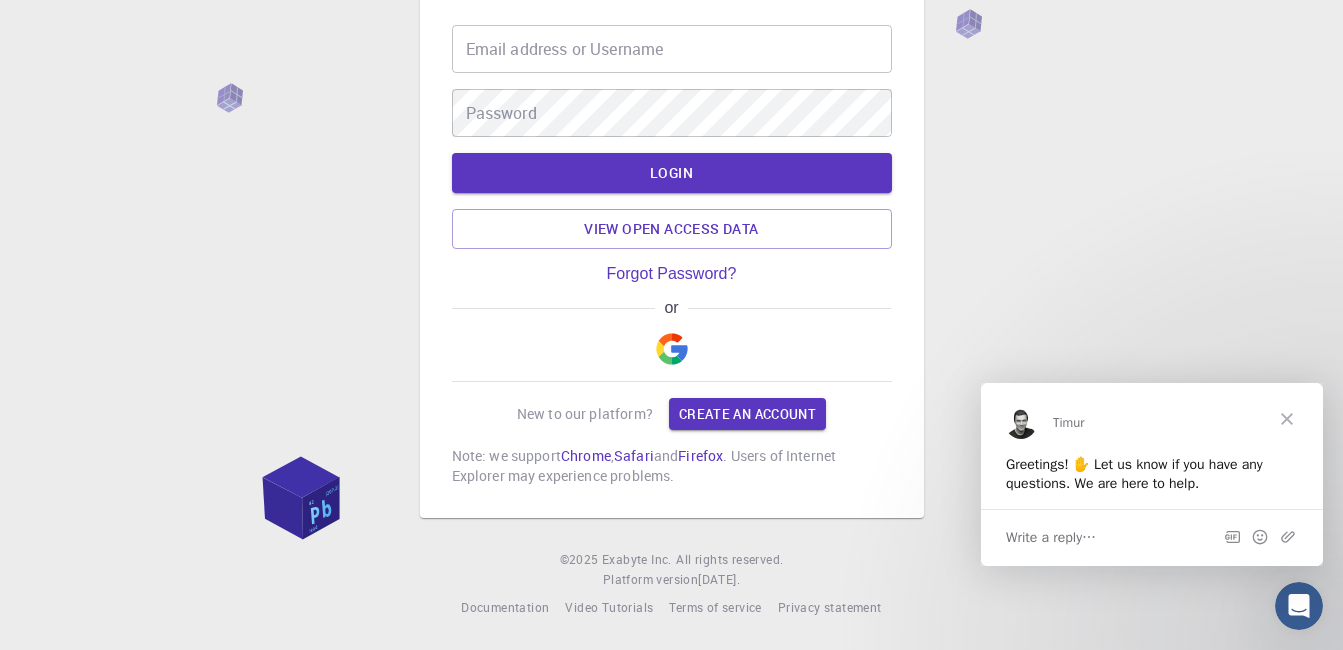 scroll, scrollTop: 95, scrollLeft: 0, axis: vertical 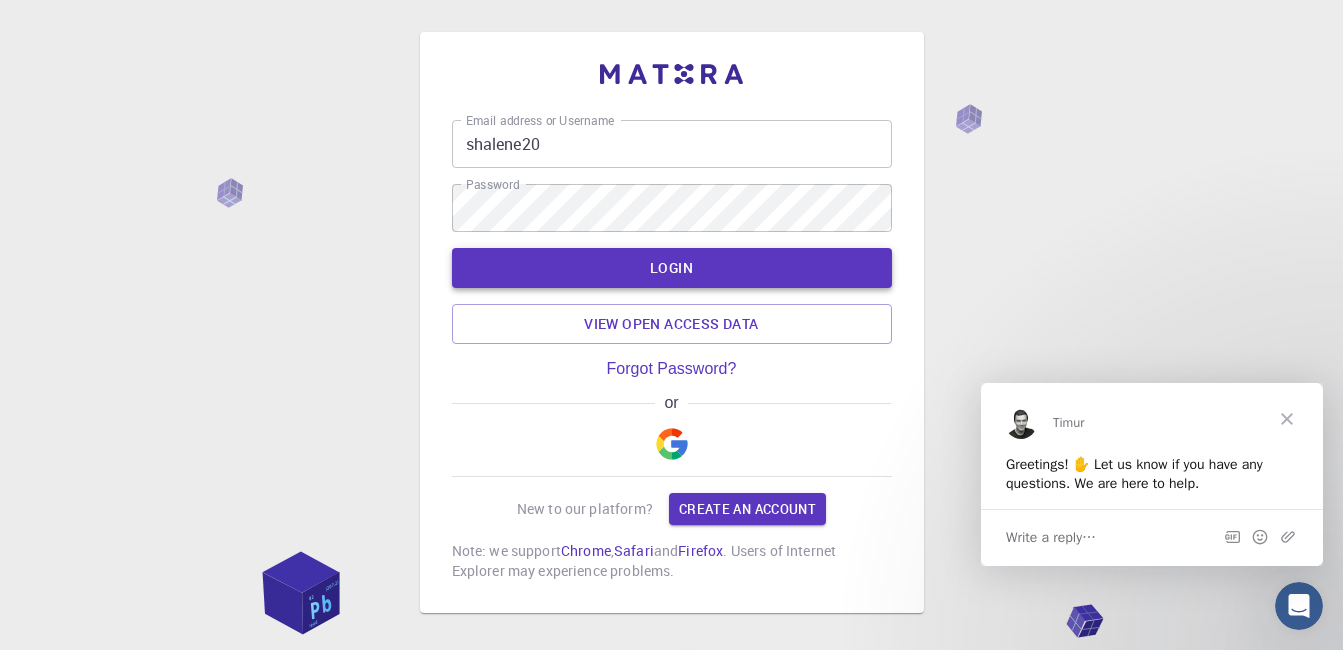 click on "LOGIN" at bounding box center (672, 268) 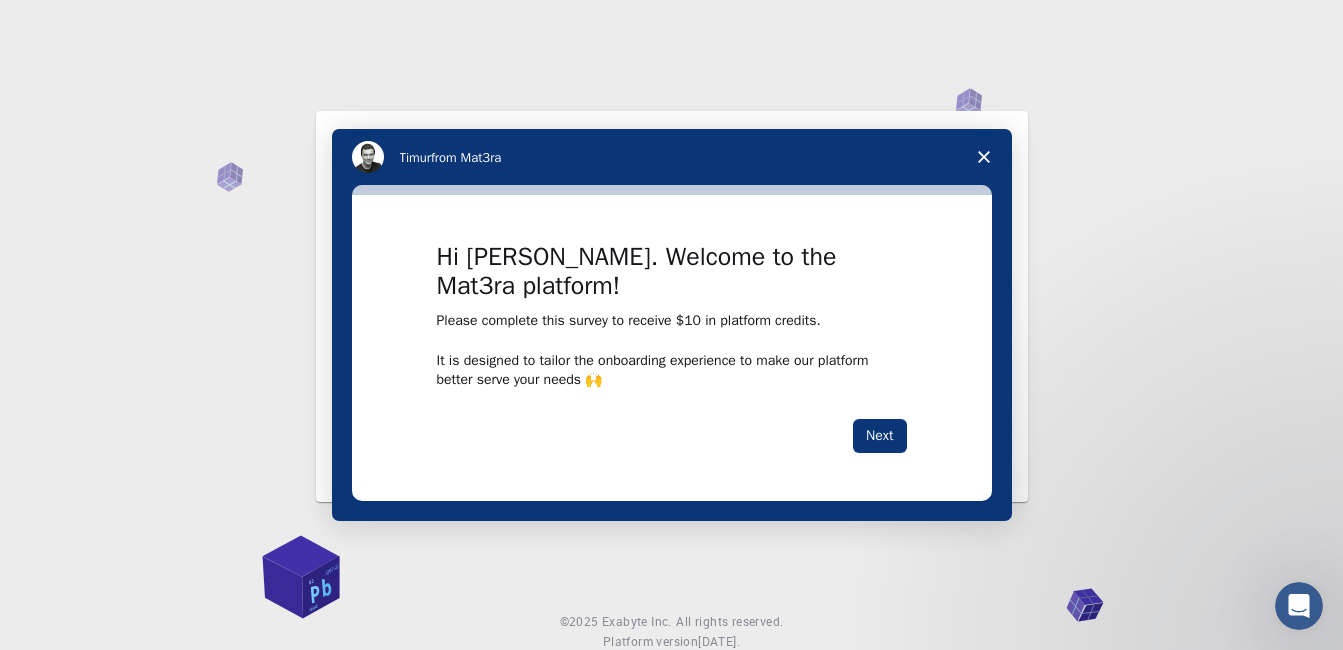 scroll, scrollTop: 0, scrollLeft: 0, axis: both 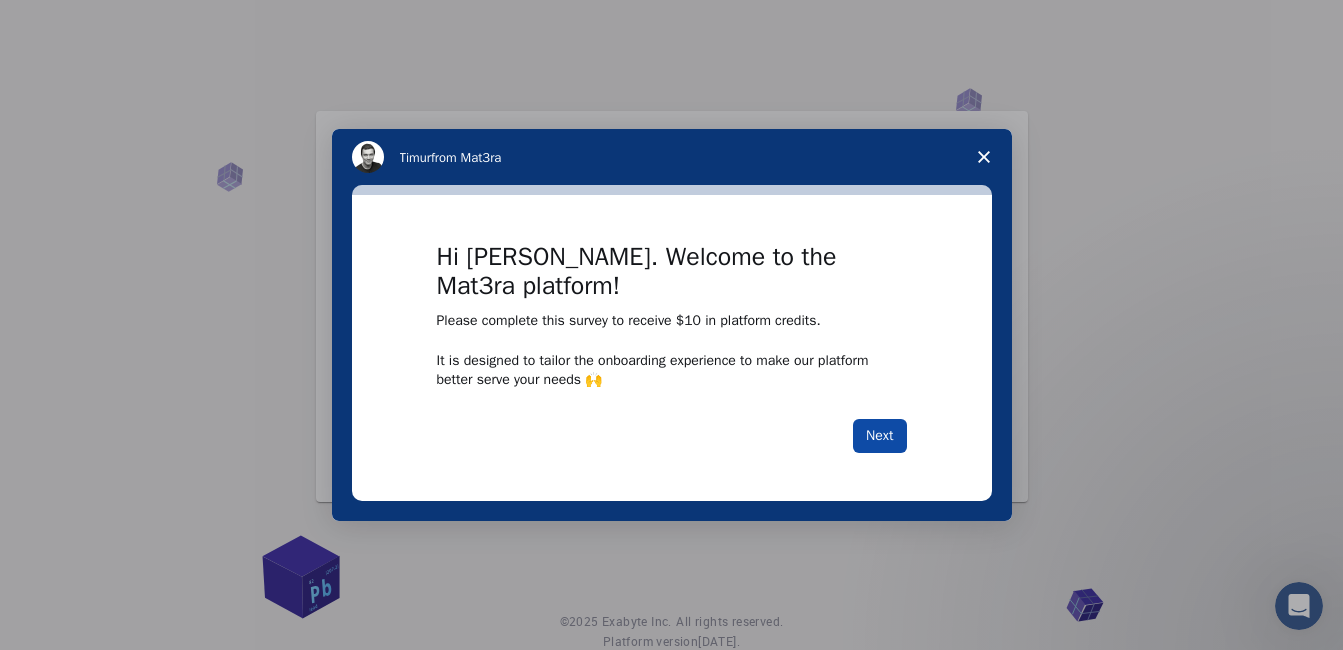 click on "Next" at bounding box center (879, 436) 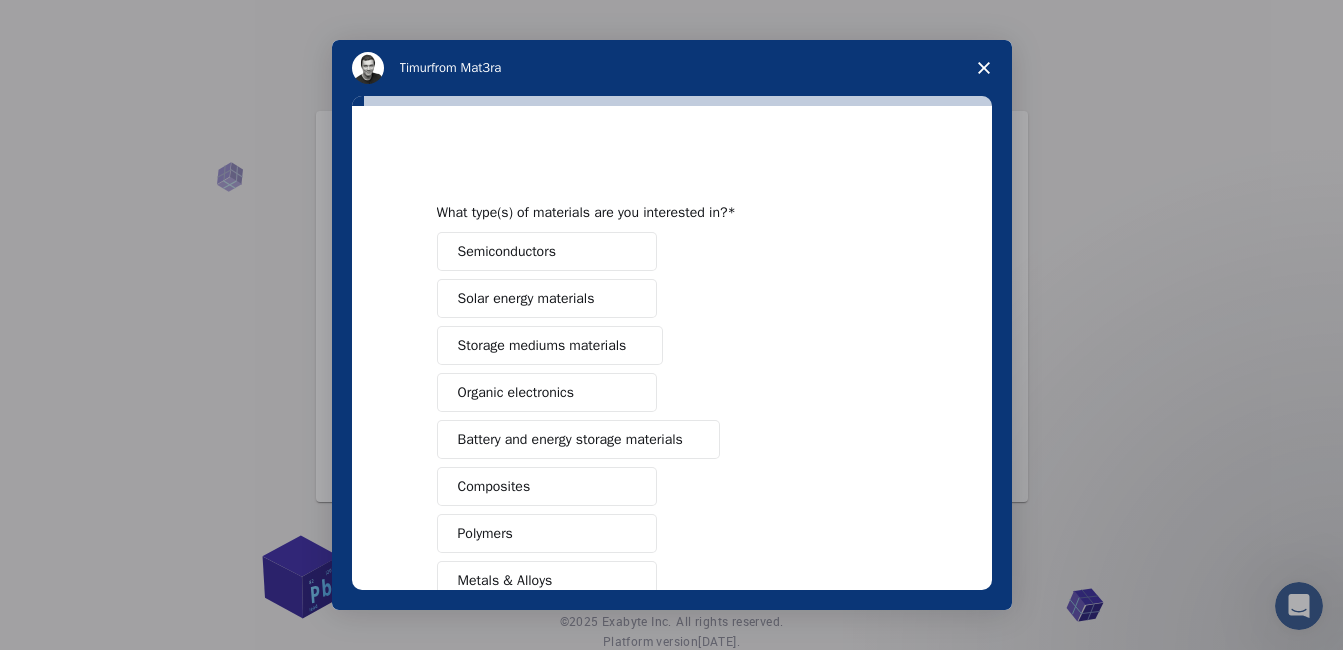 click on "Semiconductors" at bounding box center (507, 251) 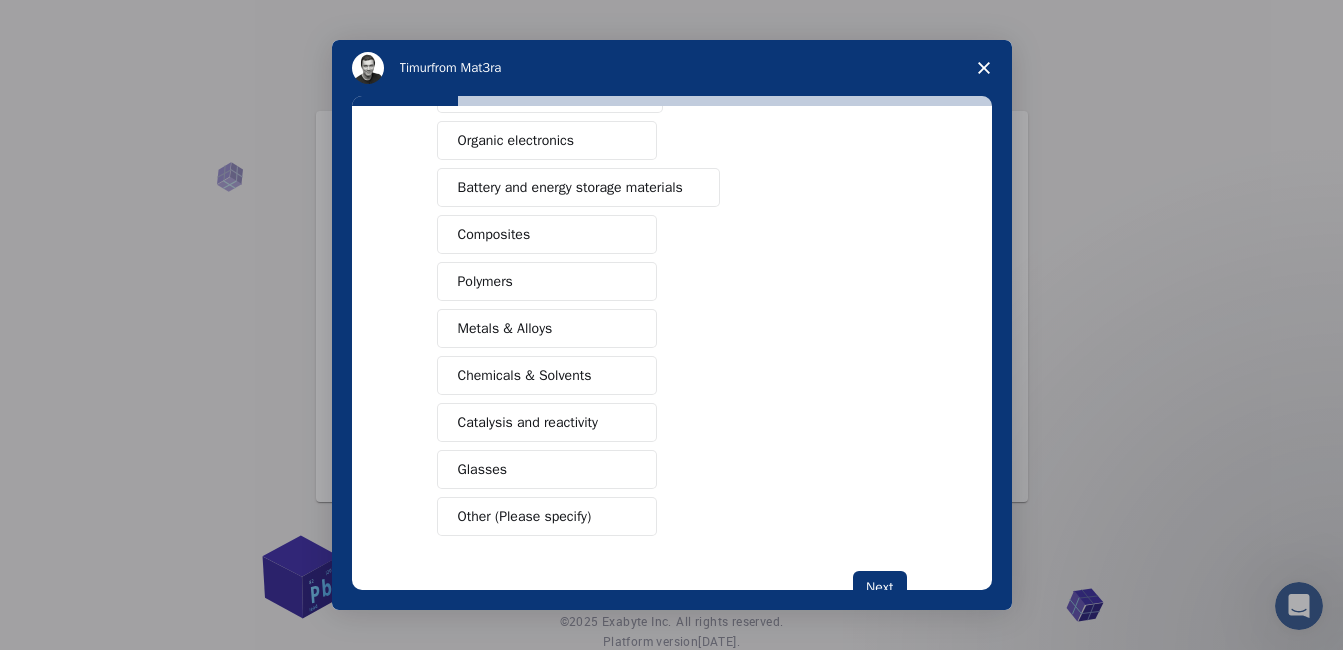 scroll, scrollTop: 15, scrollLeft: 0, axis: vertical 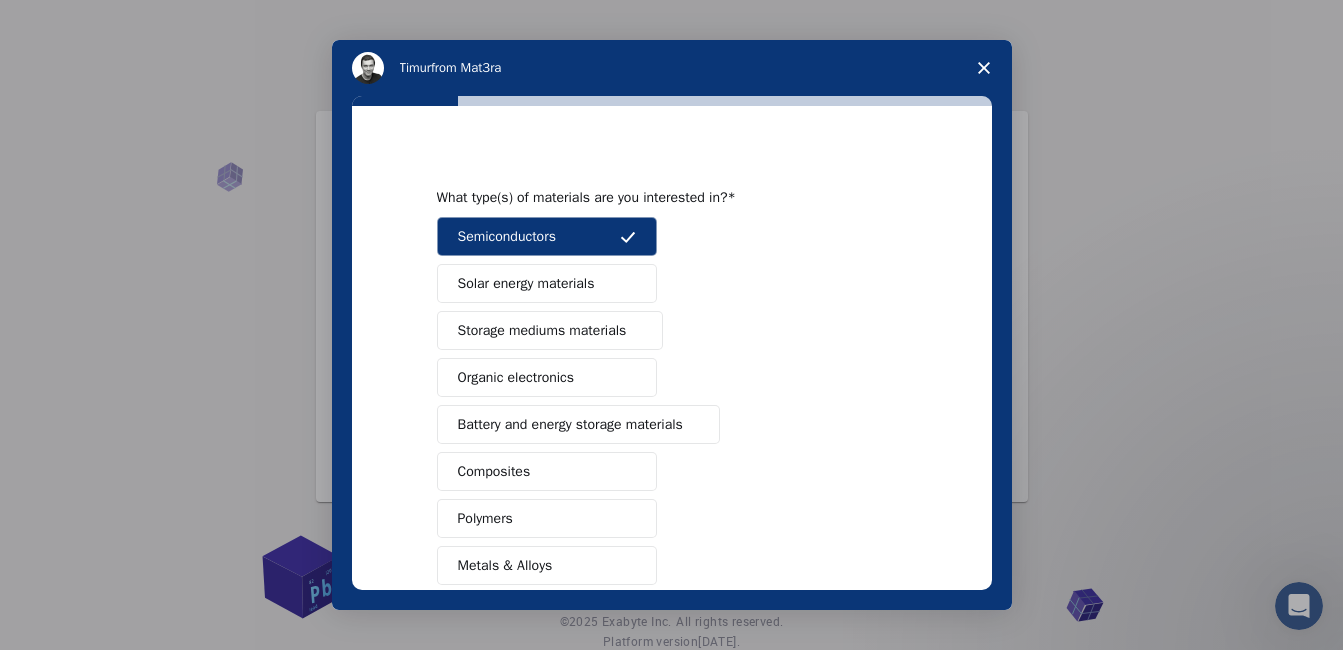 click on "Solar energy materials" at bounding box center (526, 283) 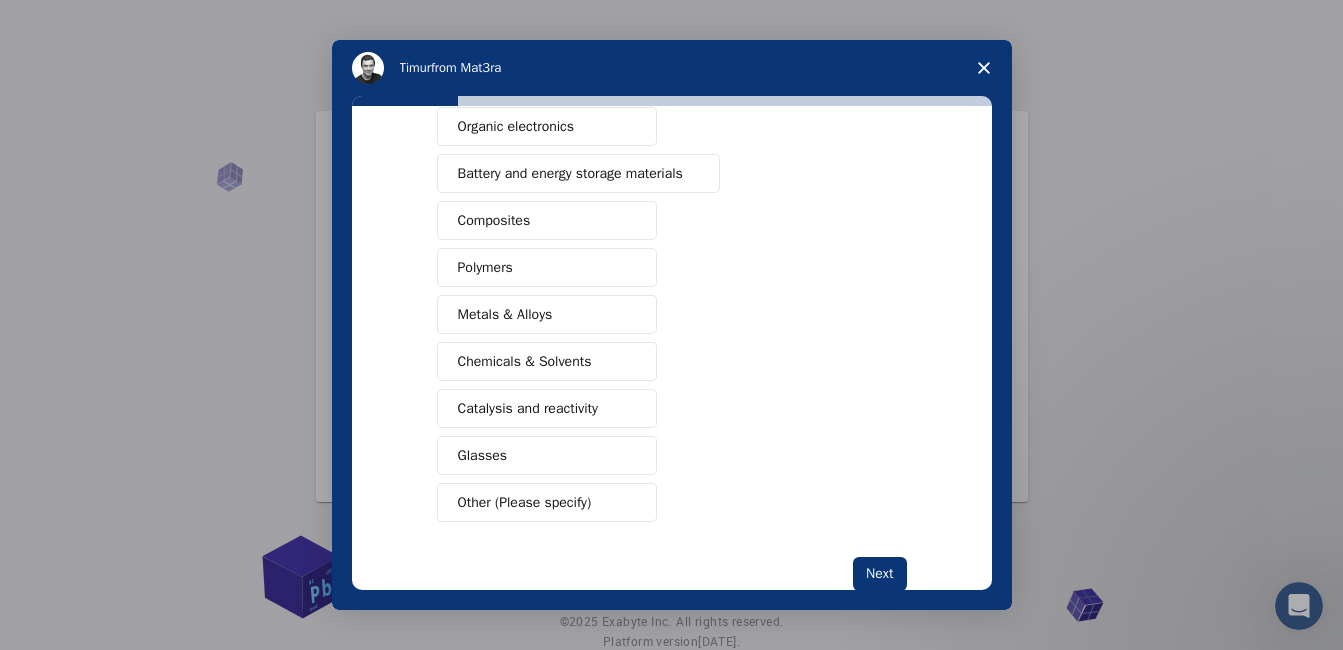 scroll, scrollTop: 315, scrollLeft: 0, axis: vertical 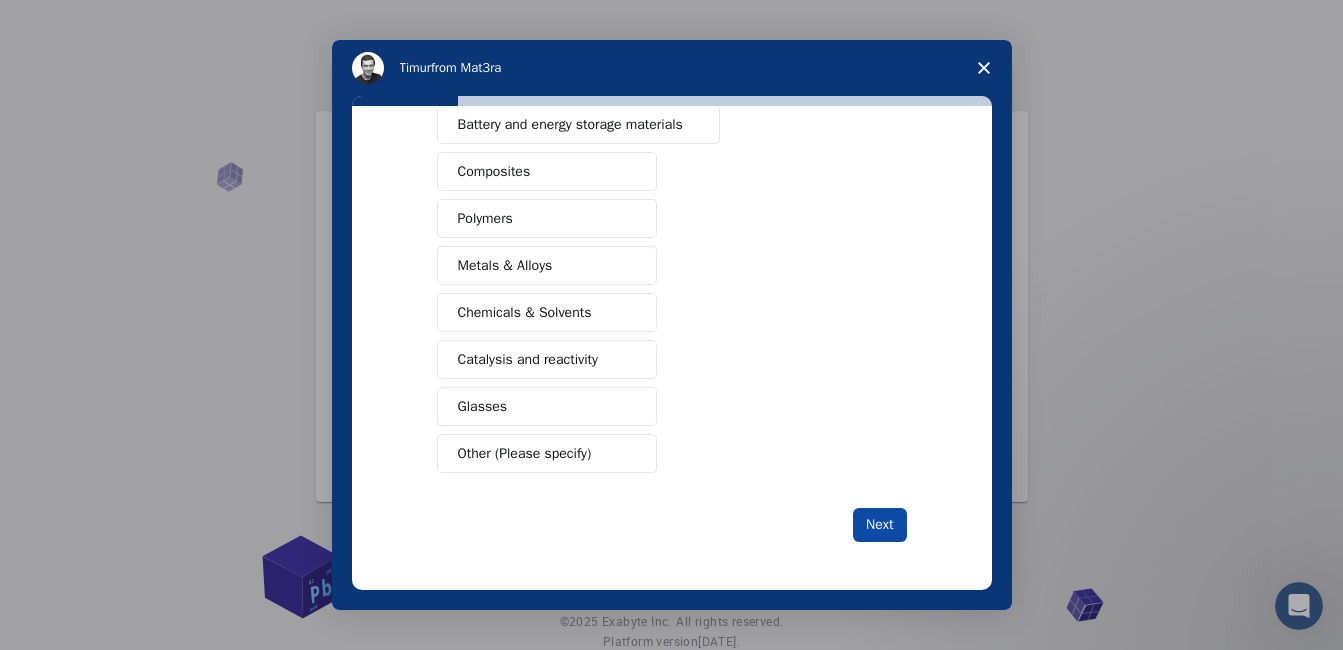 click on "Next" at bounding box center [879, 525] 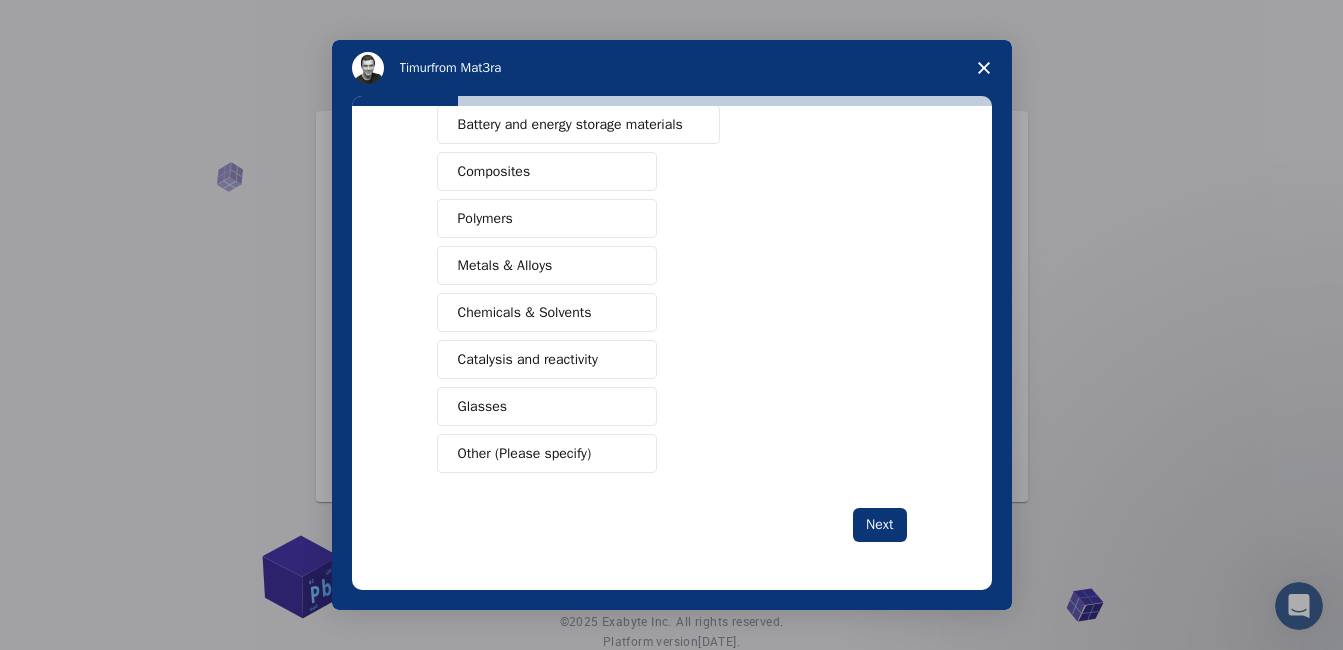 scroll, scrollTop: 0, scrollLeft: 0, axis: both 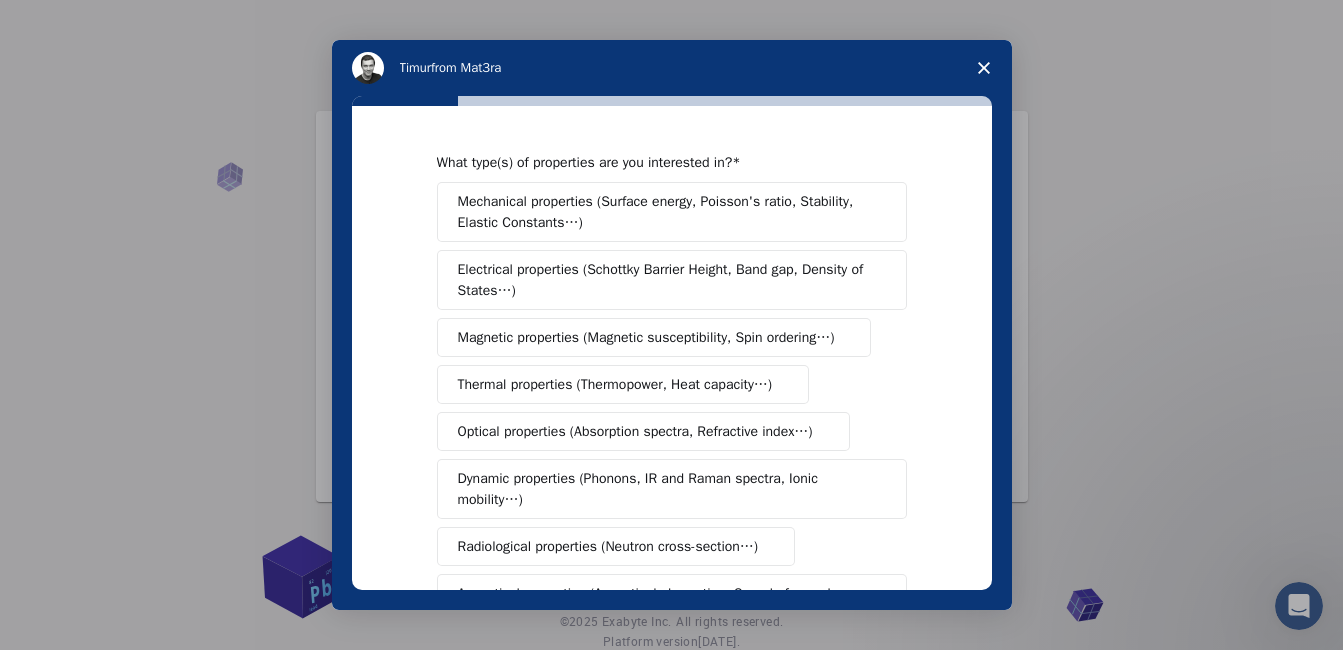 click on "Electrical properties (Schottky Barrier Height, Band gap, Density of States…)" at bounding box center (665, 280) 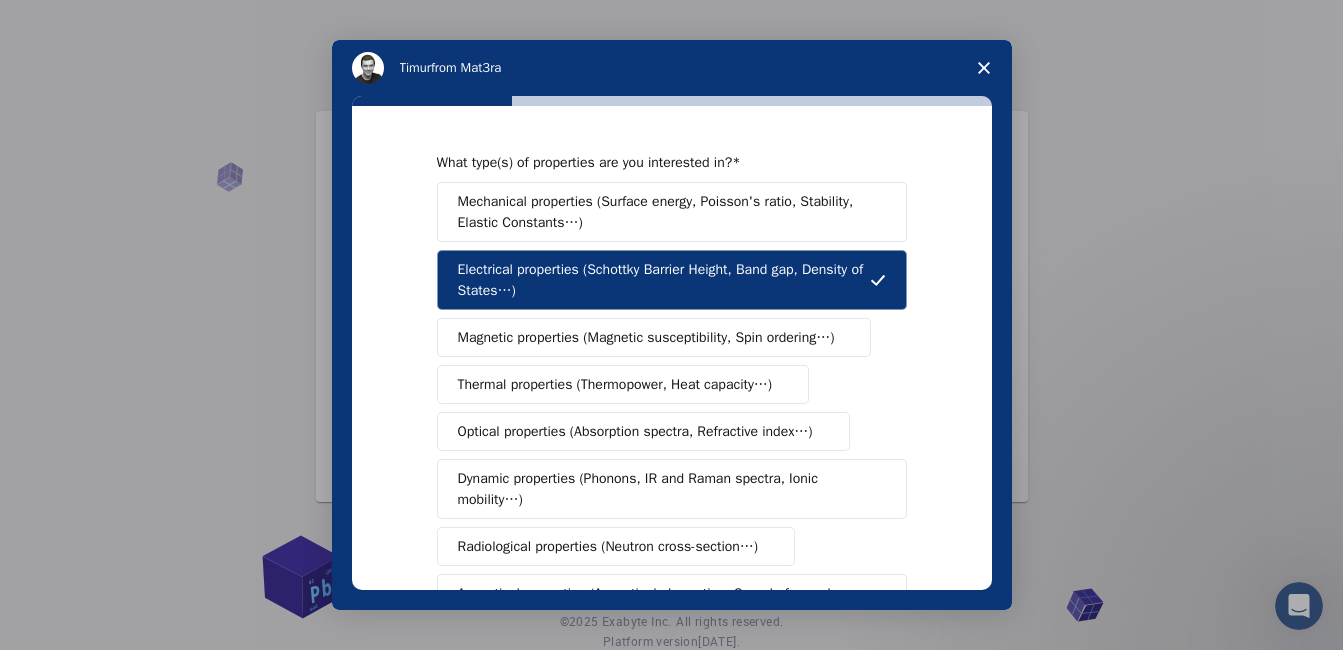 click on "Optical properties (Absorption spectra, Refractive index…)" at bounding box center [635, 431] 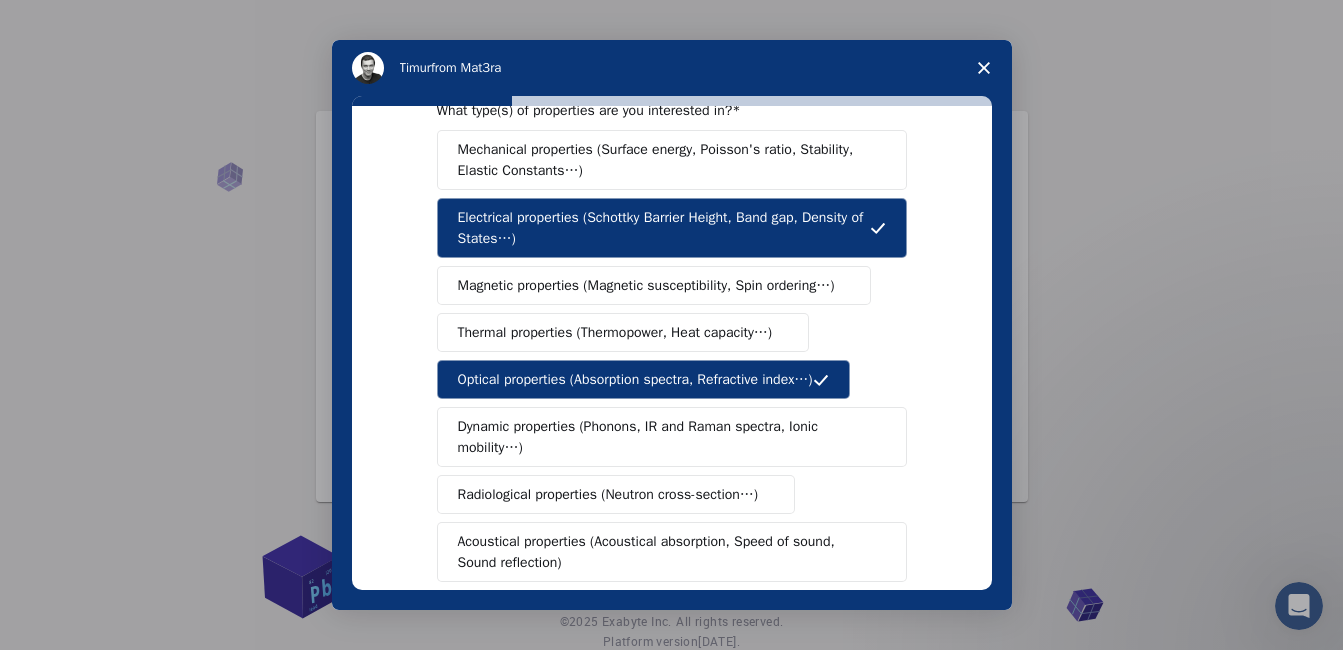 scroll, scrollTop: 100, scrollLeft: 0, axis: vertical 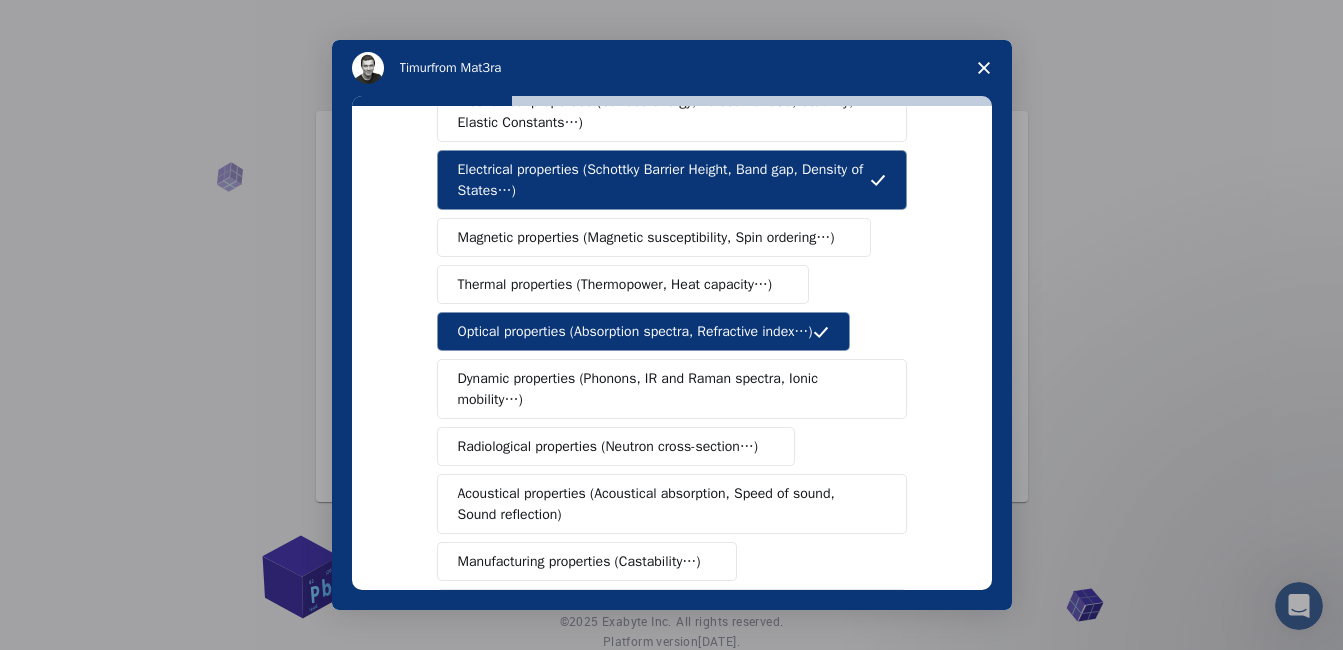 click on "Magnetic properties (Magnetic susceptibility, Spin ordering…)" at bounding box center (646, 237) 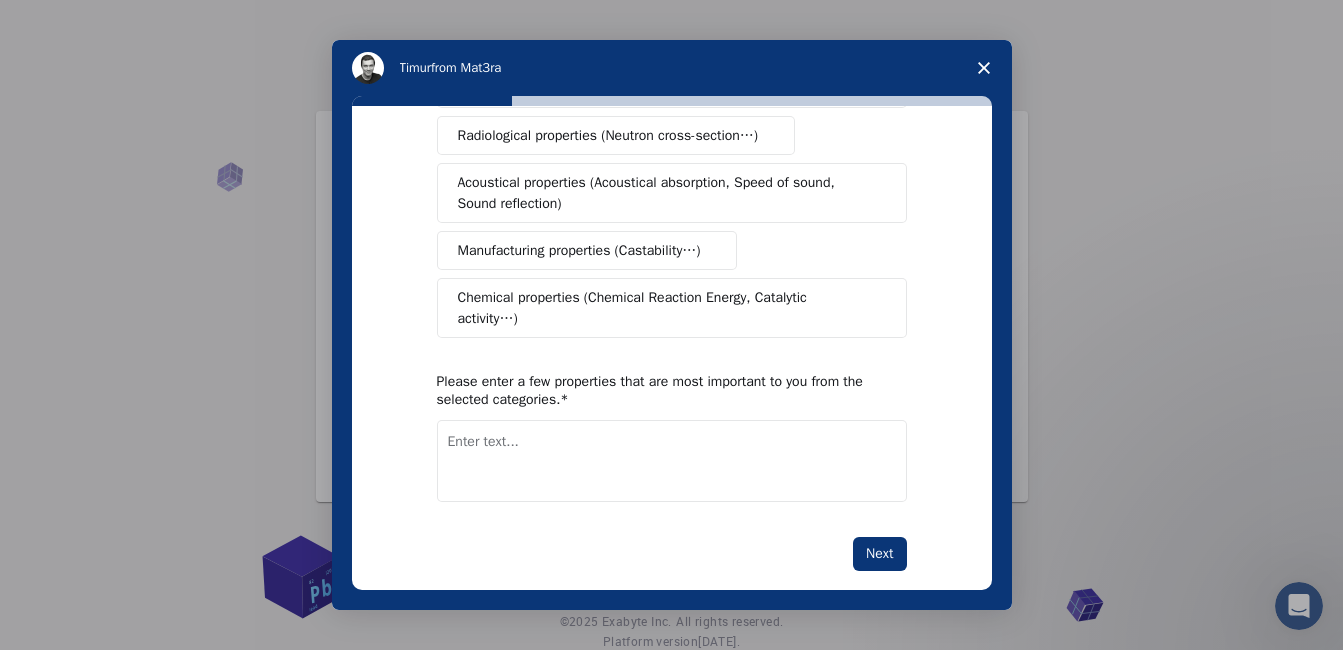scroll, scrollTop: 419, scrollLeft: 0, axis: vertical 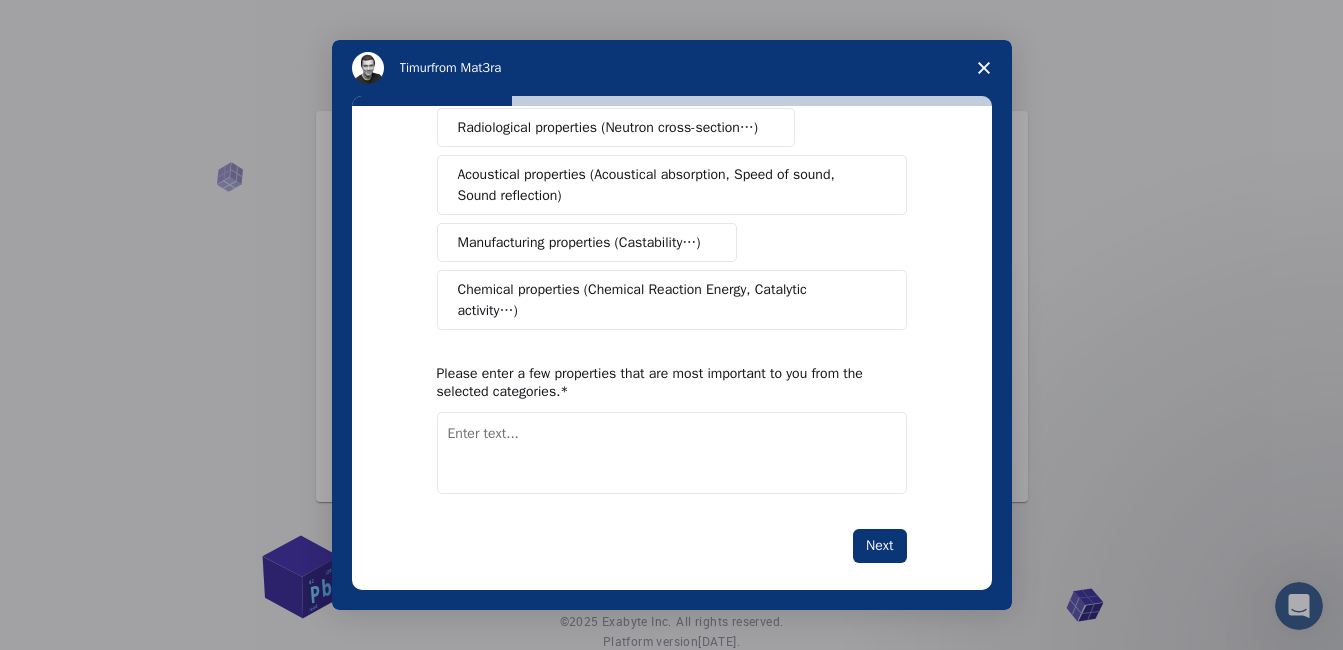 click at bounding box center [672, 453] 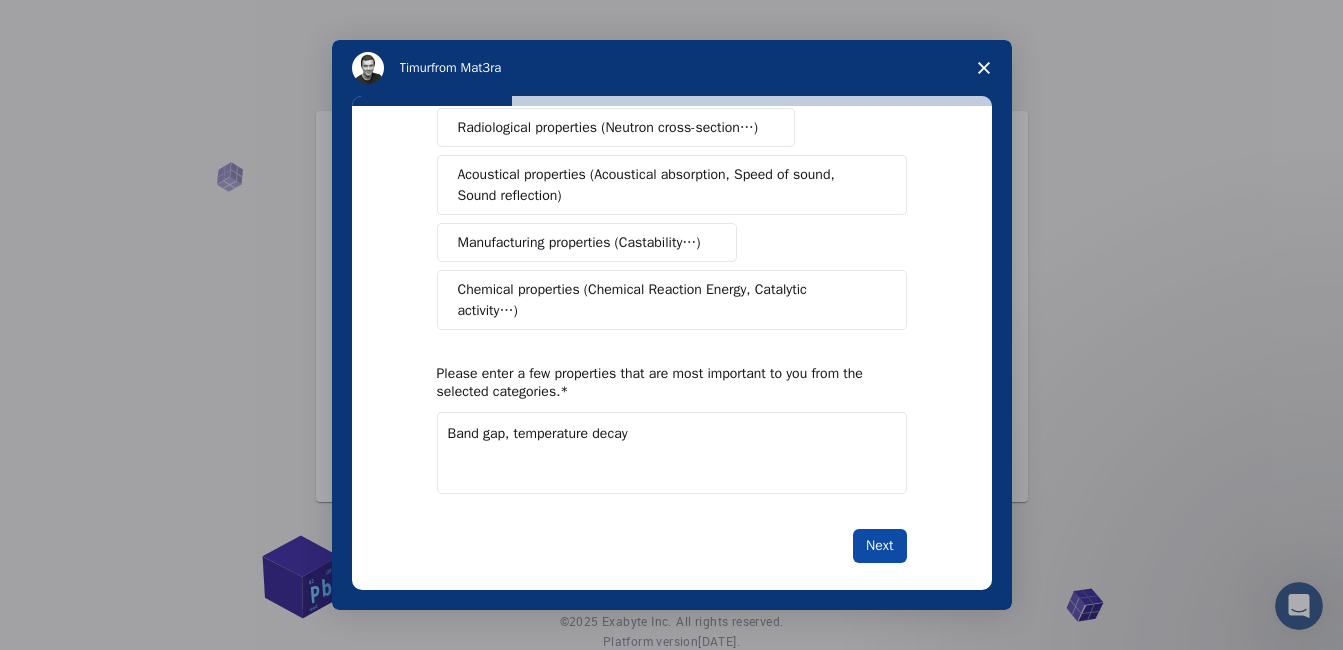 type on "Band gap, temperature decay" 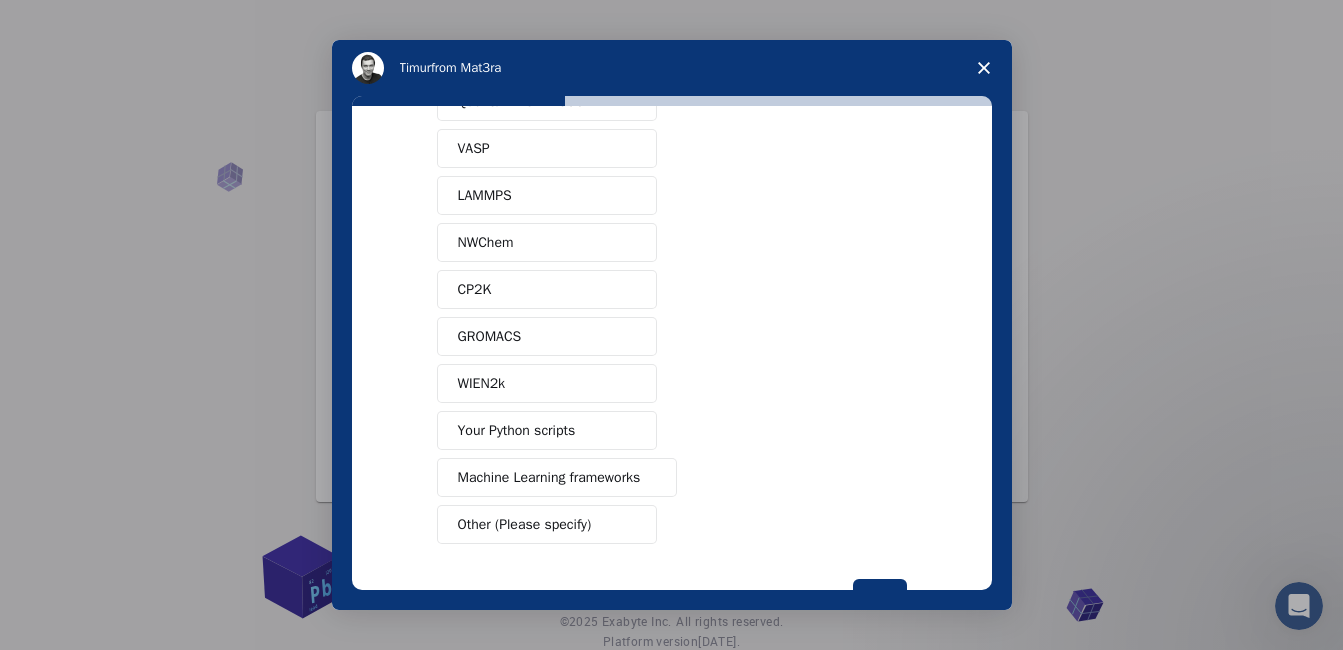 scroll, scrollTop: 171, scrollLeft: 0, axis: vertical 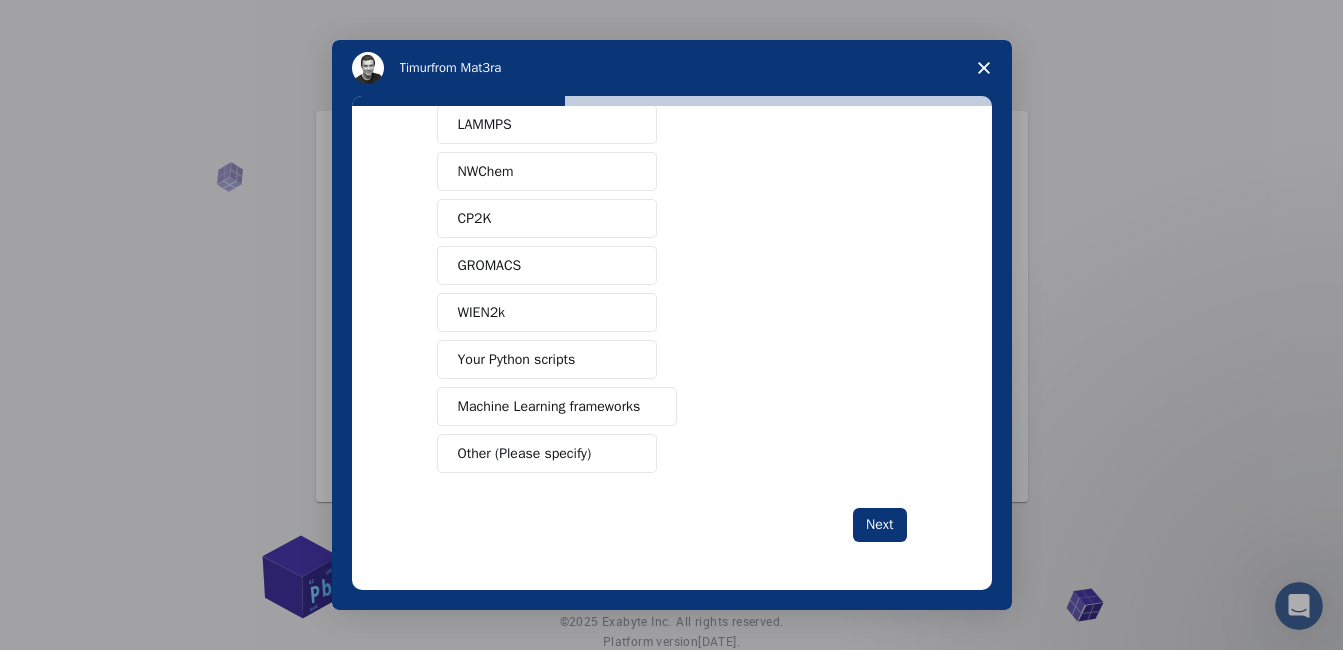 click on "Other (Please specify)" at bounding box center (525, 453) 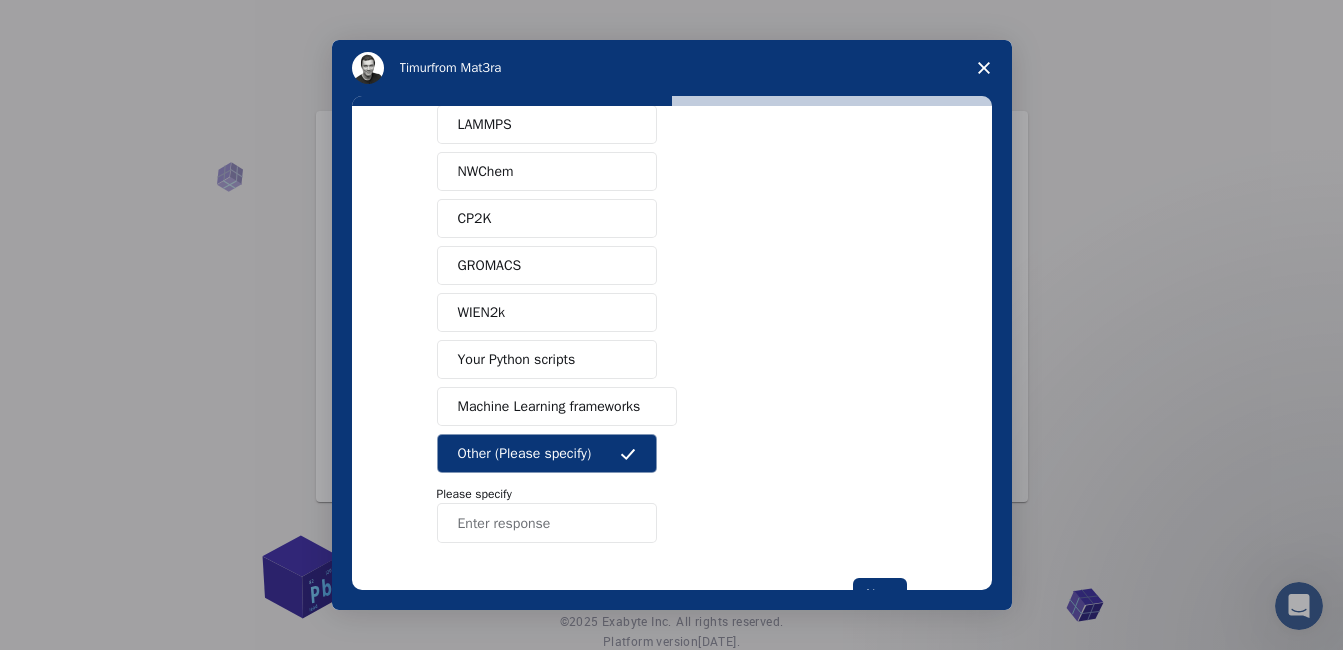 click at bounding box center [547, 523] 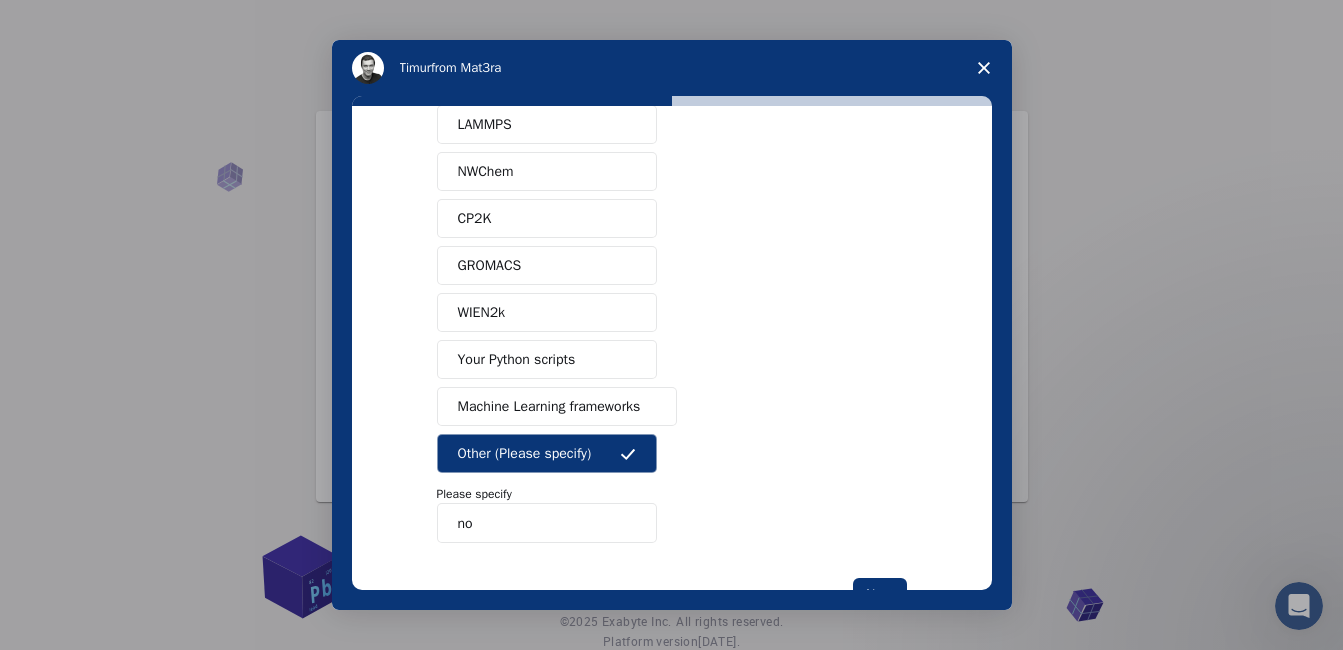 type on "n" 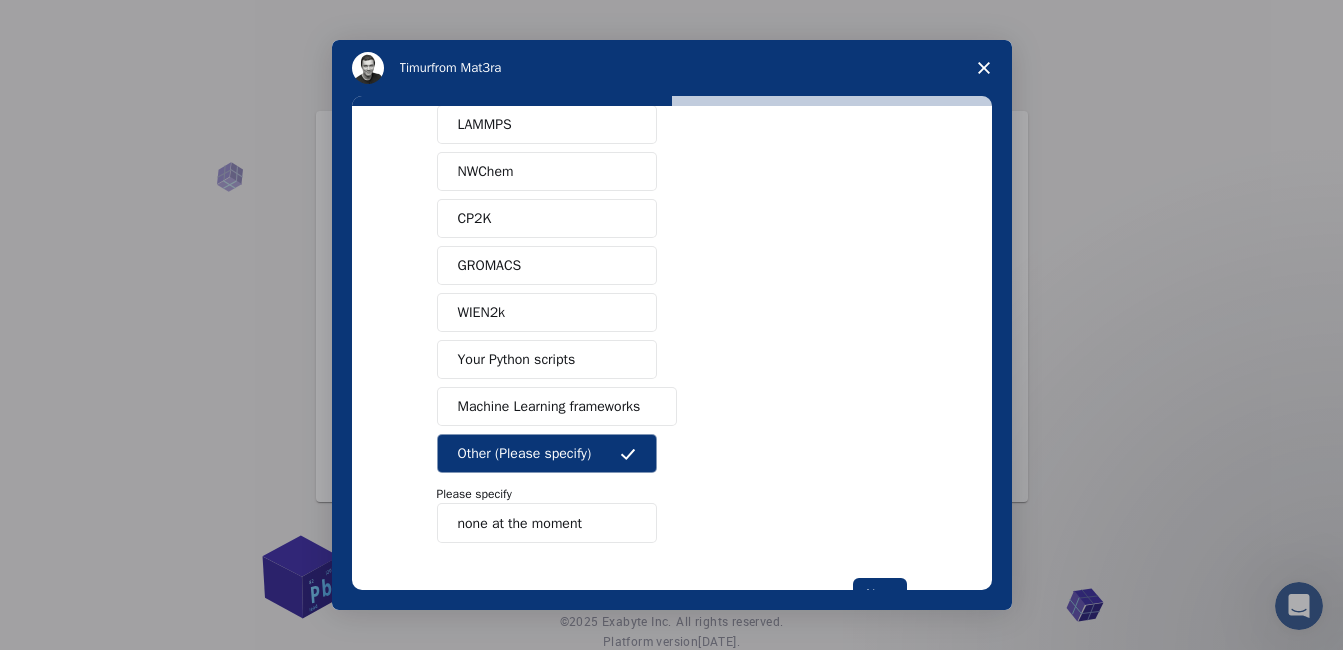 scroll, scrollTop: 241, scrollLeft: 0, axis: vertical 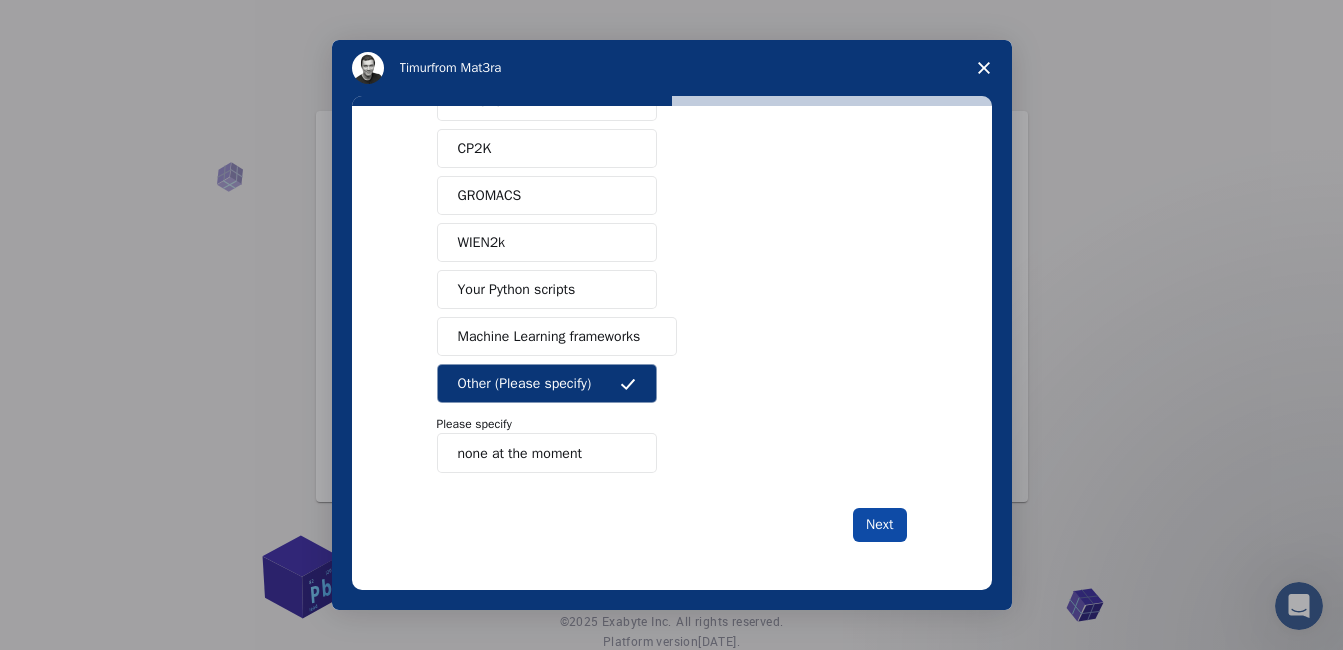 type on "none at the moment" 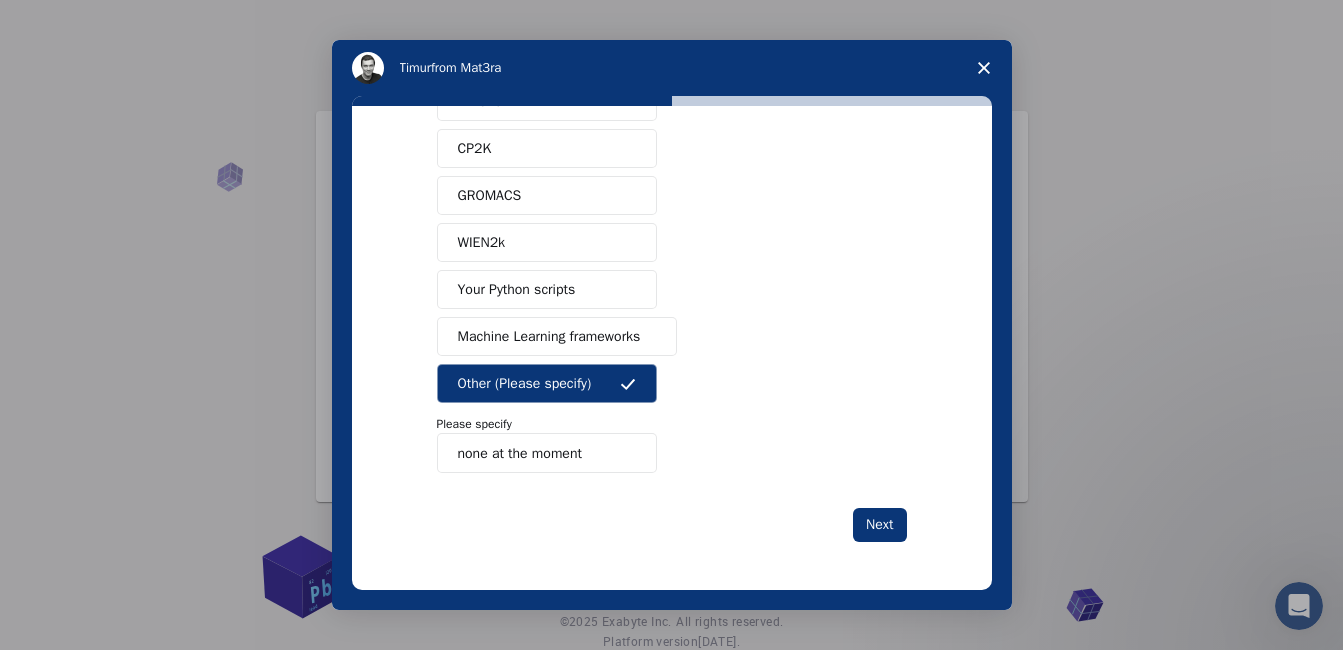 scroll, scrollTop: 0, scrollLeft: 0, axis: both 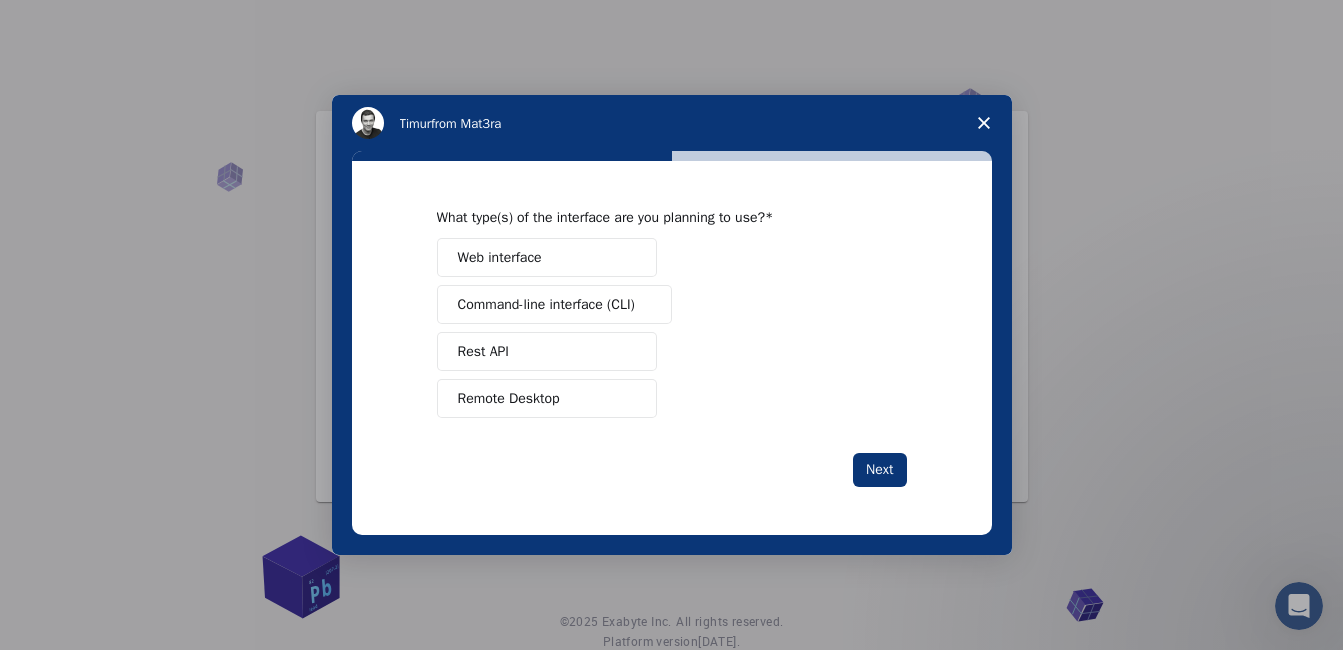 click on "Web interface" at bounding box center (500, 257) 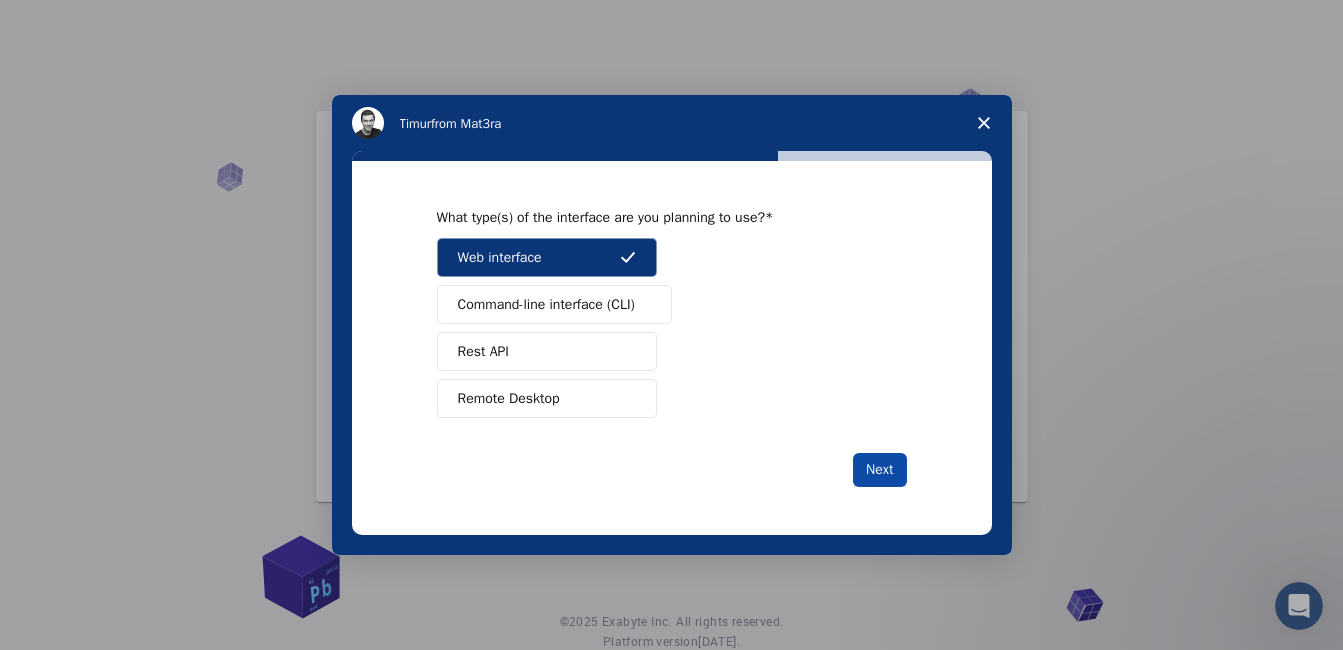click on "Next" at bounding box center (879, 470) 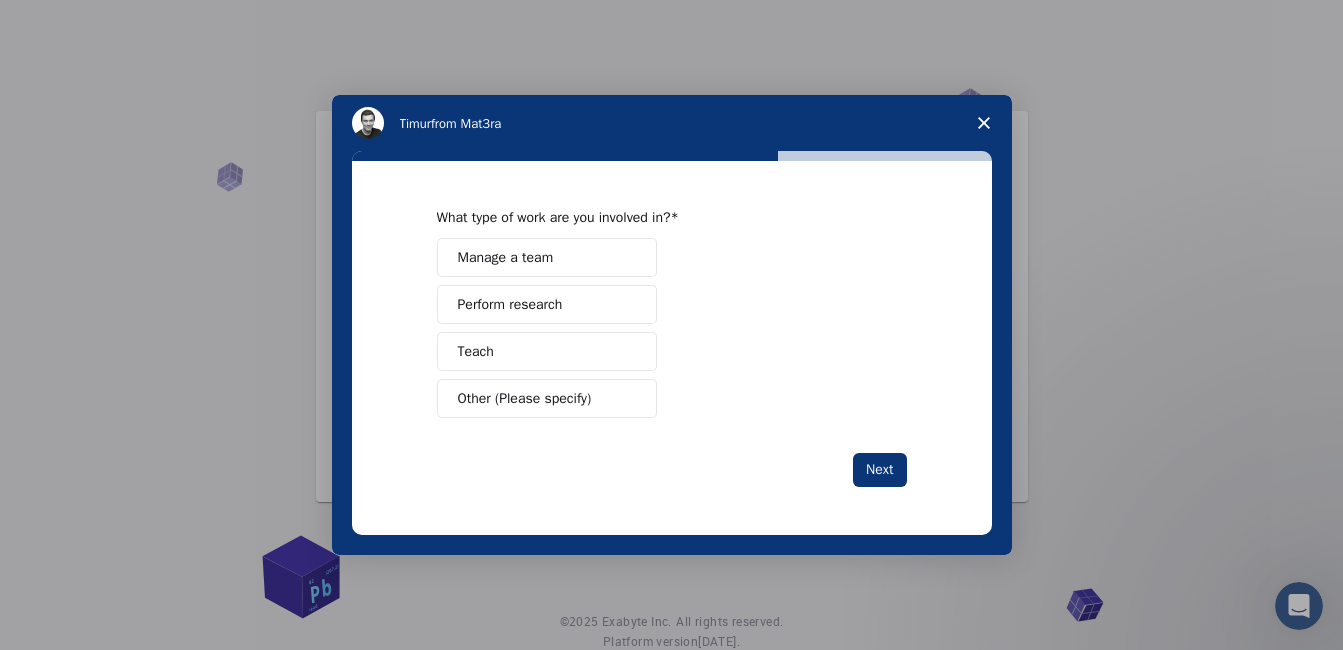 click on "Other (Please specify)" at bounding box center [525, 398] 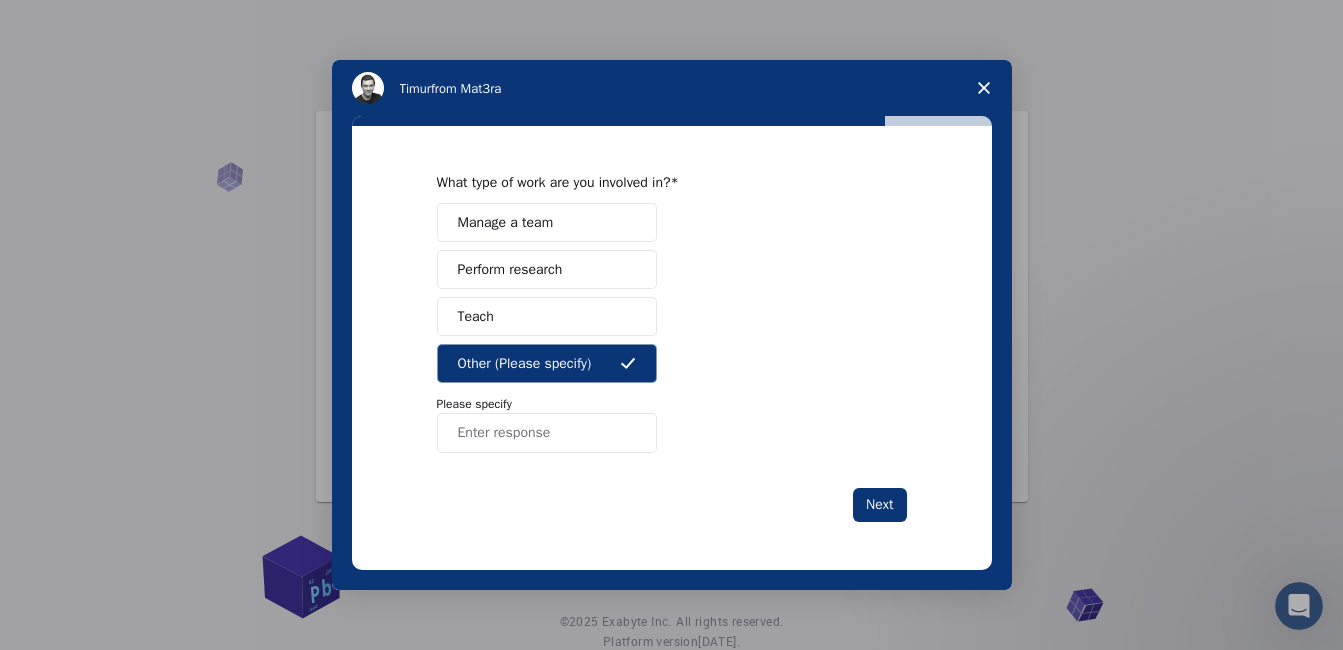 click at bounding box center [547, 433] 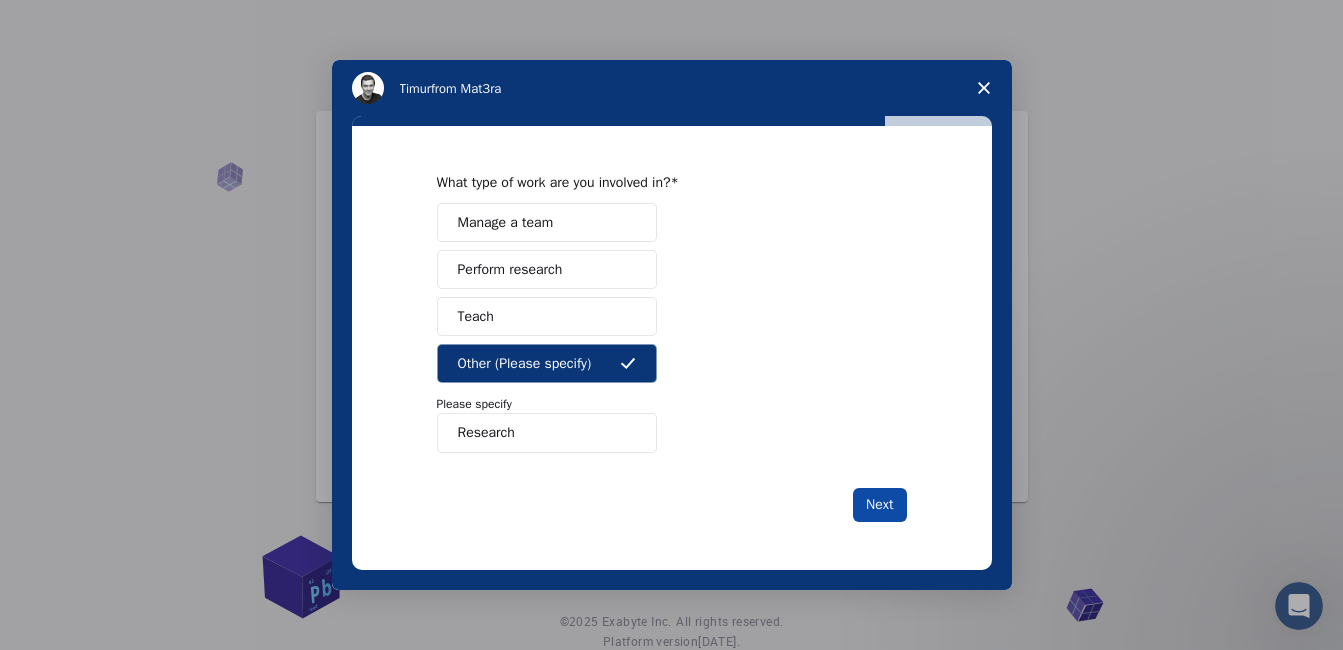 type on "Research" 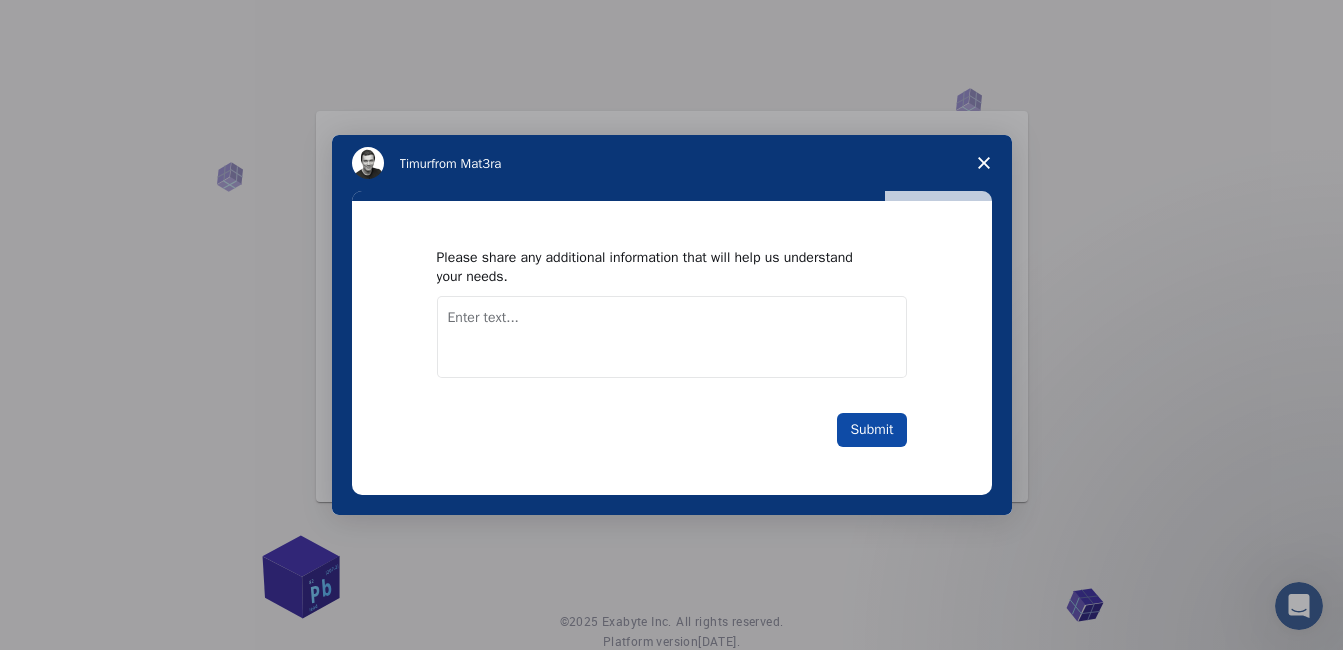 click on "Submit" at bounding box center [871, 430] 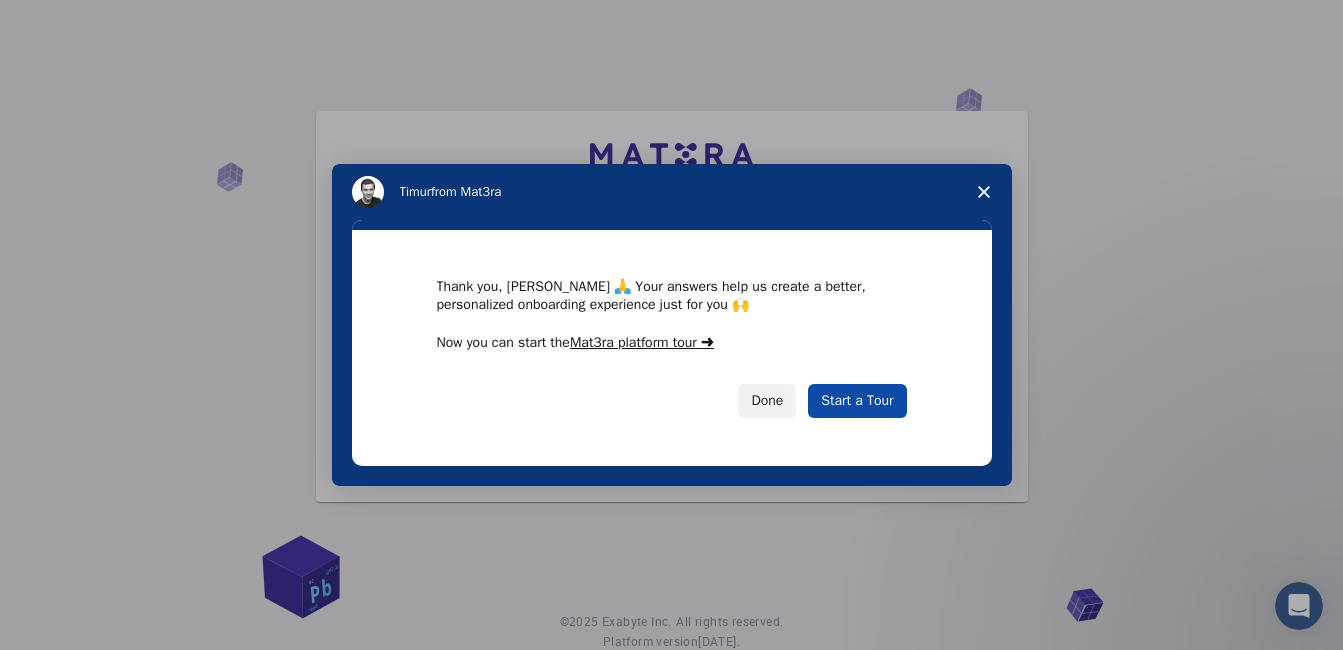 click on "Start a Tour" at bounding box center [857, 401] 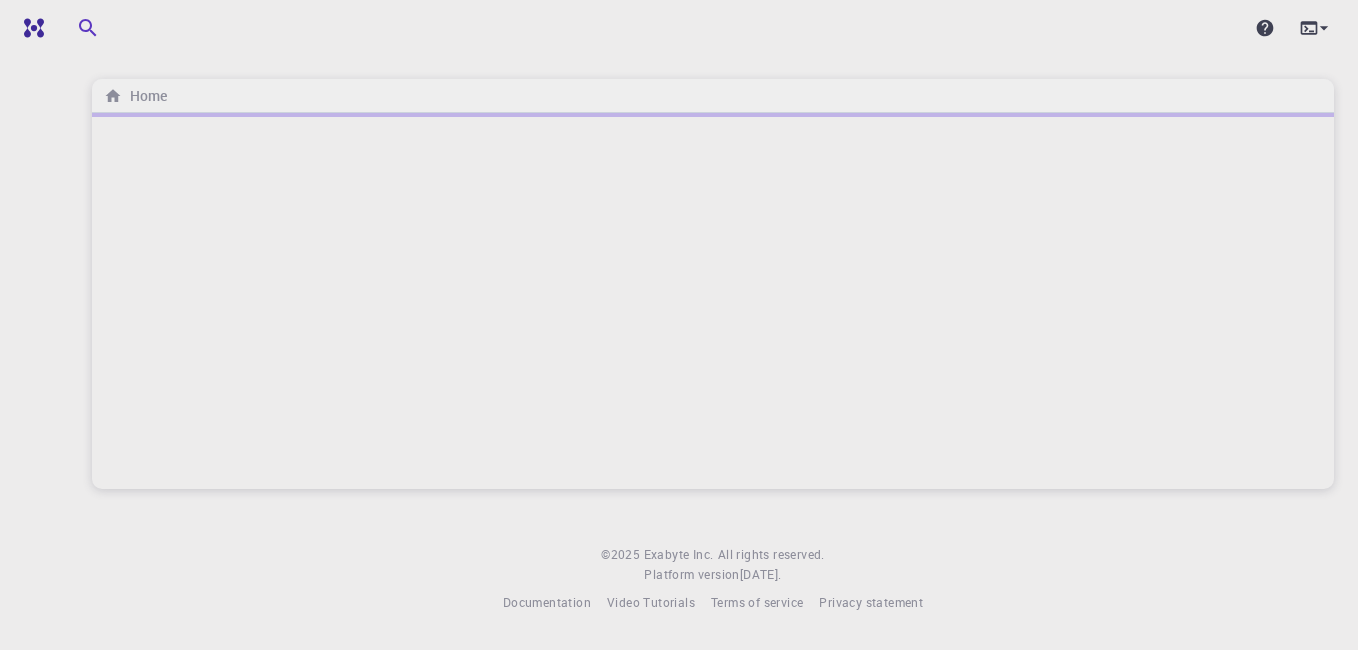 scroll, scrollTop: 0, scrollLeft: 0, axis: both 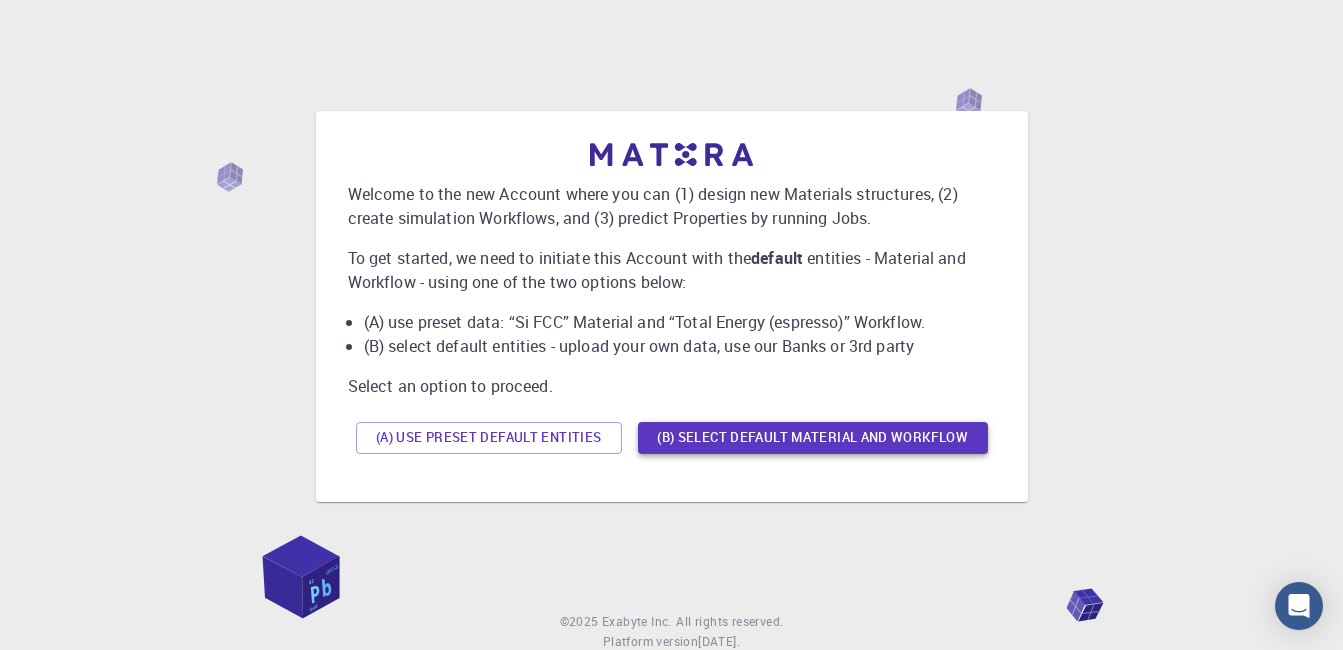 click on "(B) Select default material and workflow" at bounding box center (813, 438) 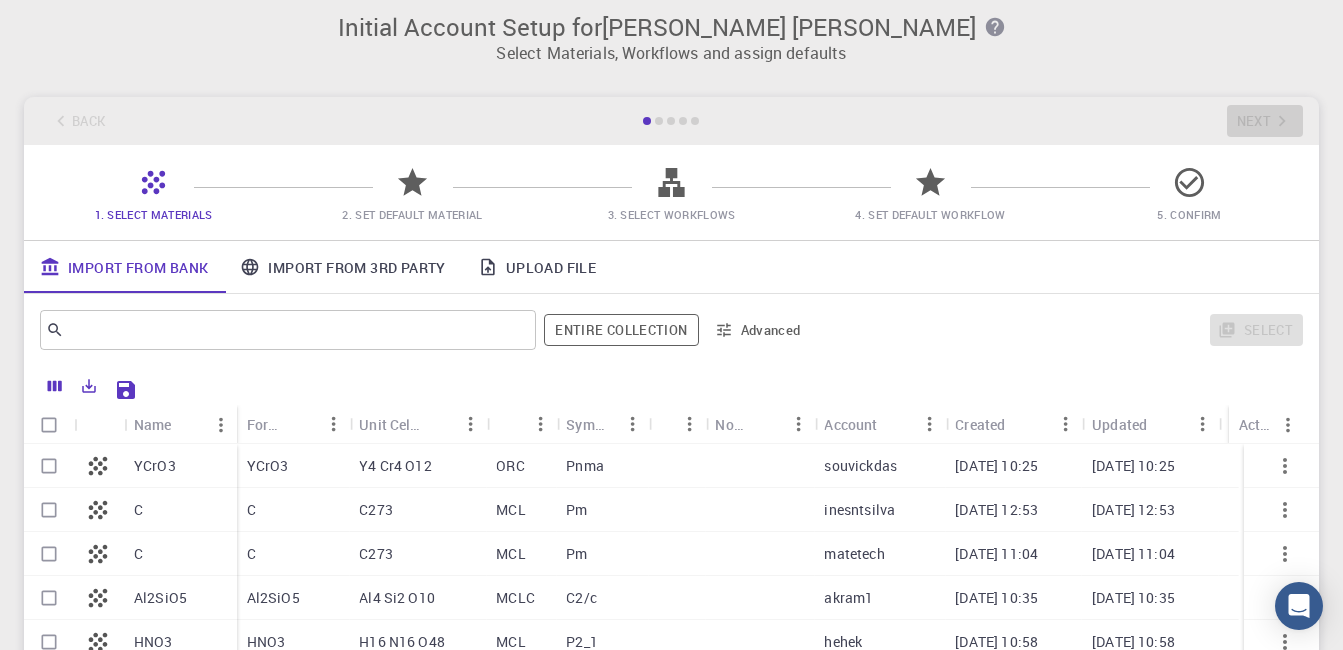 scroll, scrollTop: 0, scrollLeft: 0, axis: both 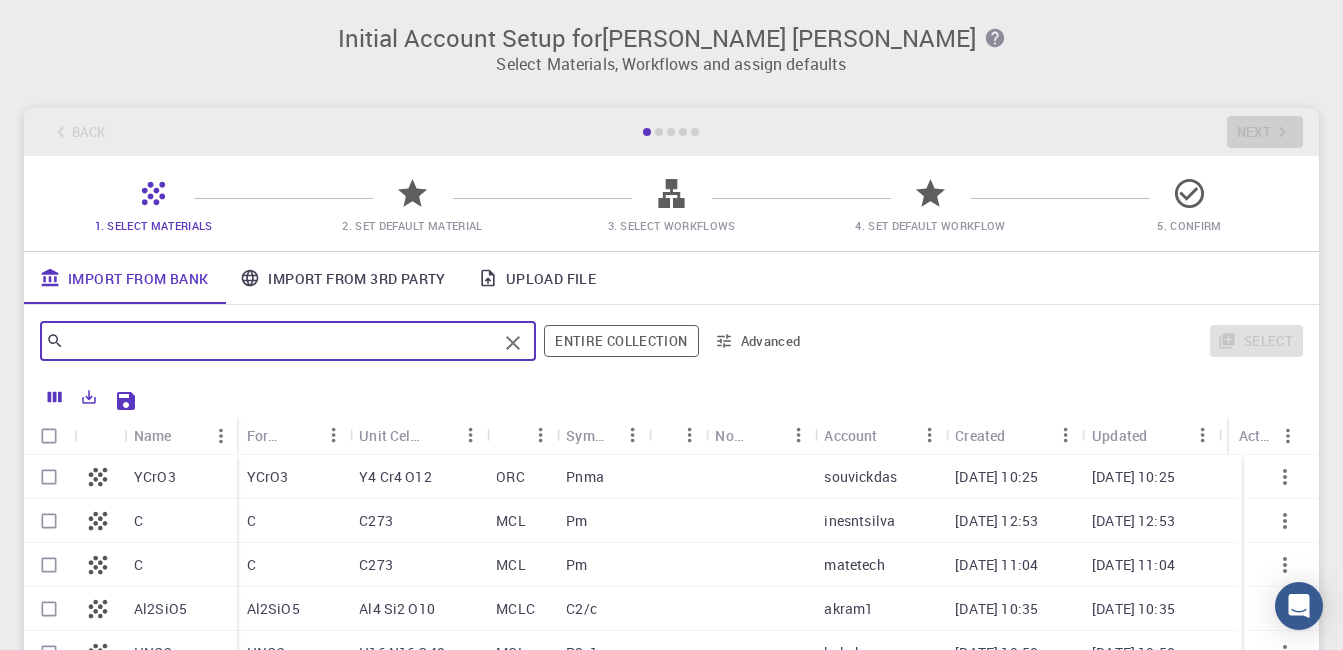 click at bounding box center (280, 341) 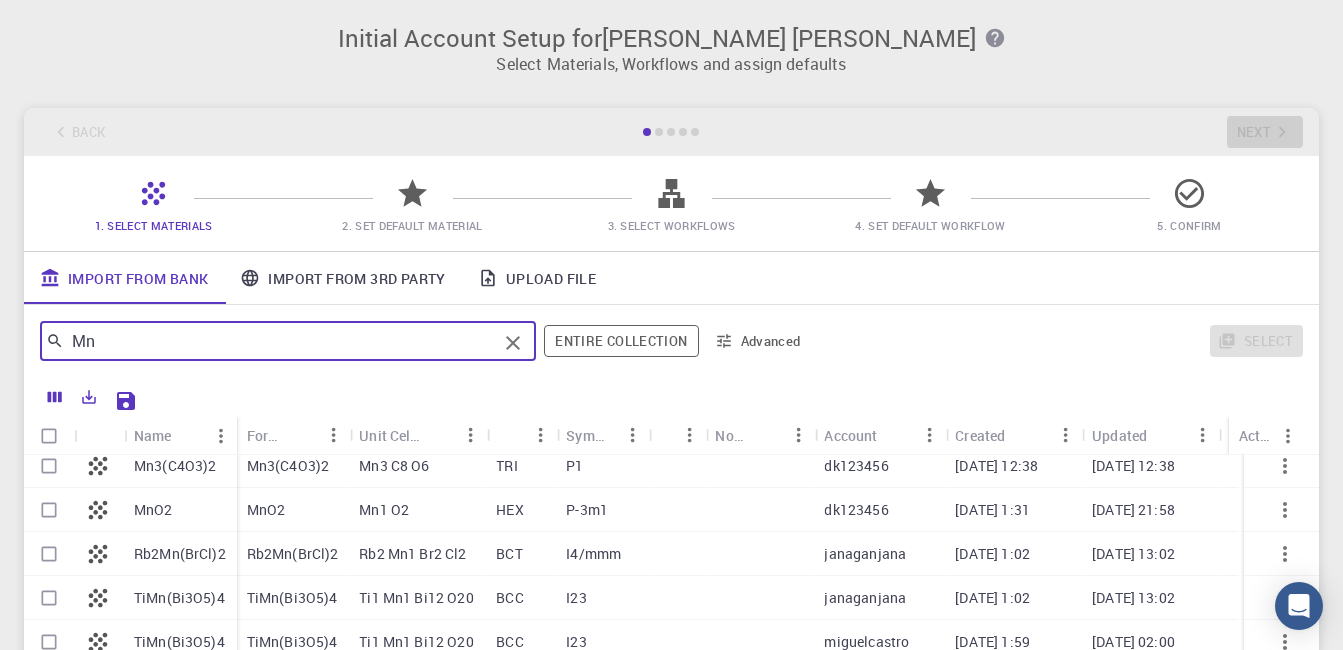 scroll, scrollTop: 636, scrollLeft: 0, axis: vertical 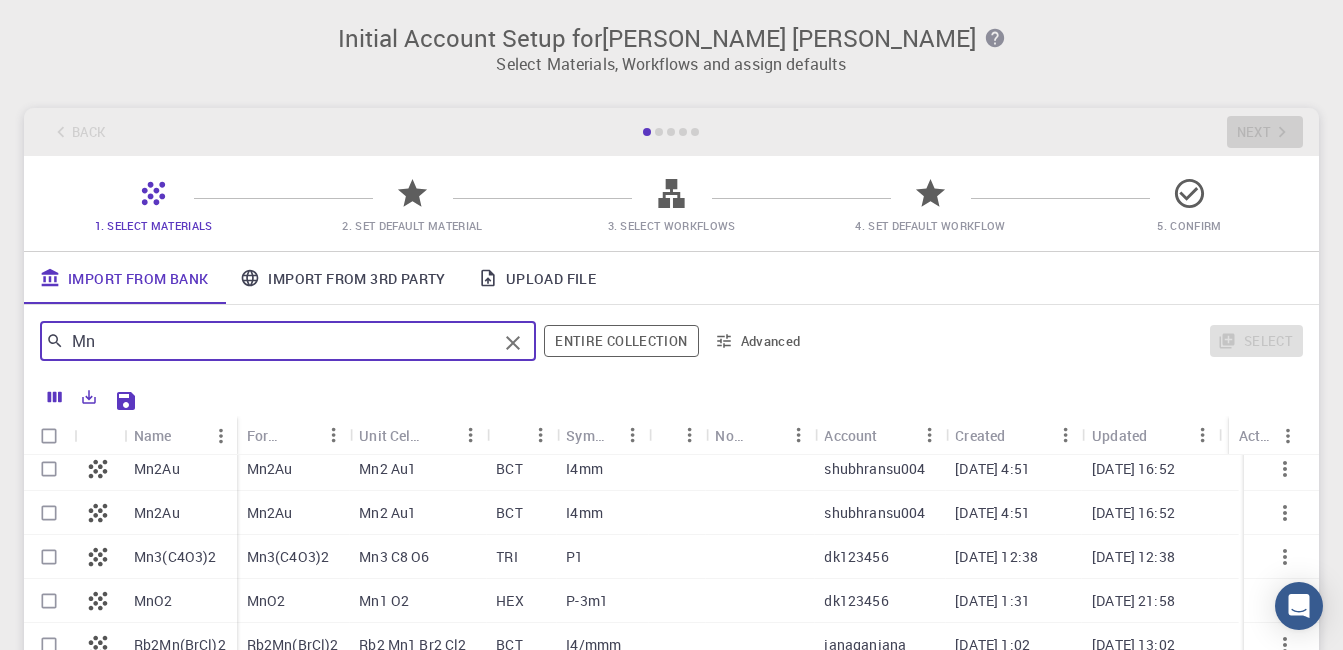 type on "Mn" 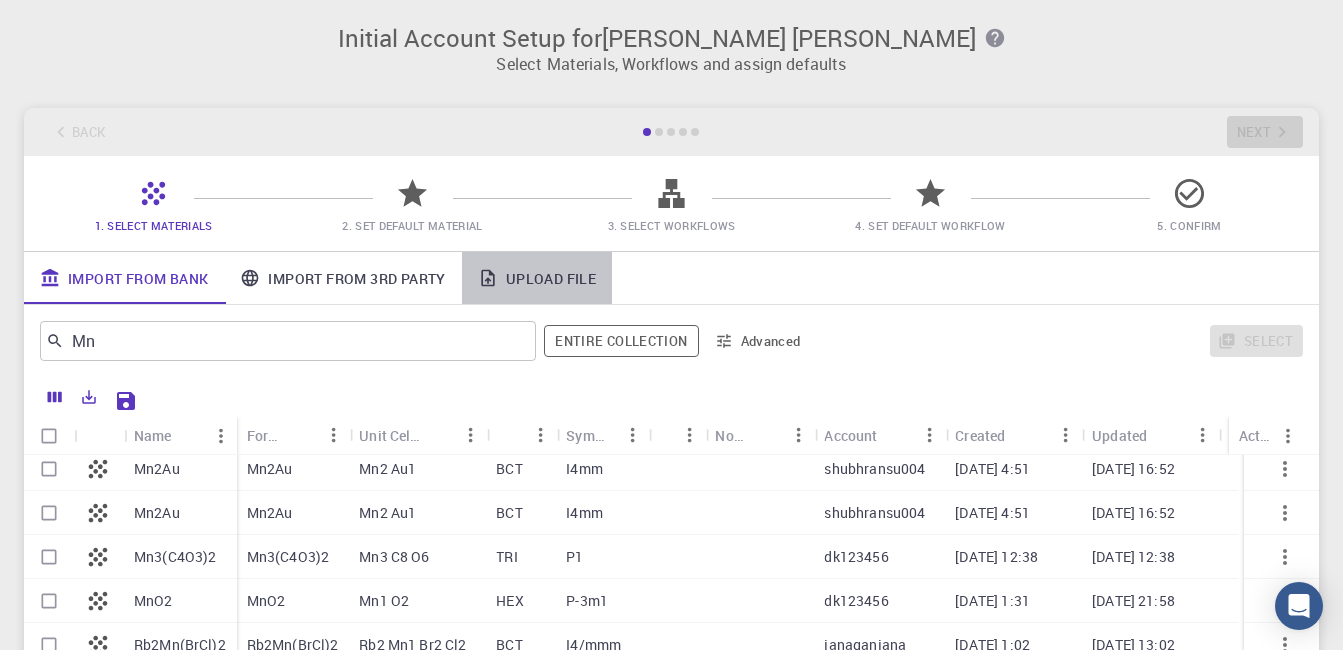click on "Upload File" at bounding box center [537, 278] 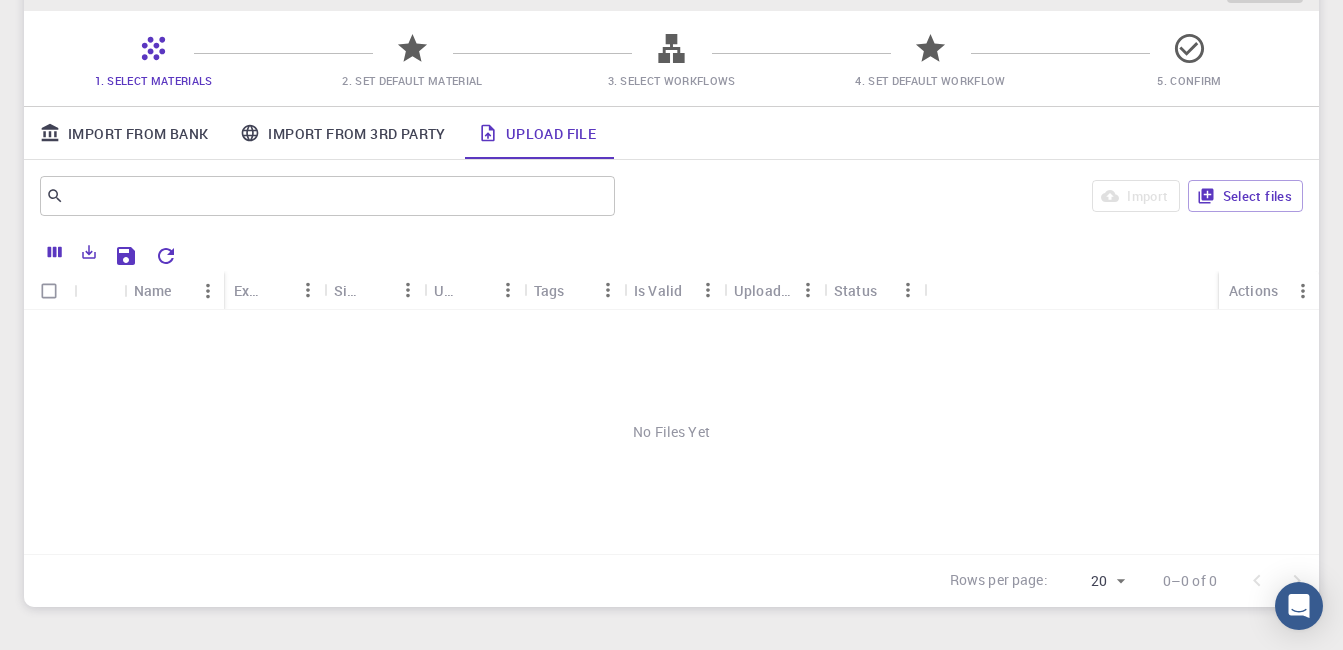scroll, scrollTop: 100, scrollLeft: 0, axis: vertical 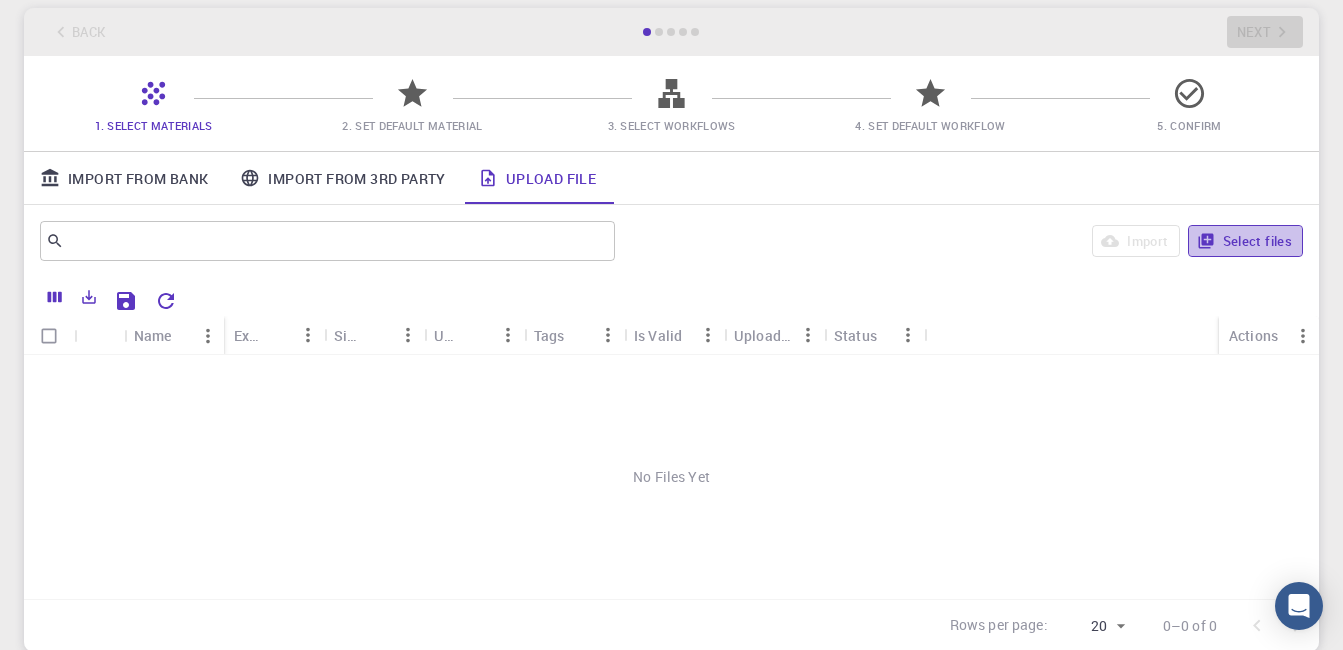 click 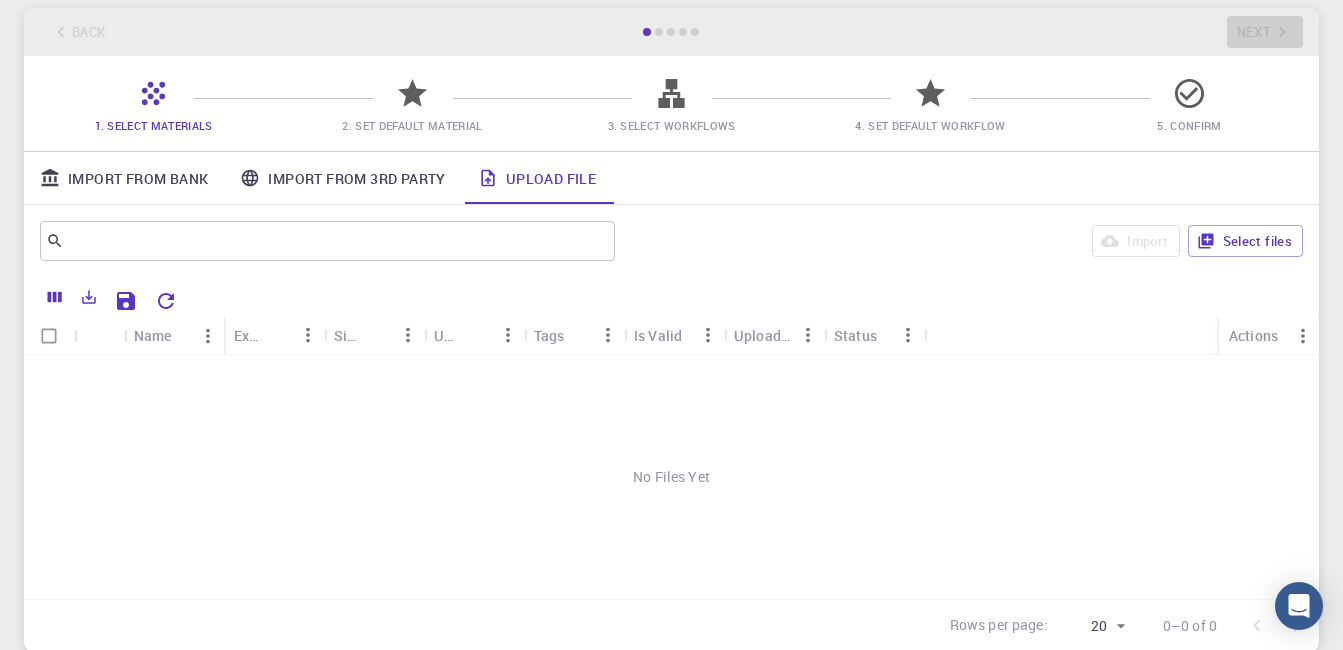 drag, startPoint x: 293, startPoint y: 182, endPoint x: 295, endPoint y: 192, distance: 10.198039 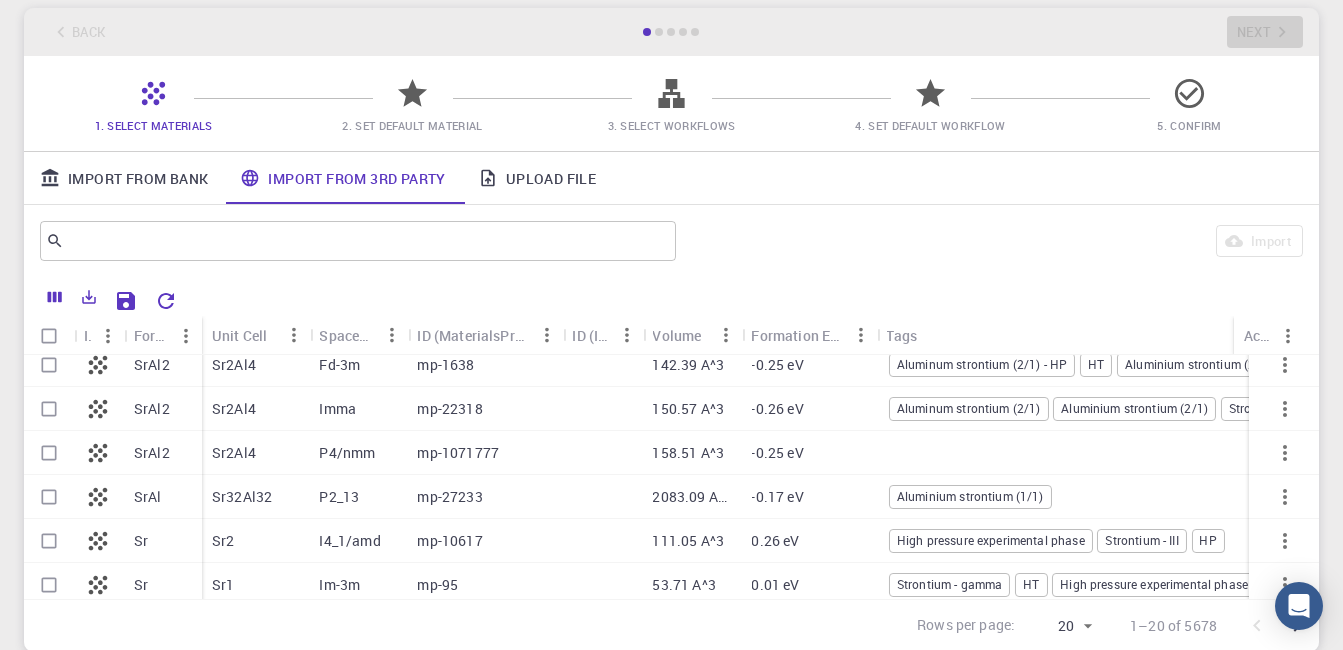 scroll, scrollTop: 651, scrollLeft: 0, axis: vertical 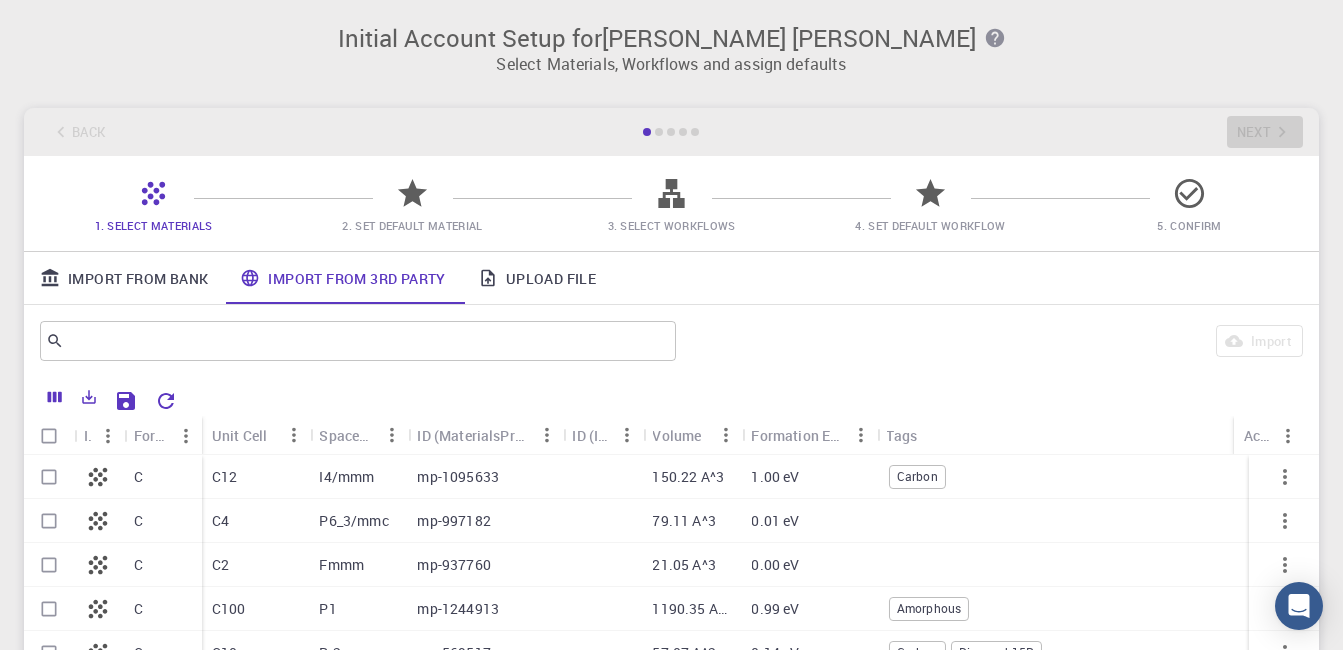 click on "Import From Bank" at bounding box center [124, 278] 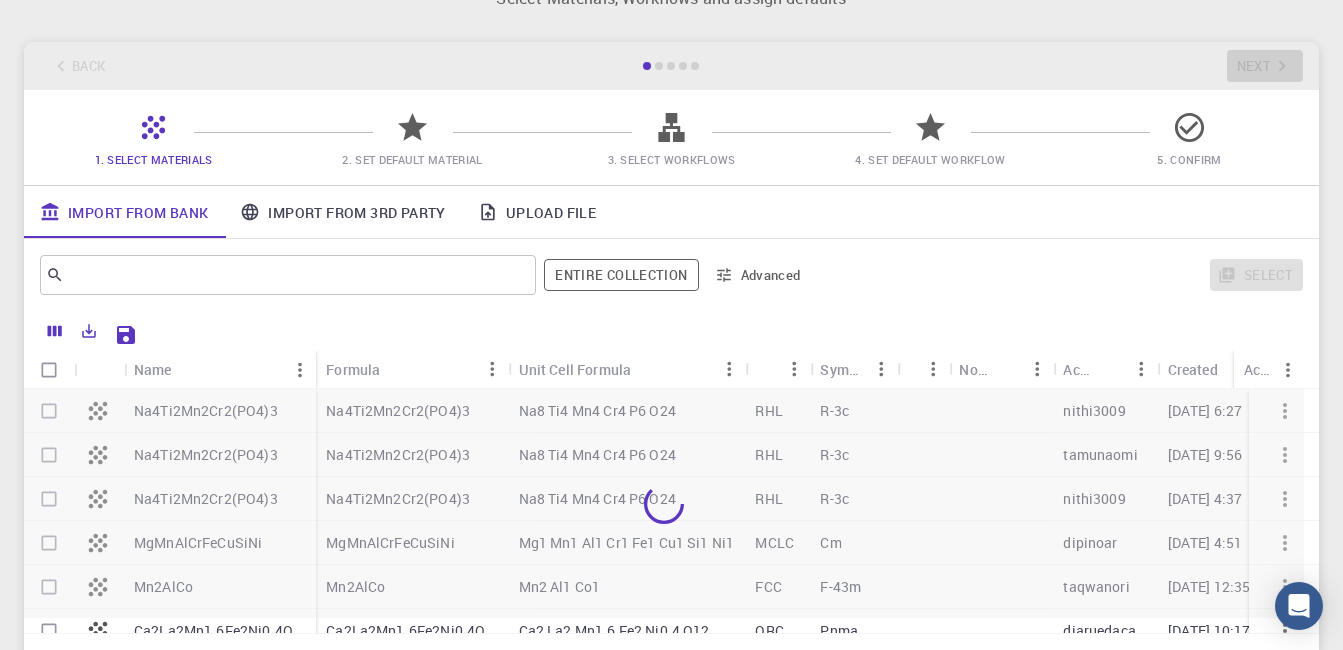 scroll, scrollTop: 100, scrollLeft: 0, axis: vertical 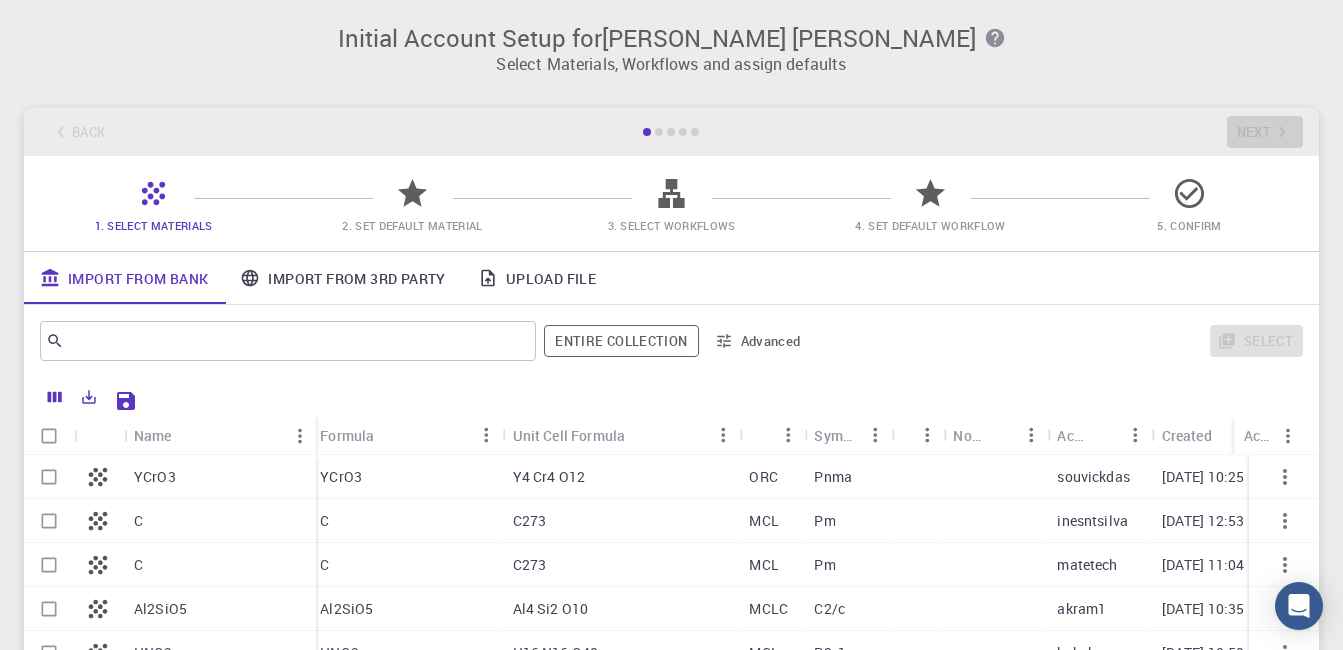 click 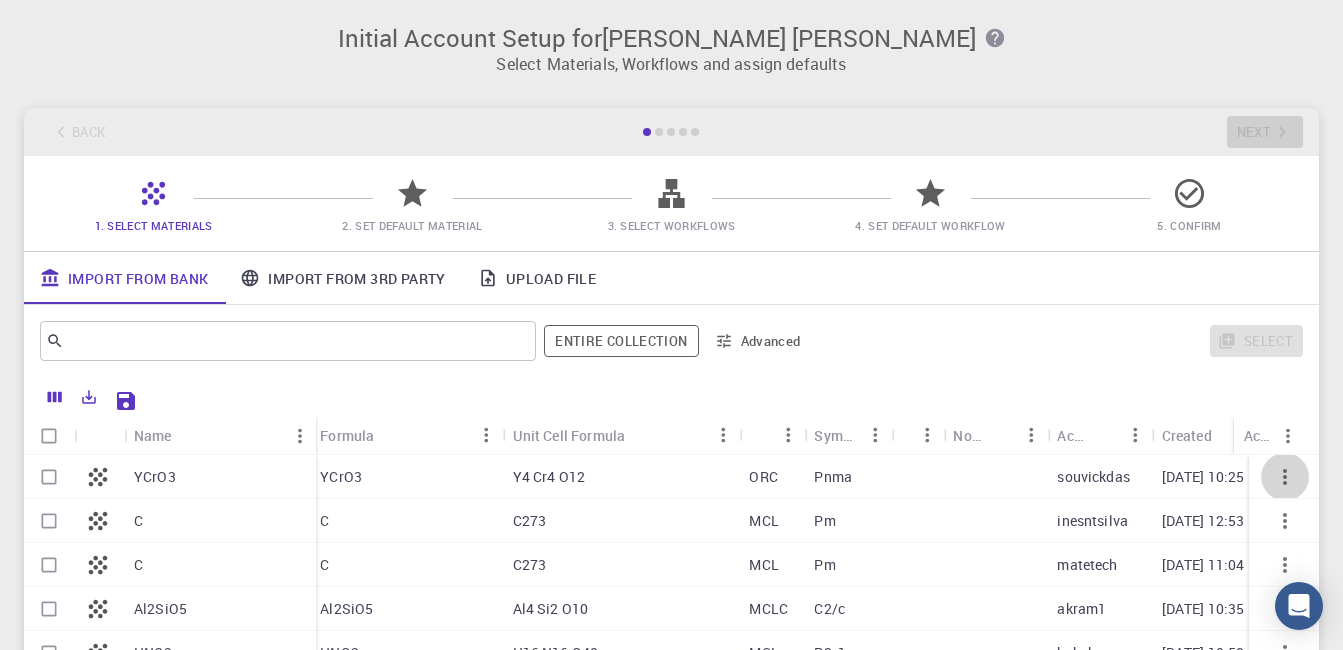 click 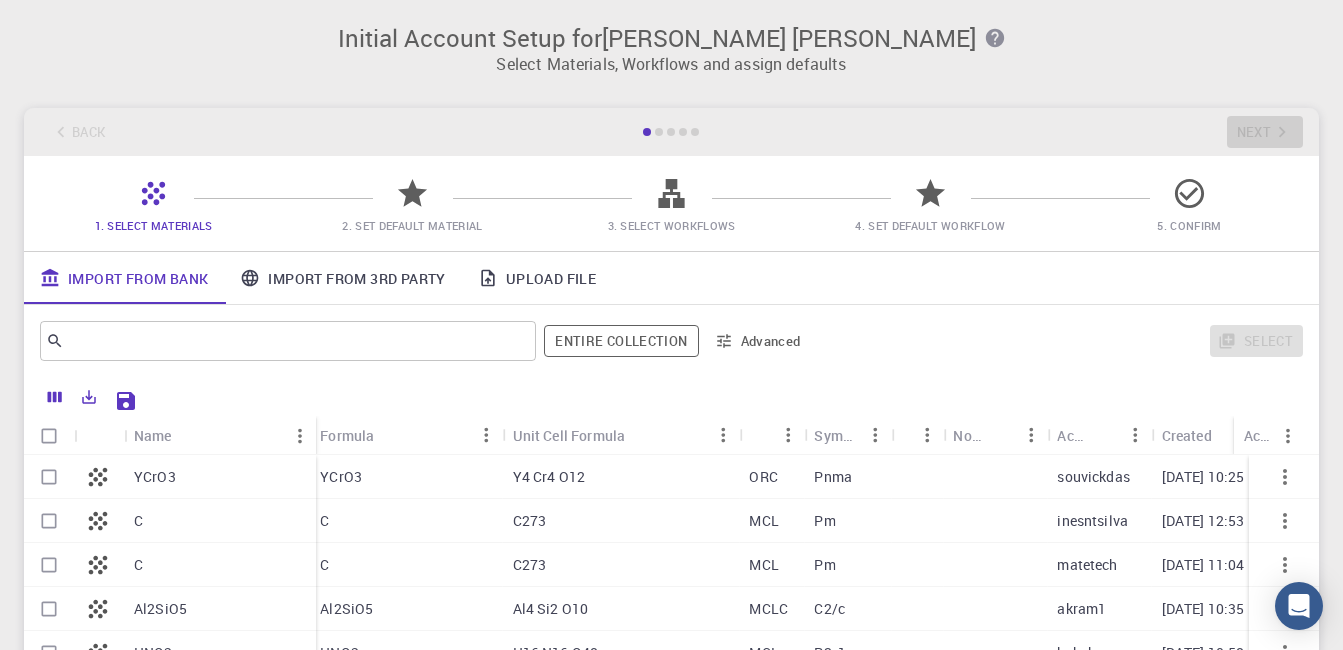 click at bounding box center [49, 477] 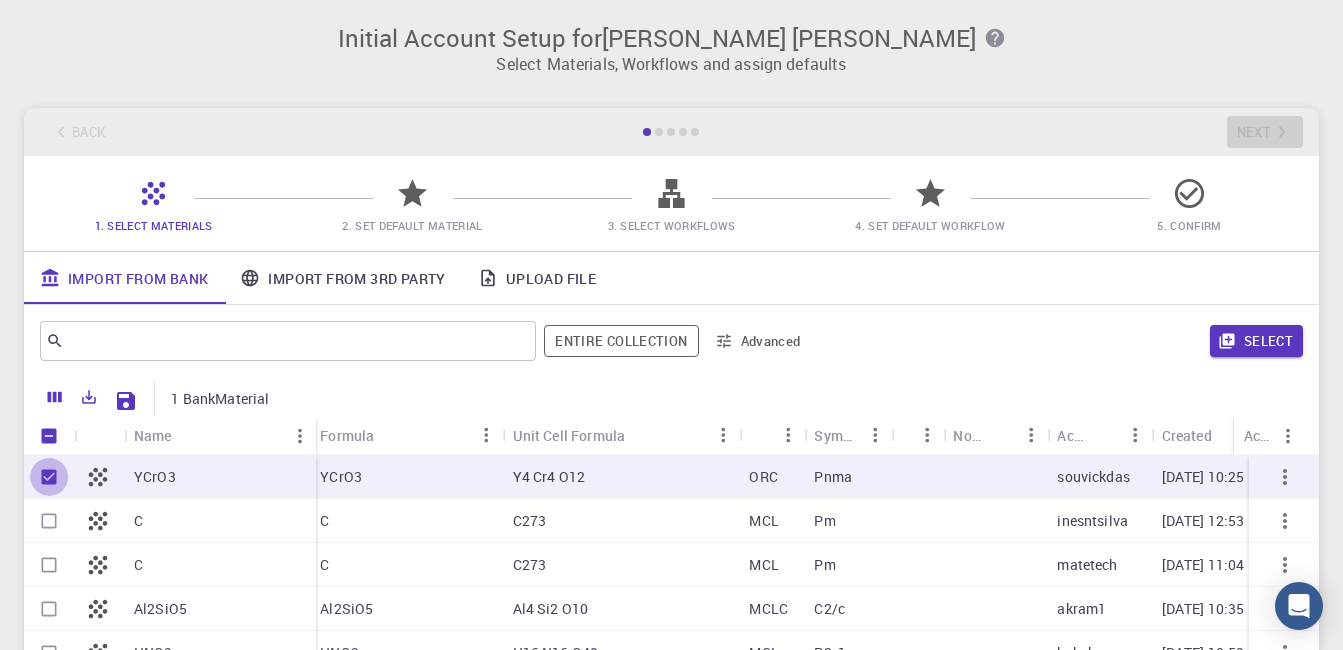click at bounding box center [49, 477] 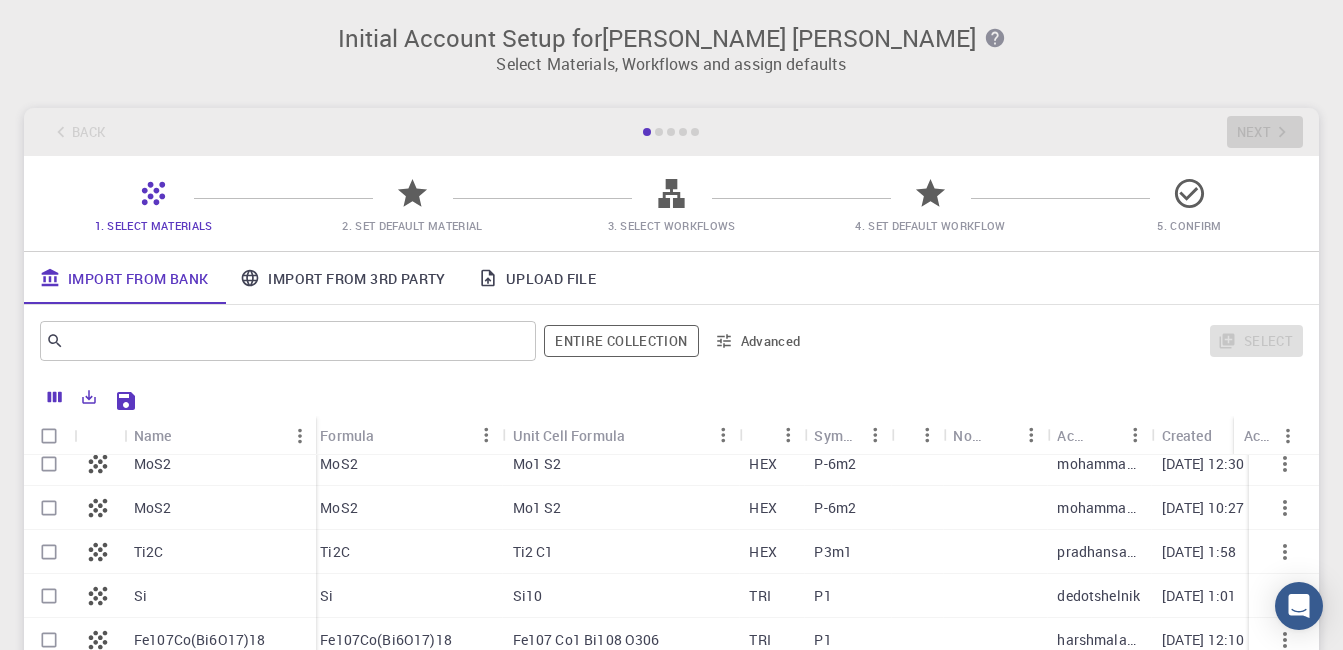 scroll, scrollTop: 651, scrollLeft: 6, axis: both 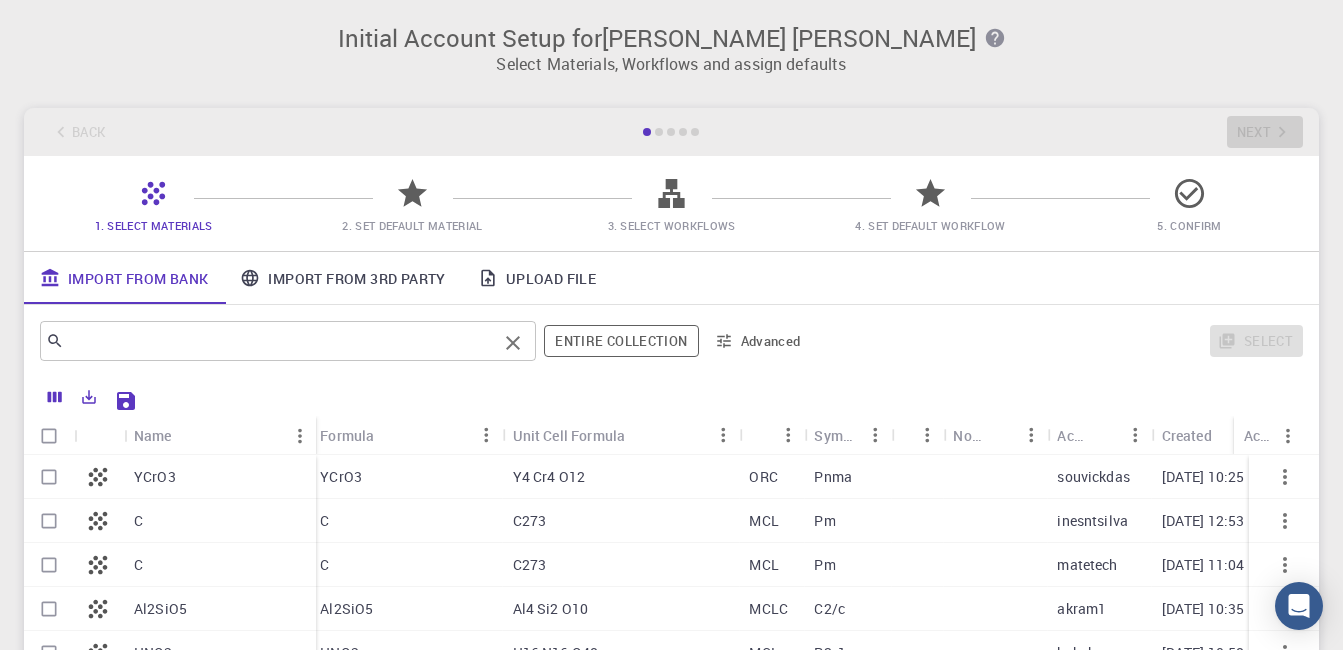 click on "​" at bounding box center [288, 341] 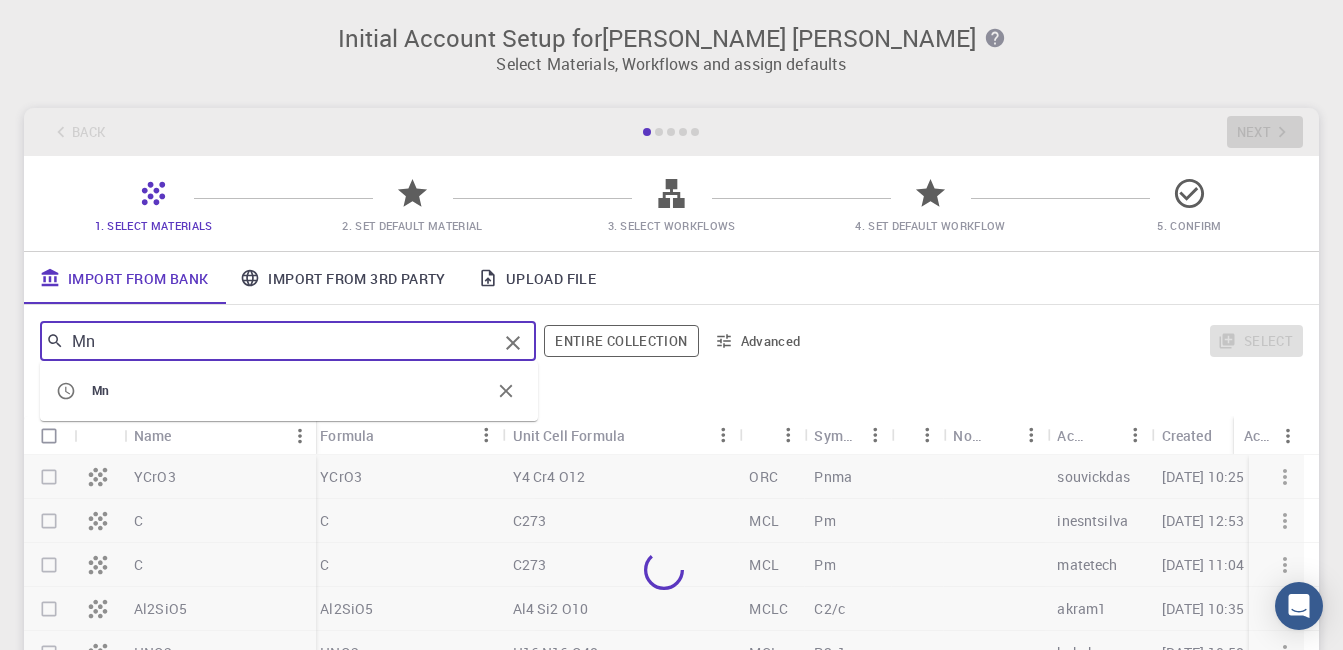 type on "Mn" 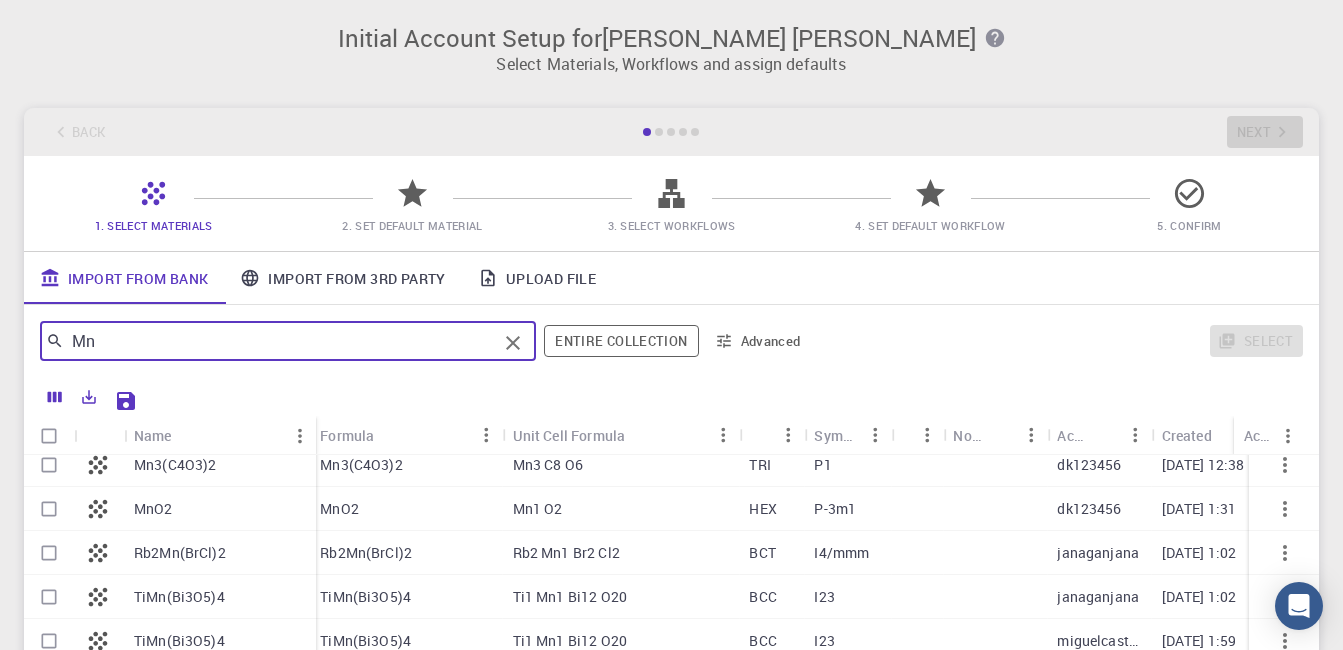 scroll, scrollTop: 651, scrollLeft: 6, axis: both 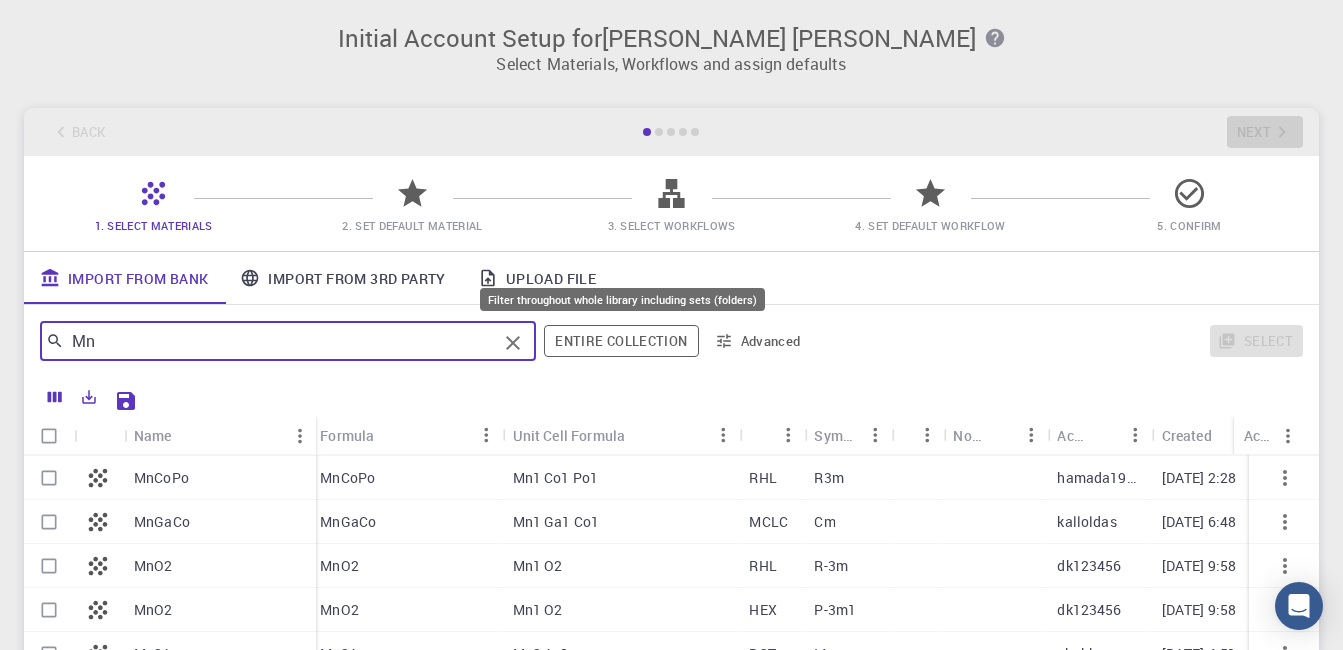 click on "Entire collection" at bounding box center (621, 341) 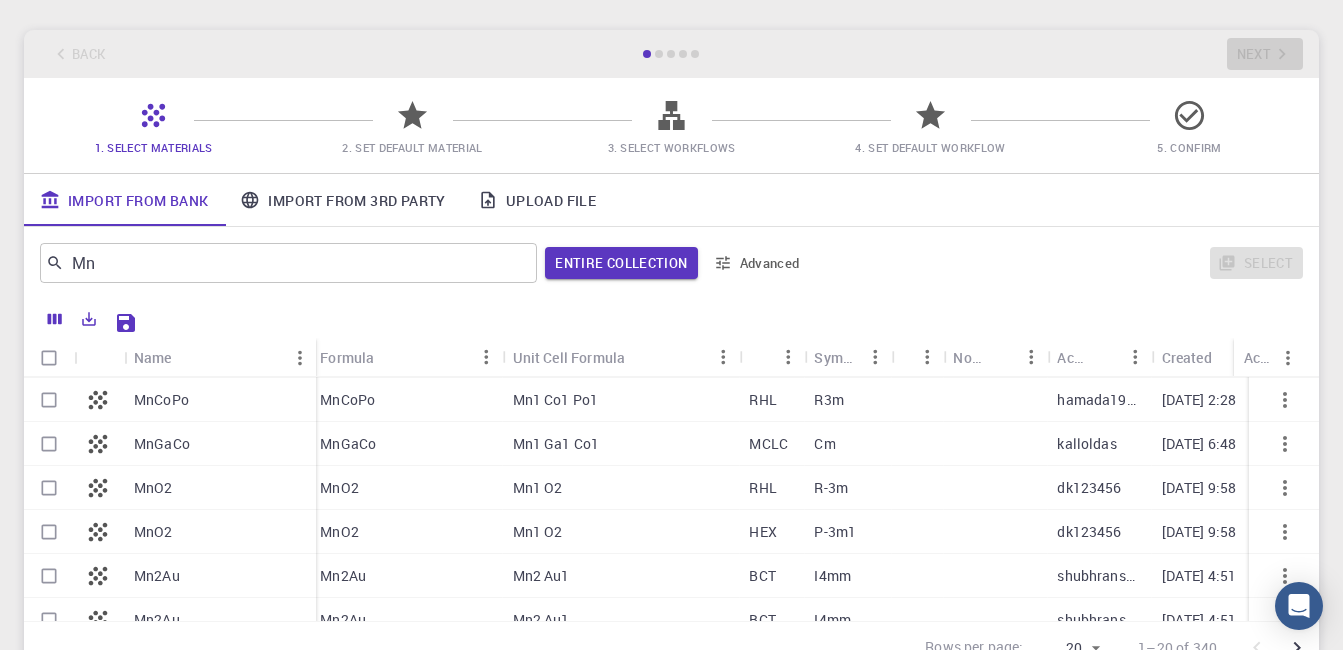 scroll, scrollTop: 100, scrollLeft: 0, axis: vertical 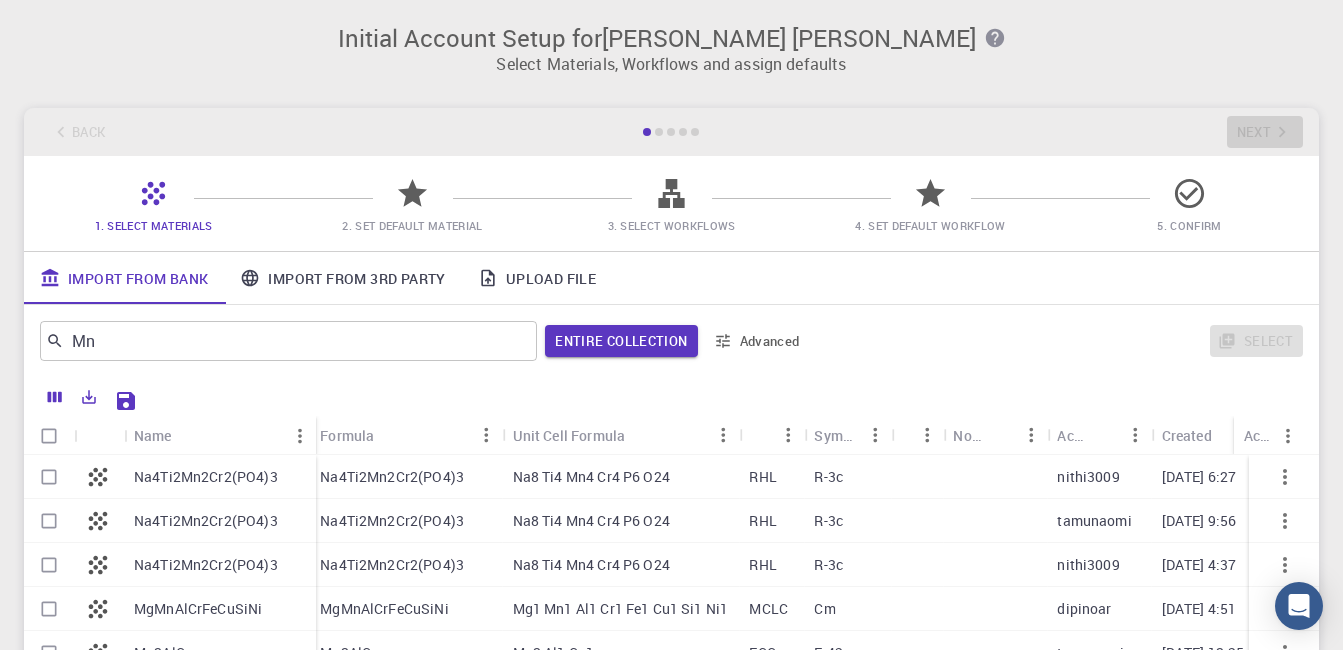 drag, startPoint x: 550, startPoint y: 287, endPoint x: 523, endPoint y: 294, distance: 27.89265 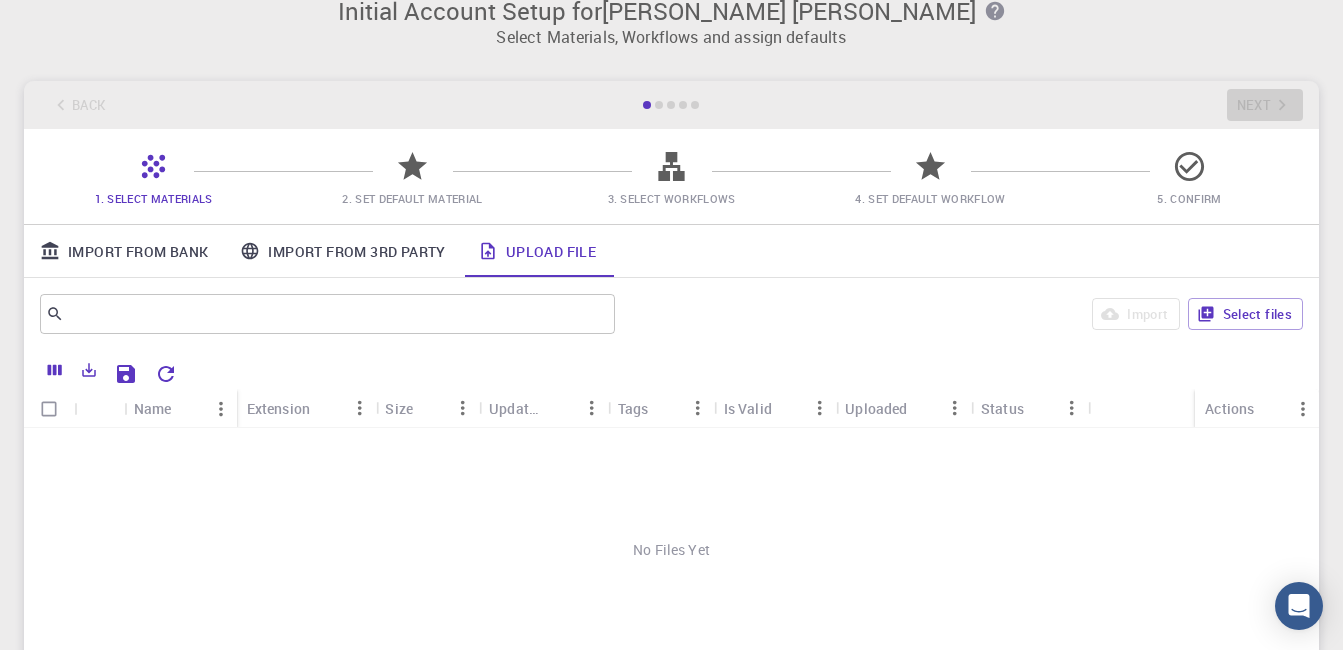 scroll, scrollTop: 0, scrollLeft: 0, axis: both 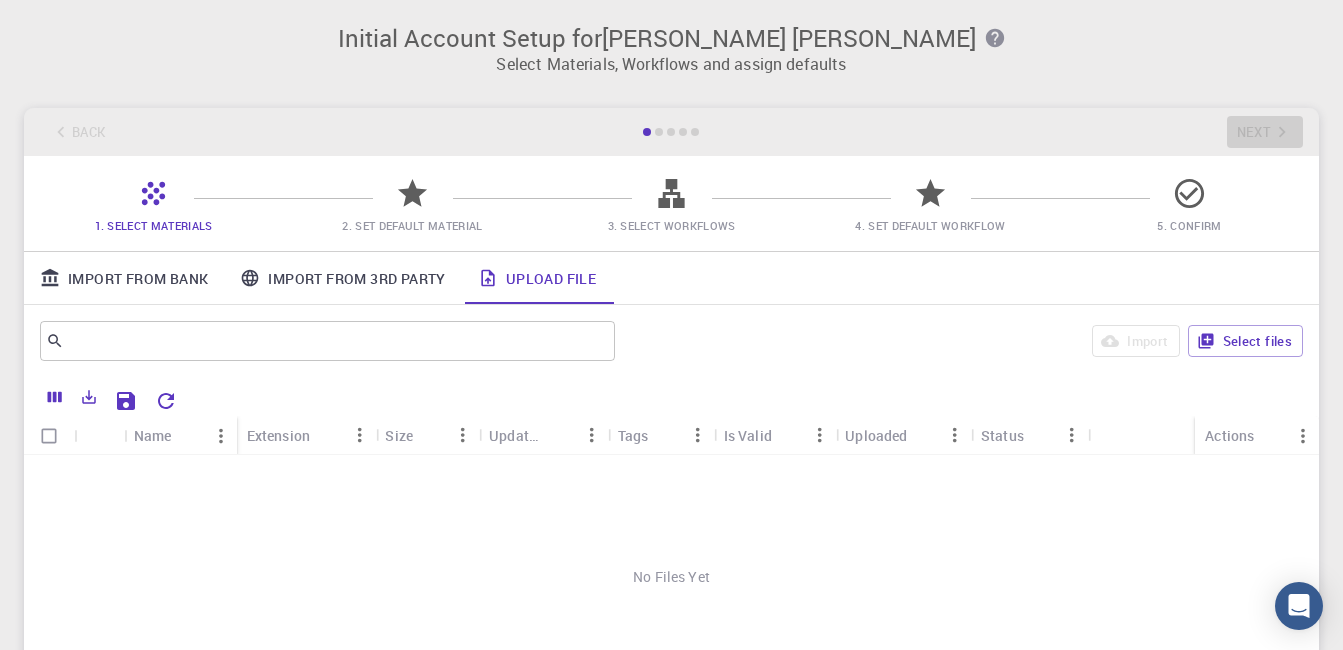 click on "No Files Yet" at bounding box center [671, 577] 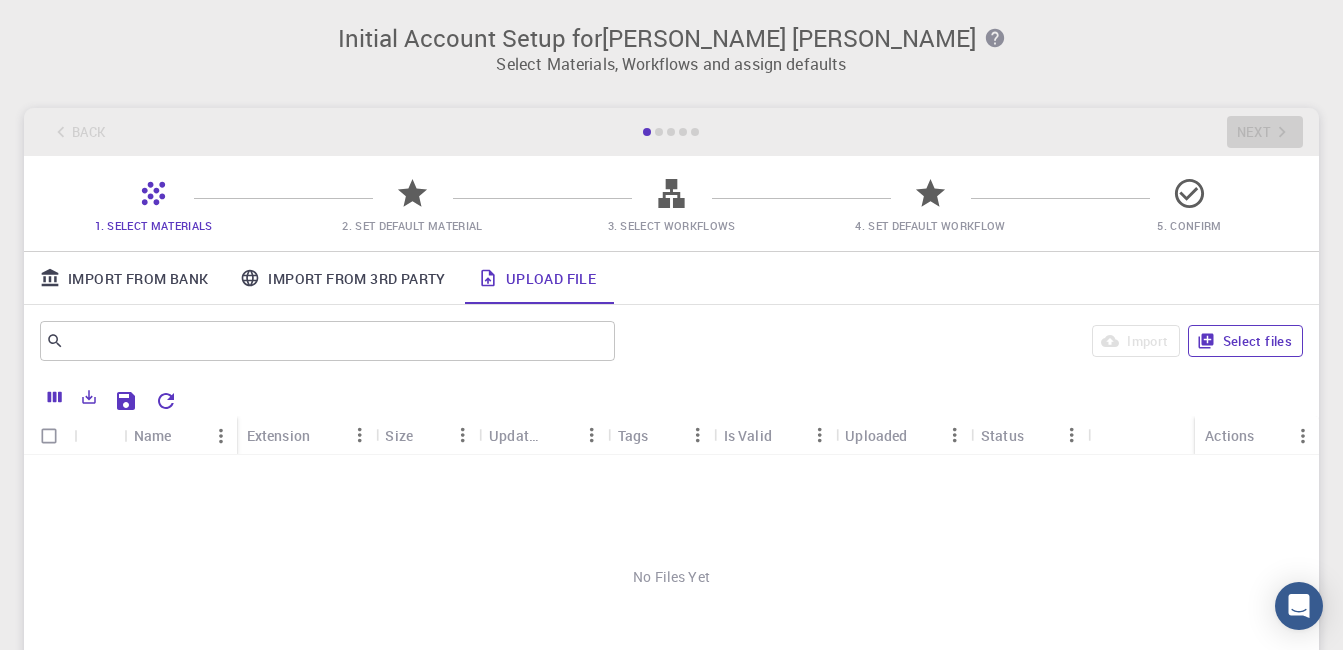 click on "Select files" at bounding box center (1245, 341) 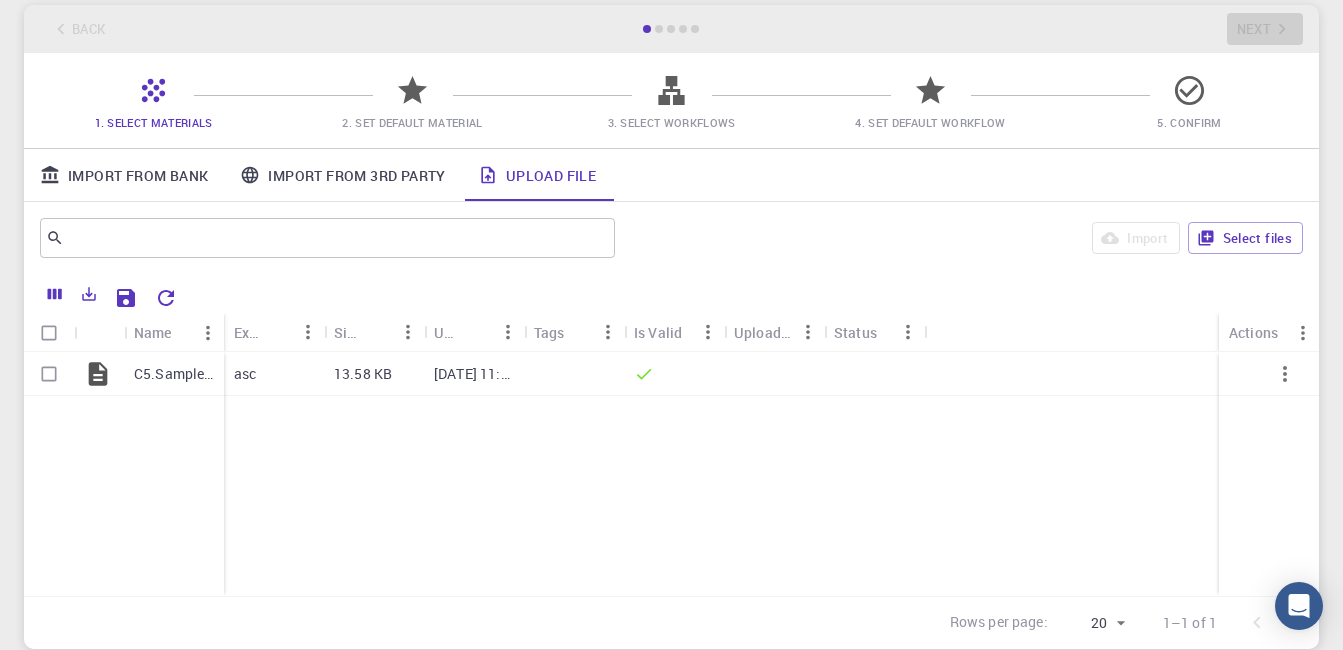 scroll, scrollTop: 100, scrollLeft: 0, axis: vertical 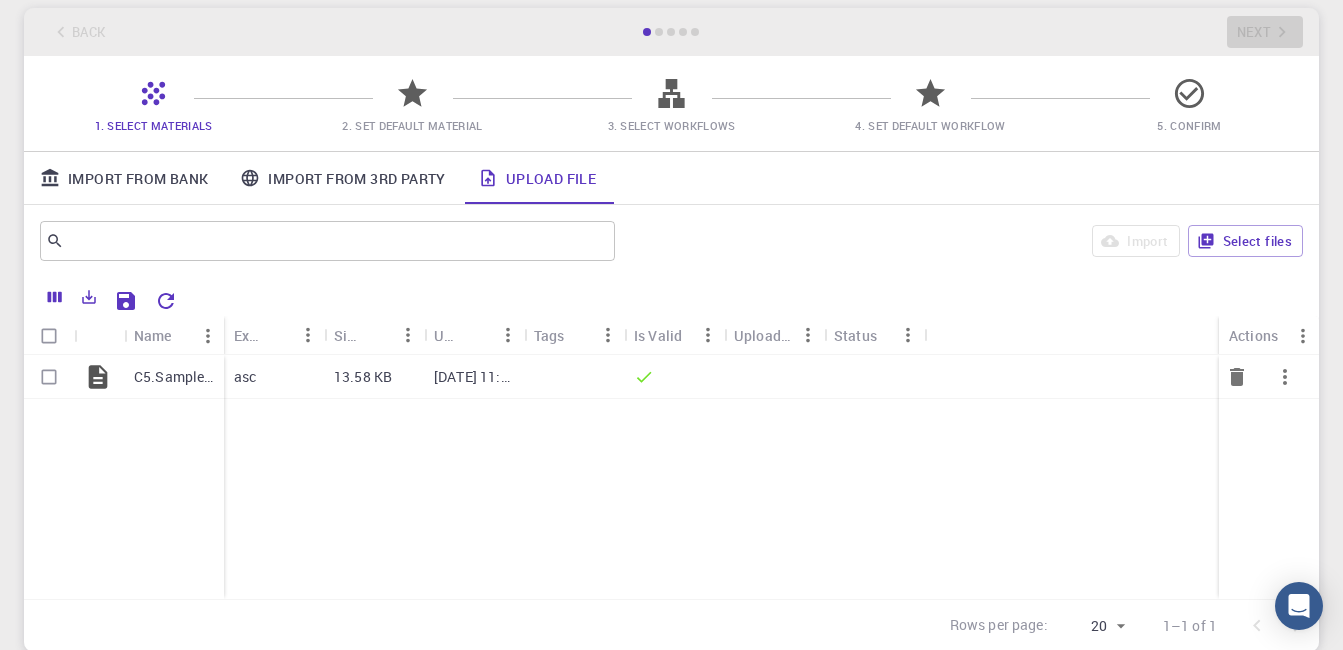 click at bounding box center (49, 377) 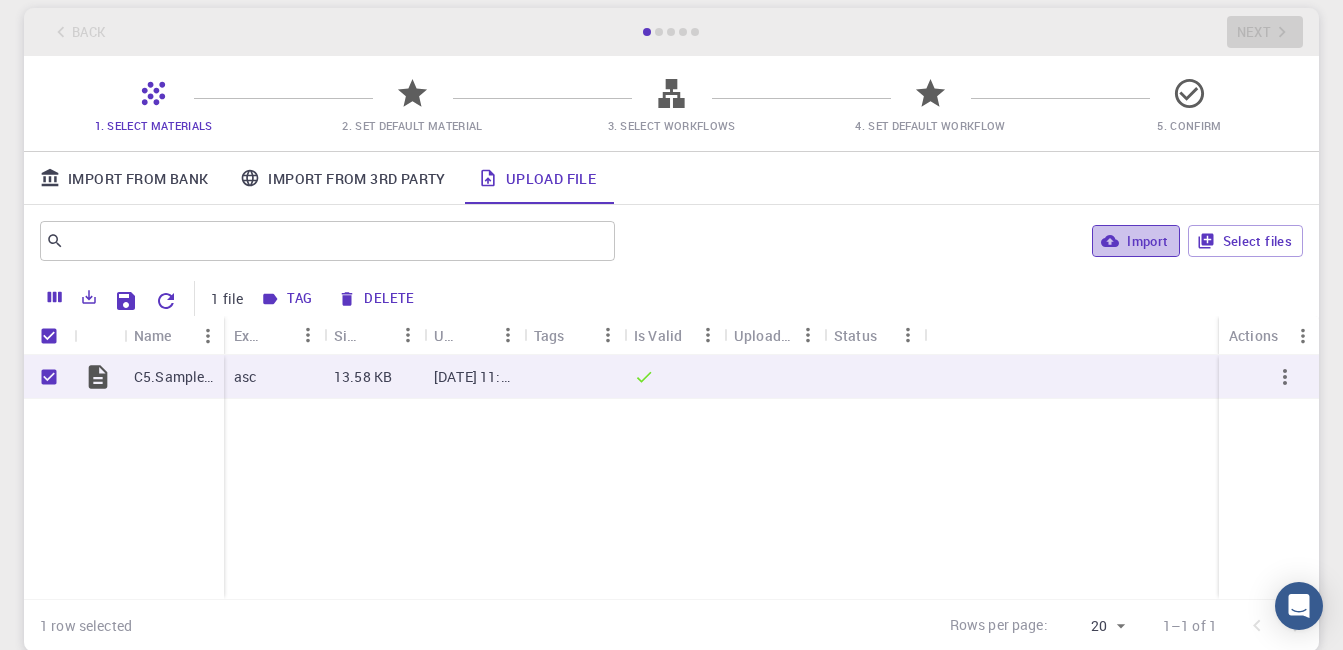 click on "Import" at bounding box center (1135, 241) 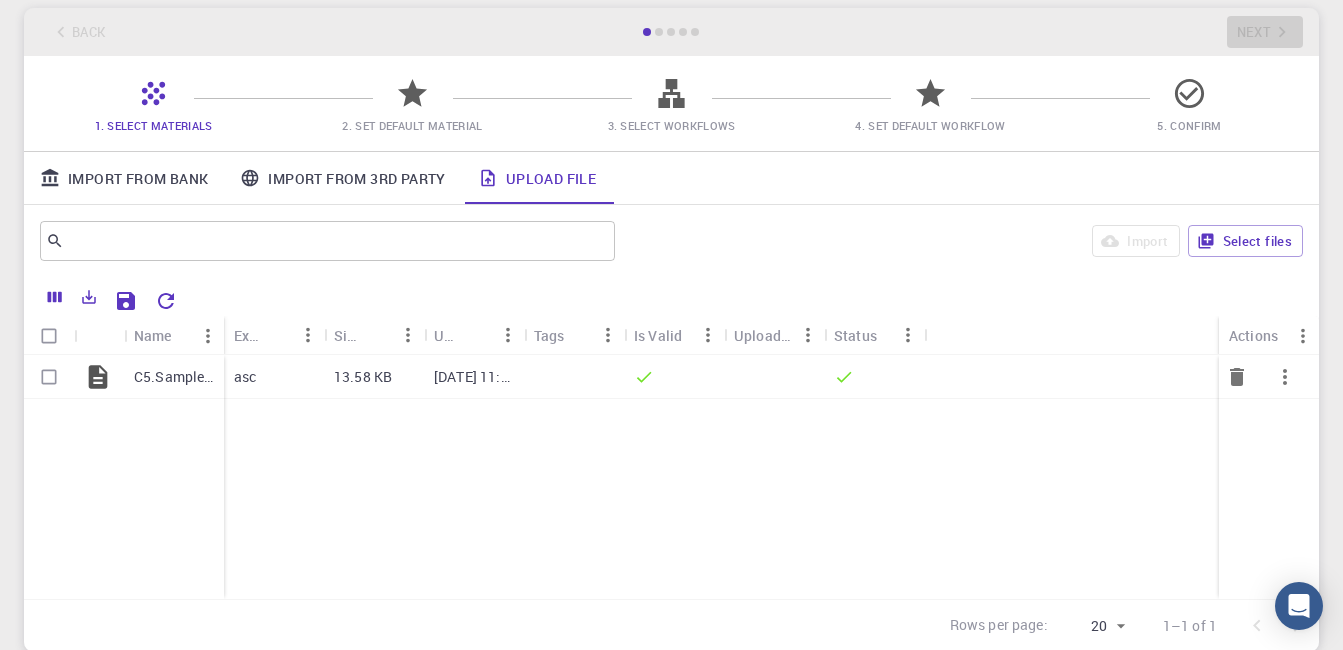 click on "13.58 KB" at bounding box center (374, 377) 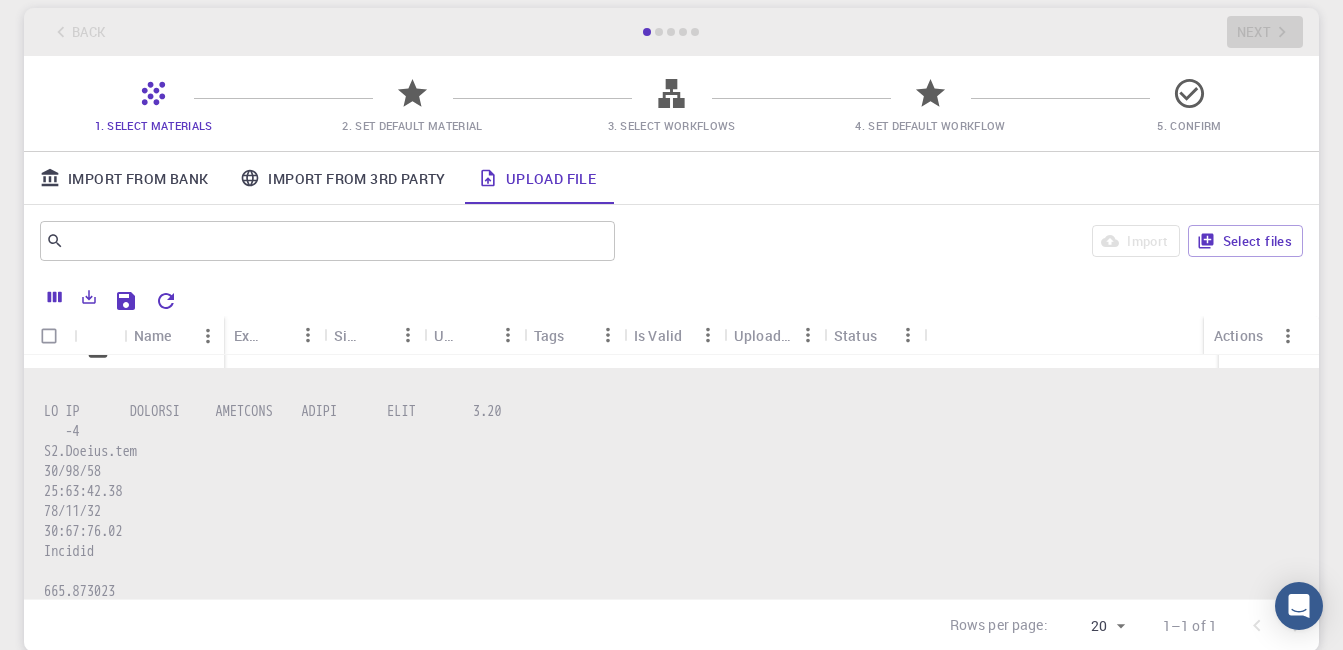 scroll, scrollTop: 0, scrollLeft: 0, axis: both 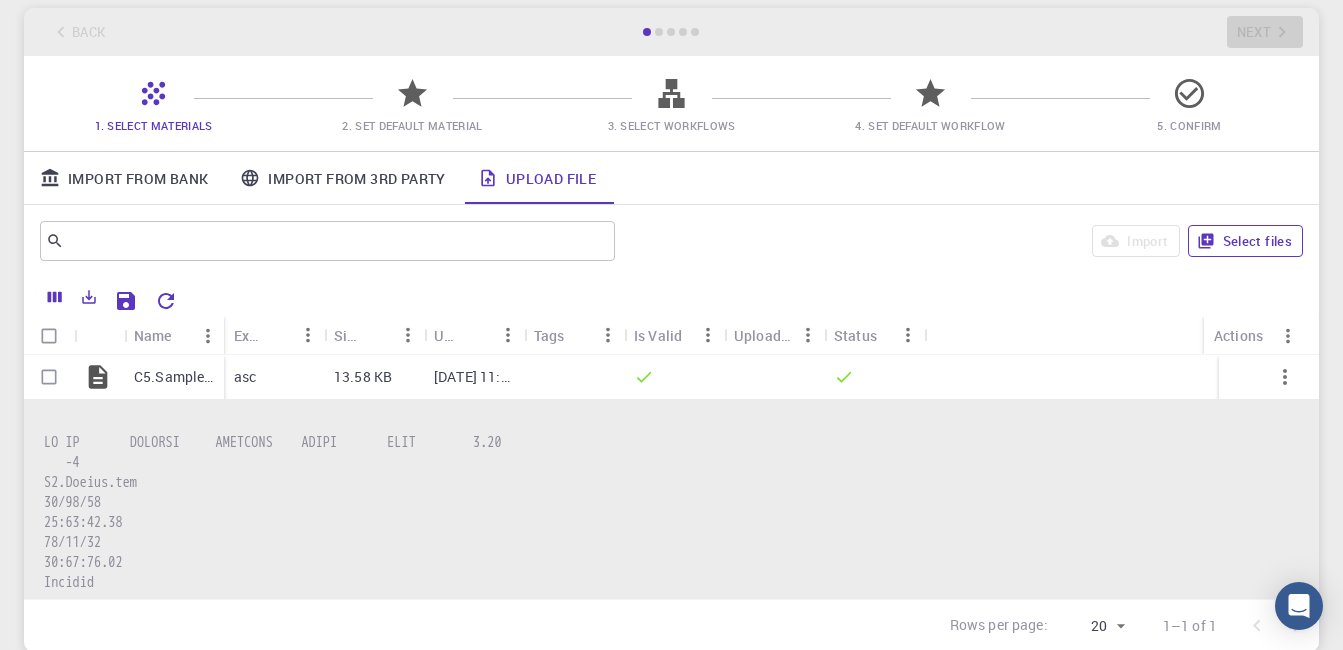 click on "Select files" at bounding box center [1245, 241] 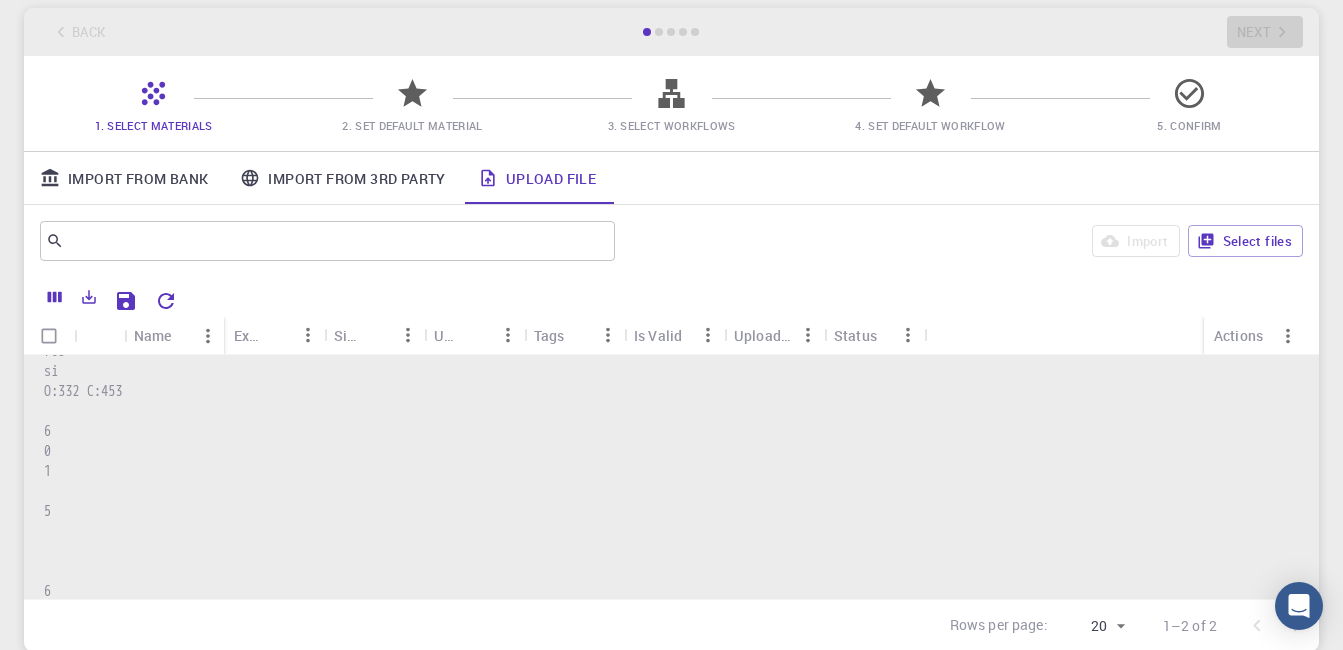 scroll, scrollTop: 1100, scrollLeft: 0, axis: vertical 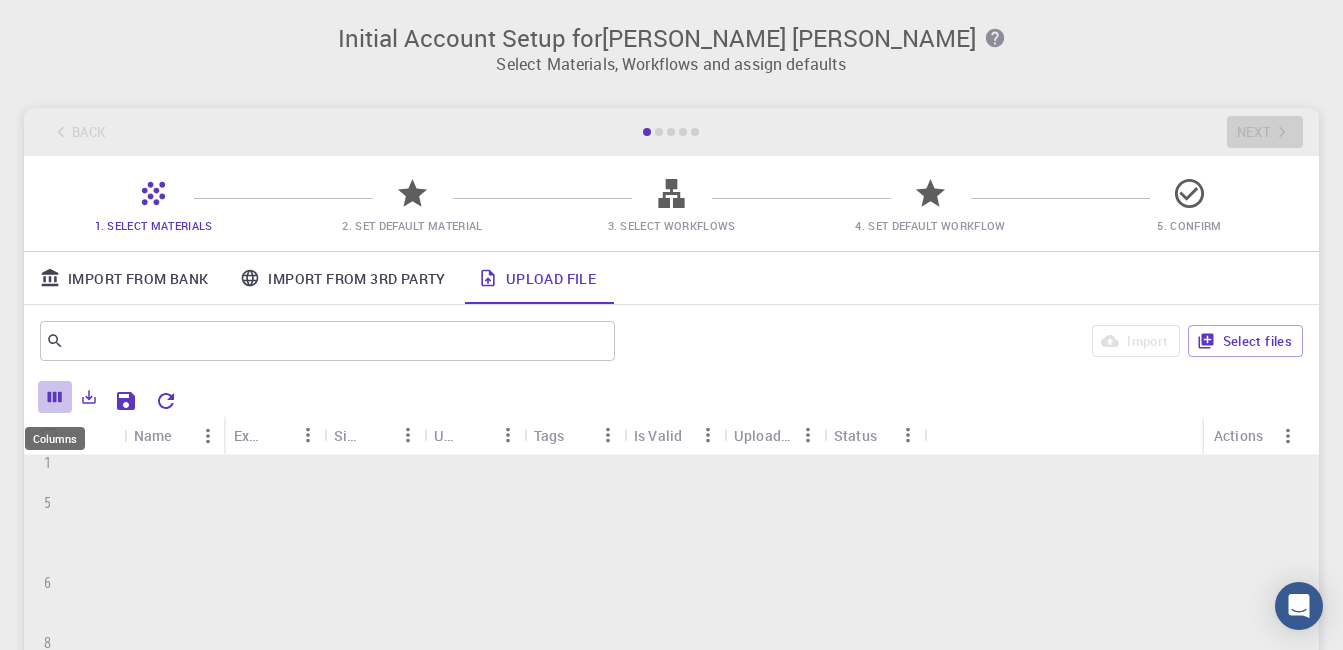 click 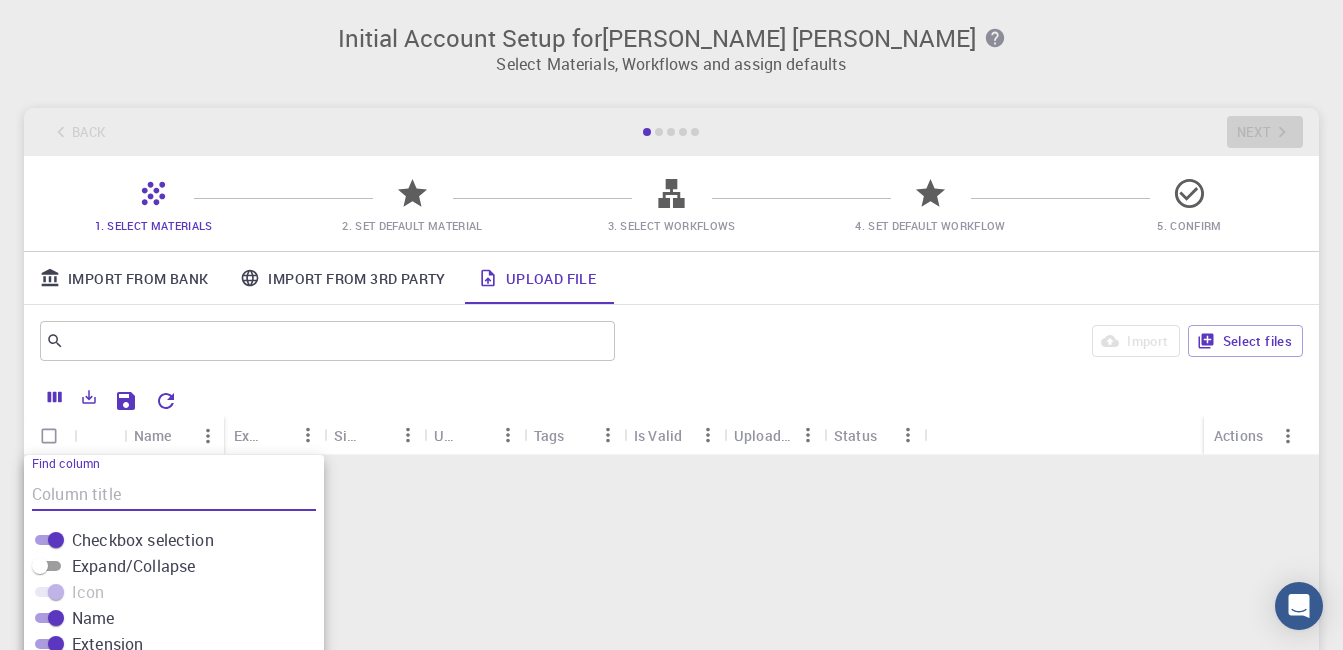 scroll, scrollTop: 245, scrollLeft: 0, axis: vertical 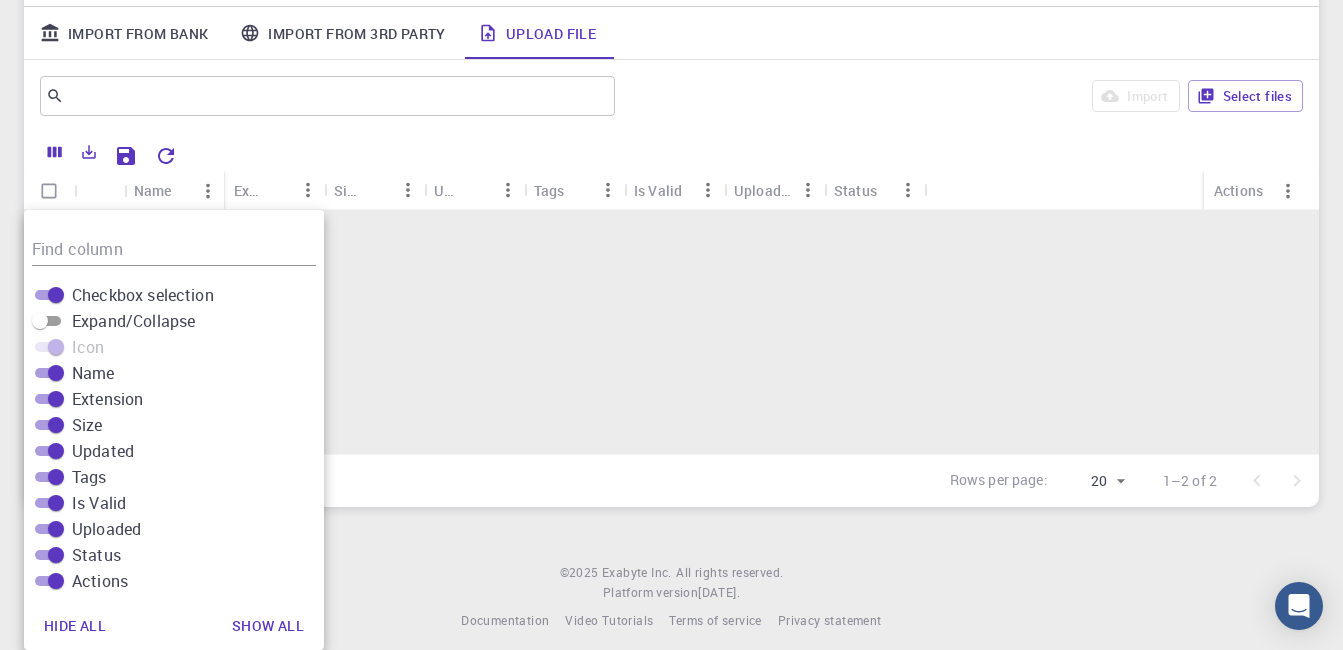 click at bounding box center [671, 6103] 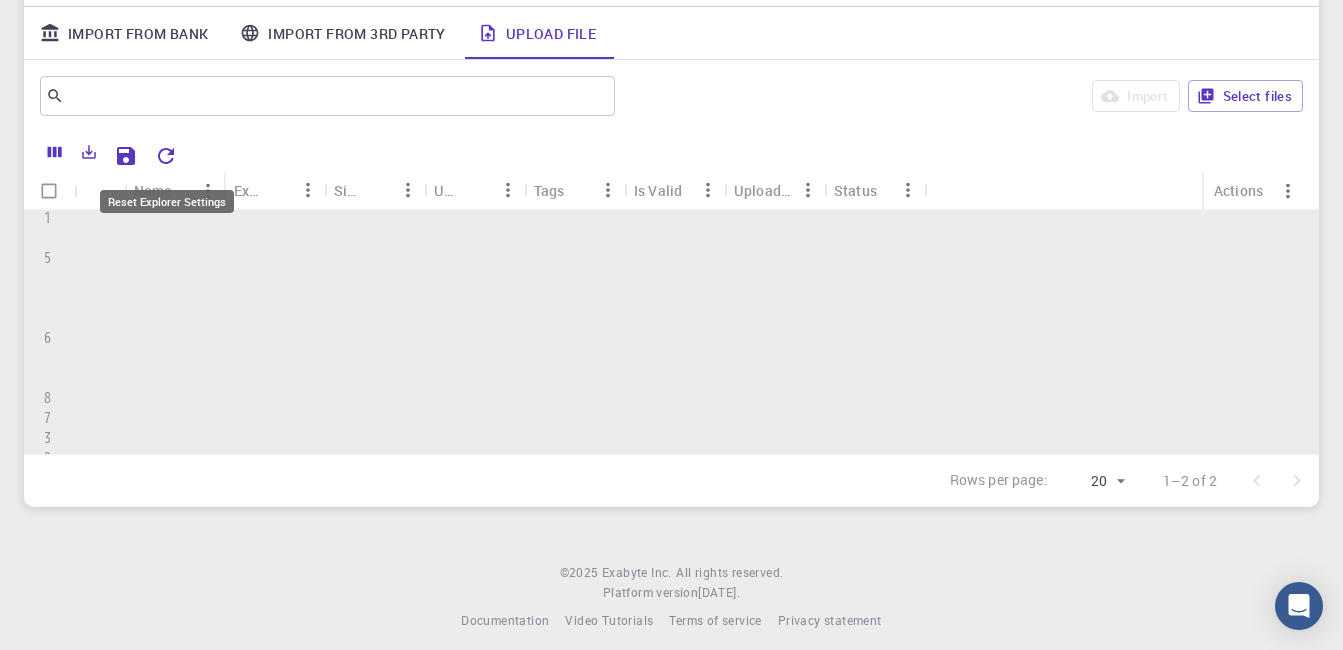 click 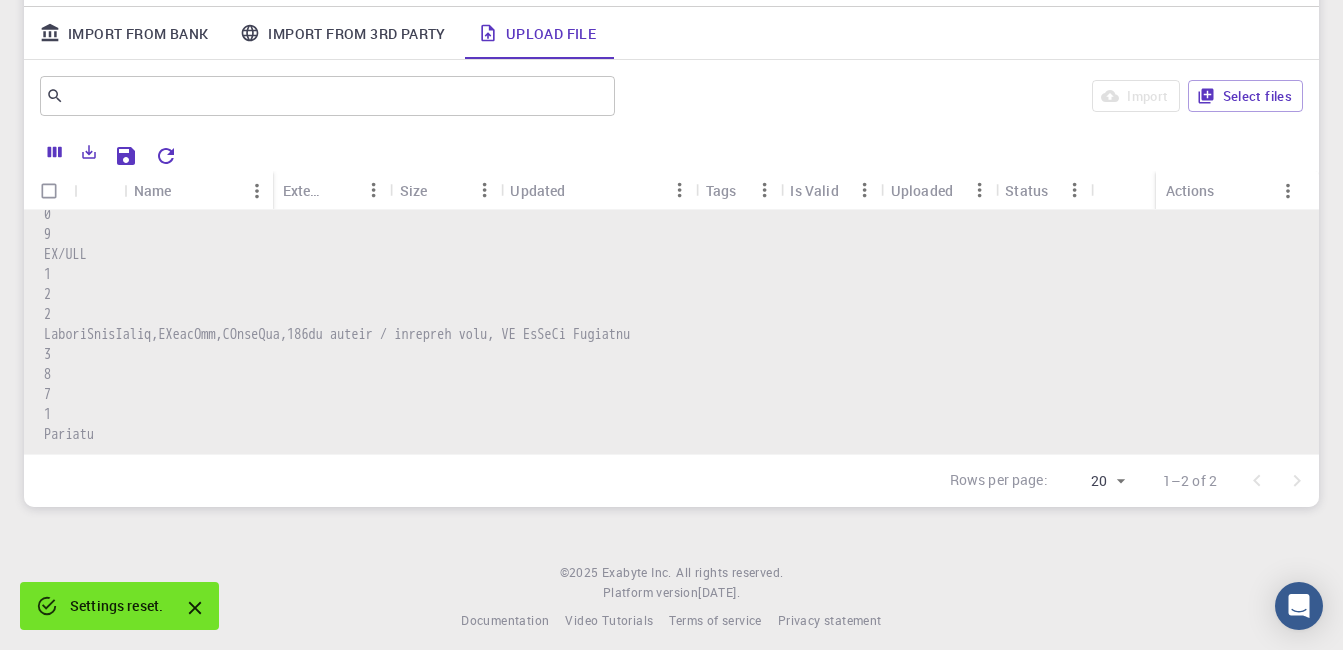 scroll, scrollTop: 0, scrollLeft: 0, axis: both 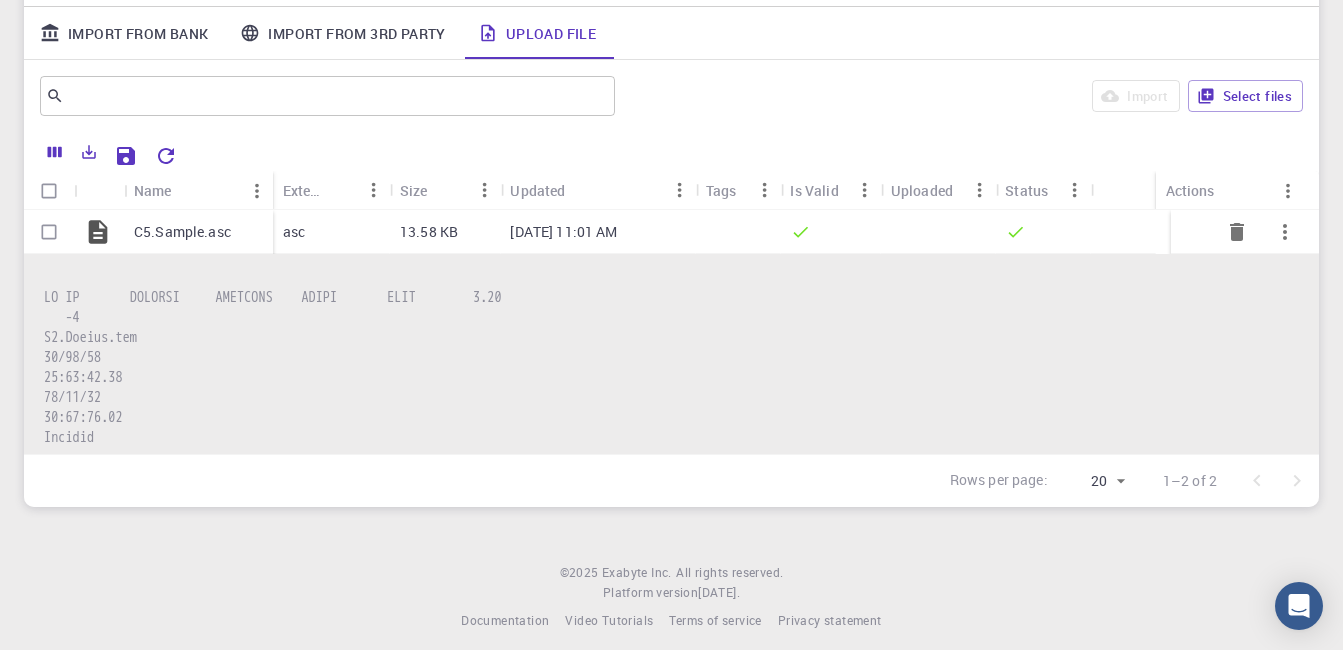 click at bounding box center [49, 232] 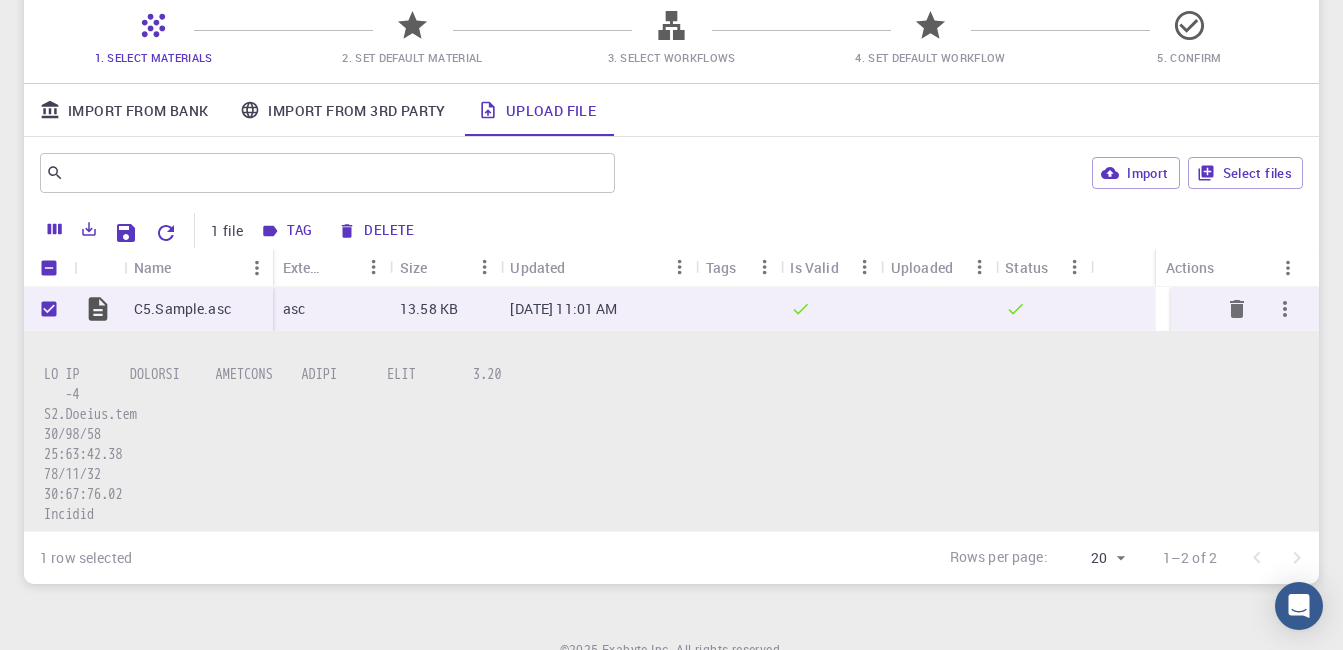 scroll, scrollTop: 145, scrollLeft: 0, axis: vertical 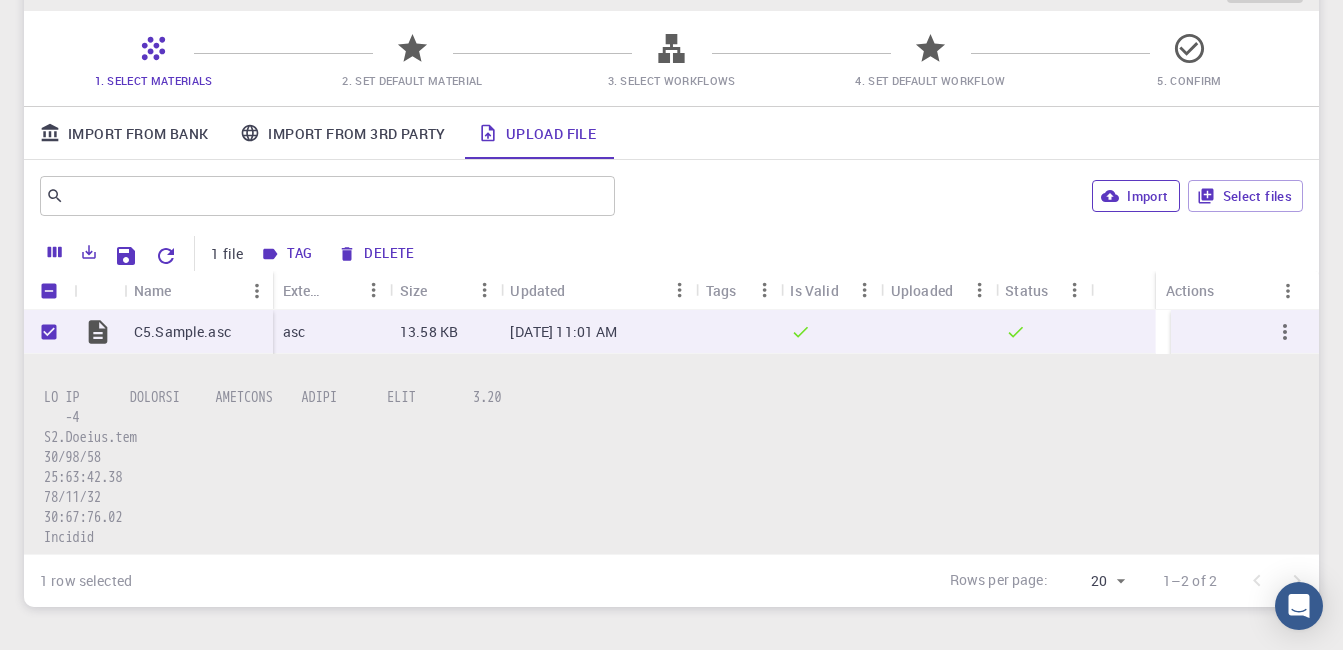 click on "Import" at bounding box center [1135, 196] 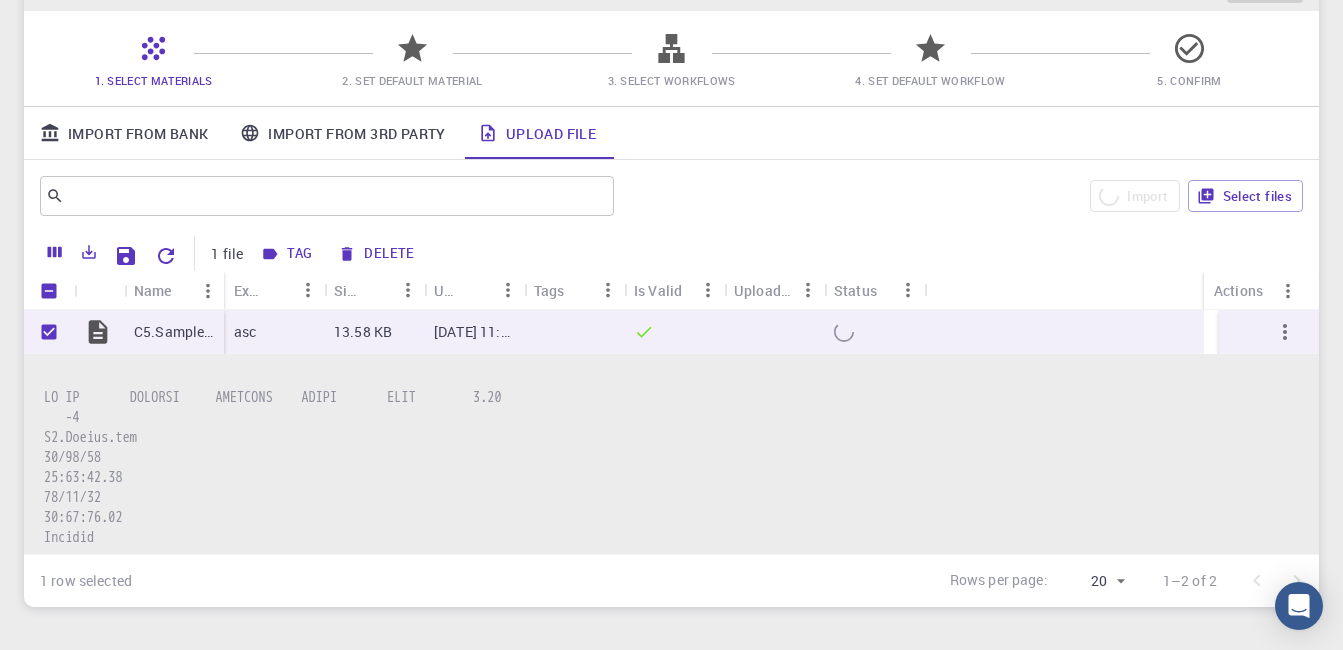 checkbox on "false" 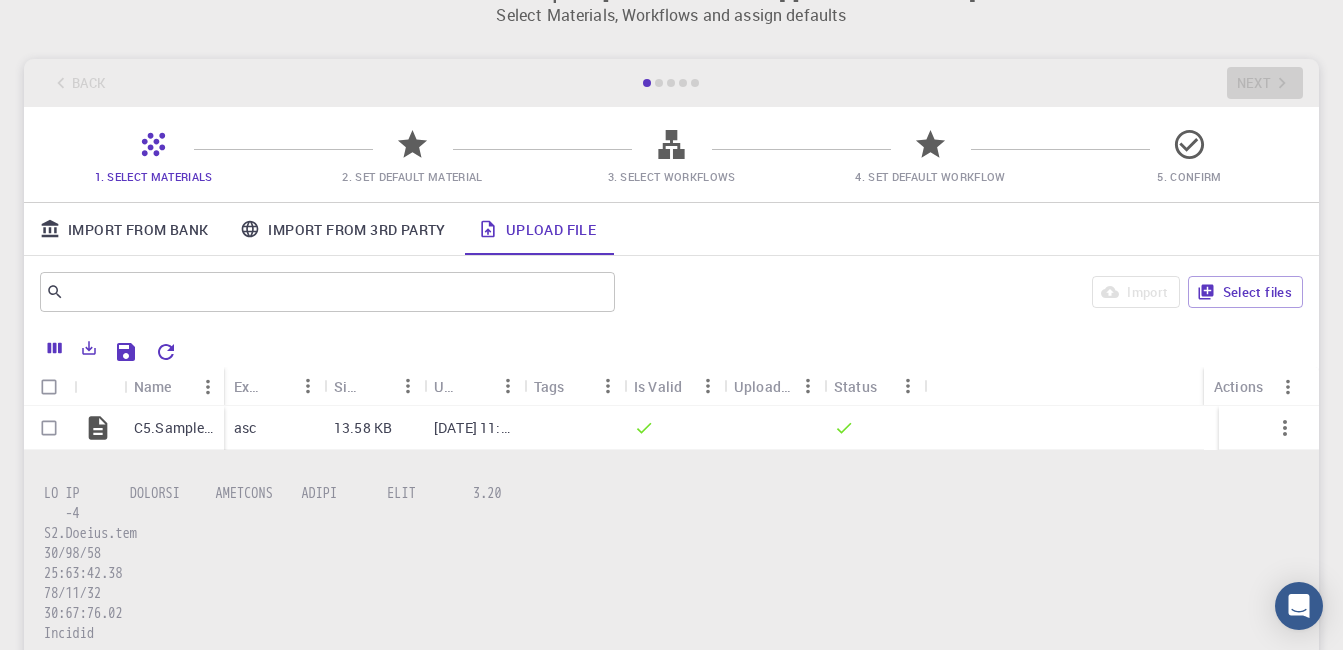 scroll, scrollTop: 45, scrollLeft: 0, axis: vertical 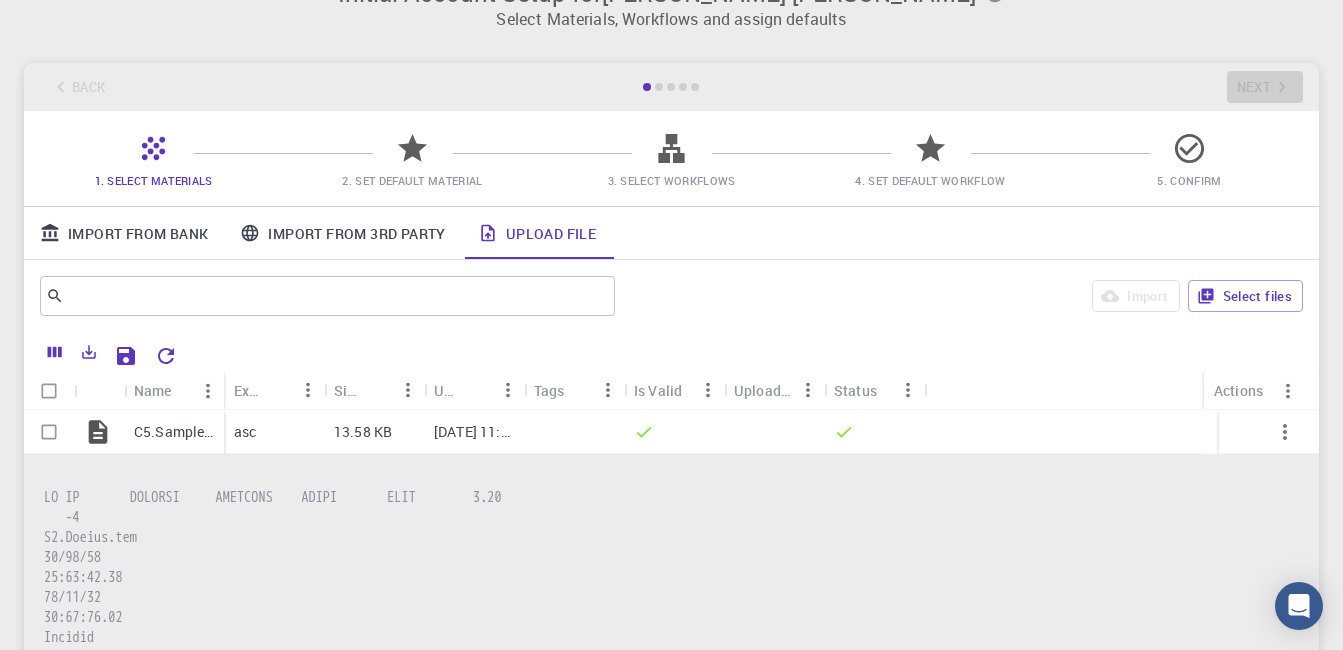 click on "2. Set Default Material" at bounding box center [412, 180] 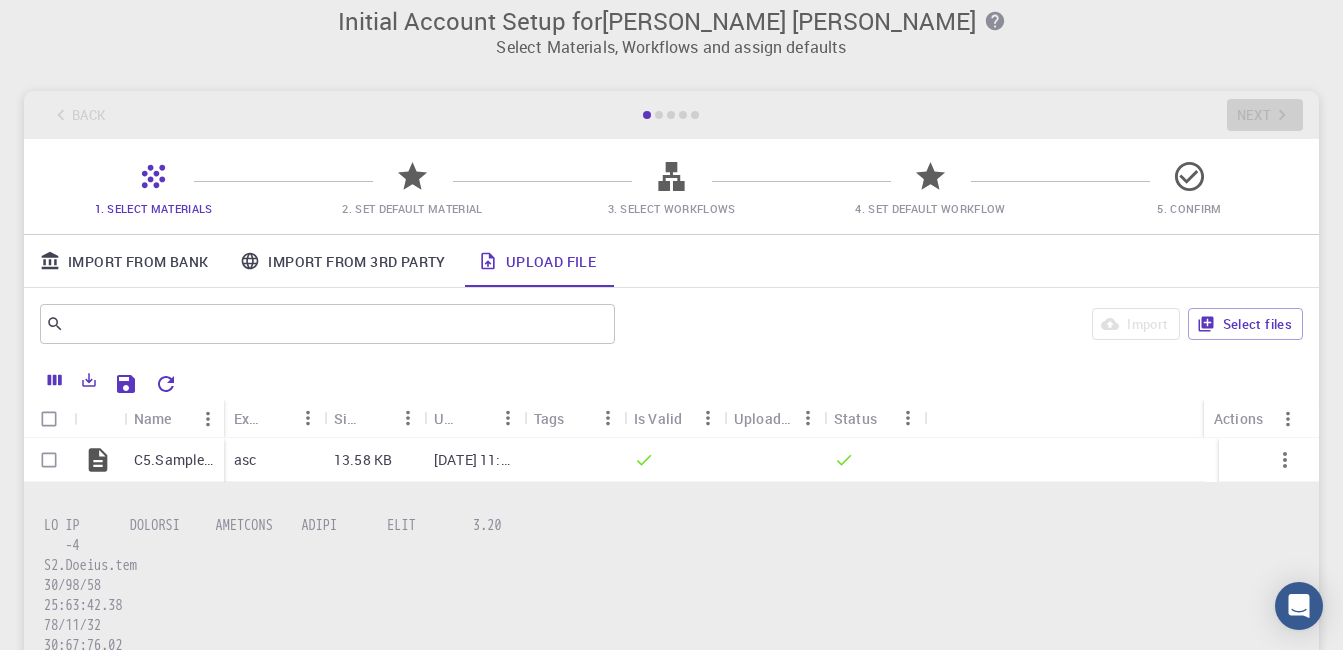 scroll, scrollTop: 0, scrollLeft: 0, axis: both 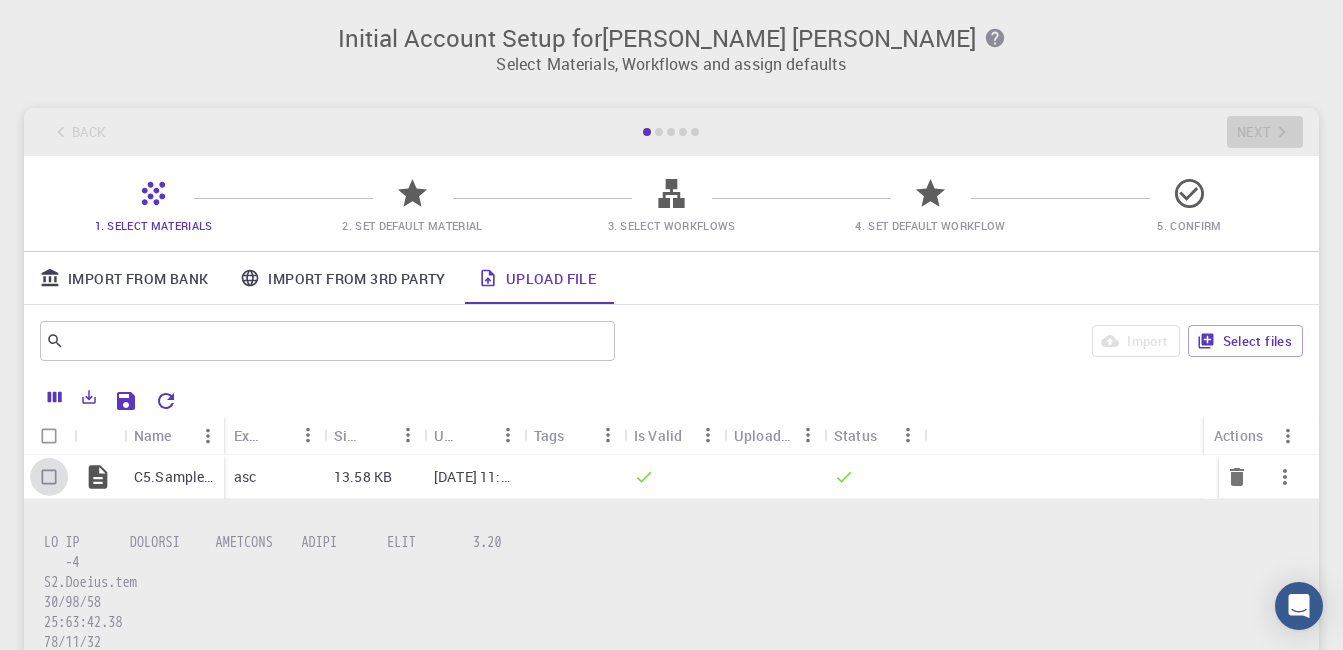 click at bounding box center [49, 477] 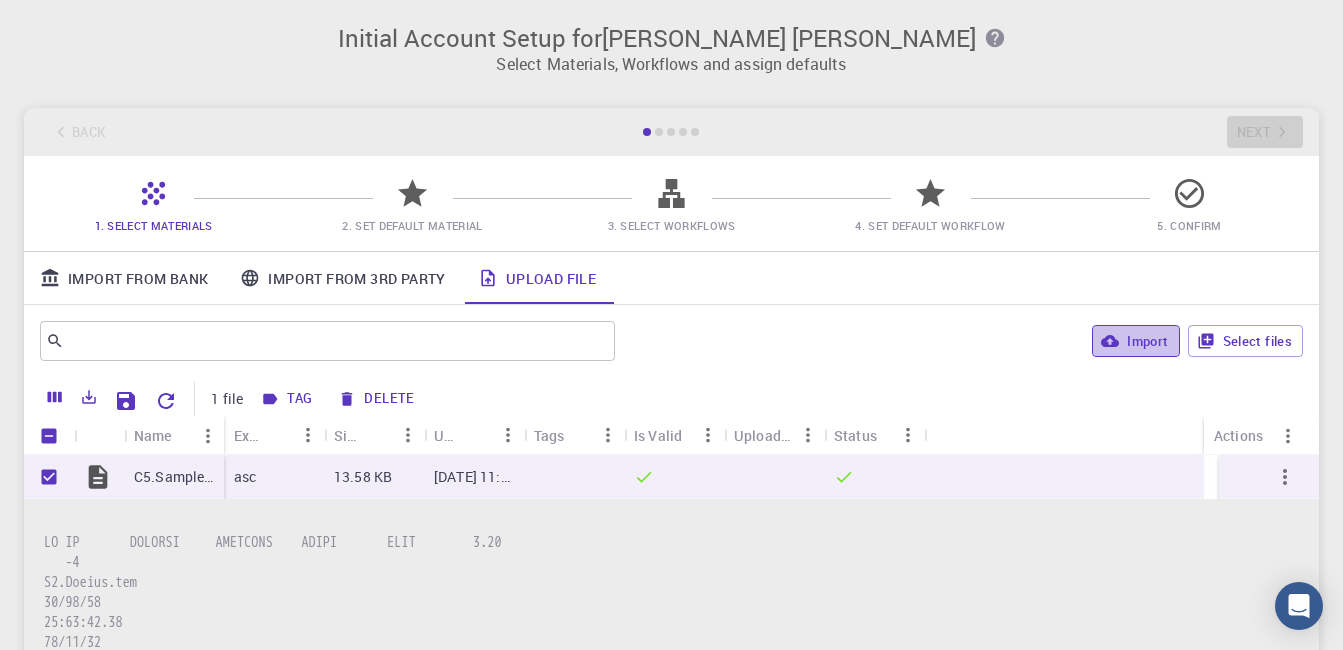 click on "Import" at bounding box center [1135, 341] 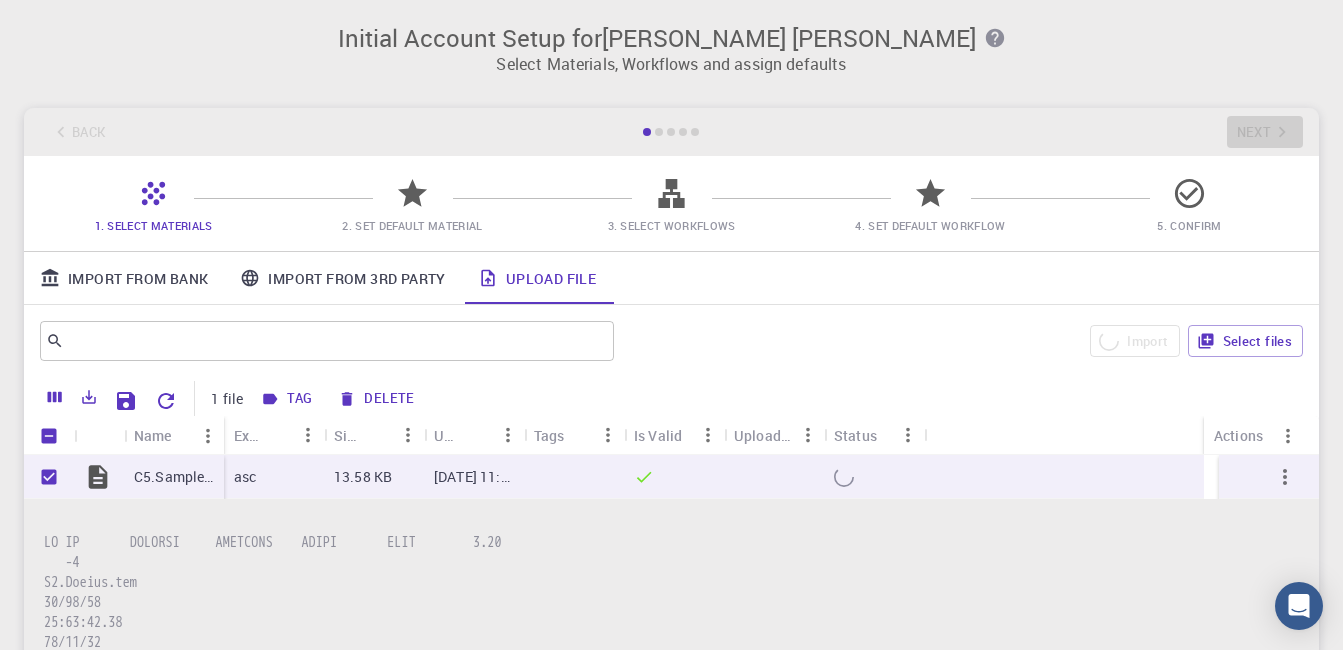 checkbox on "false" 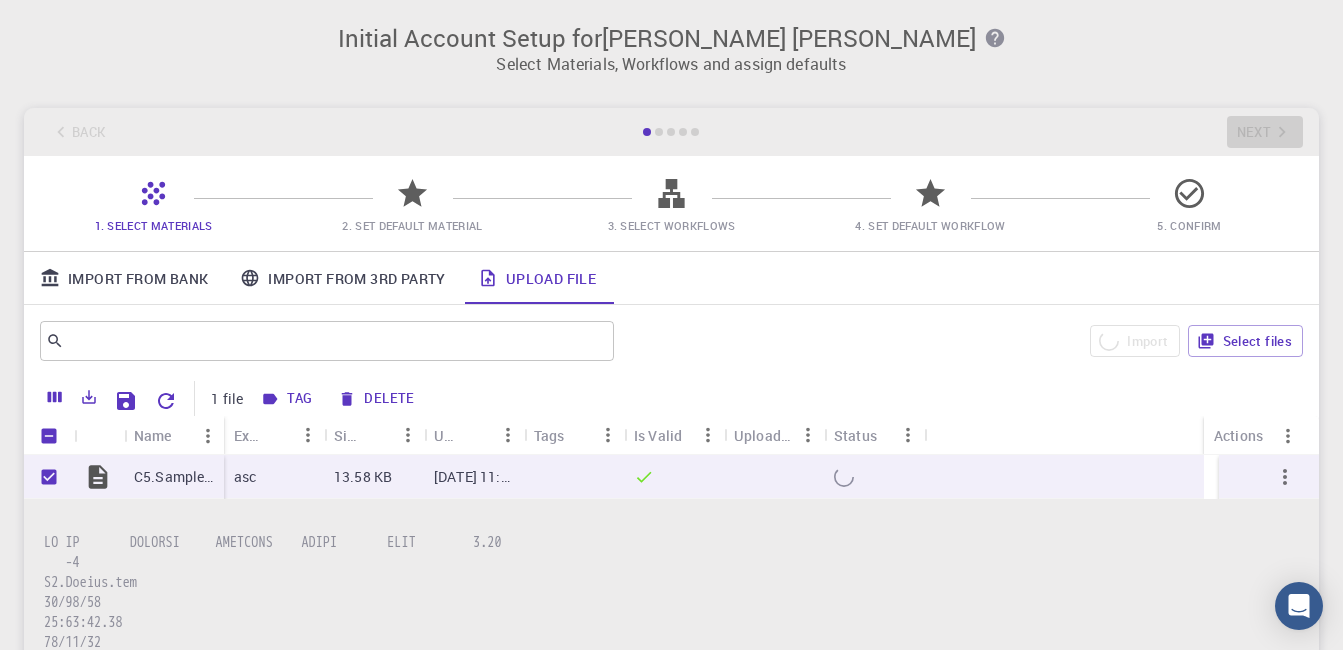 checkbox on "false" 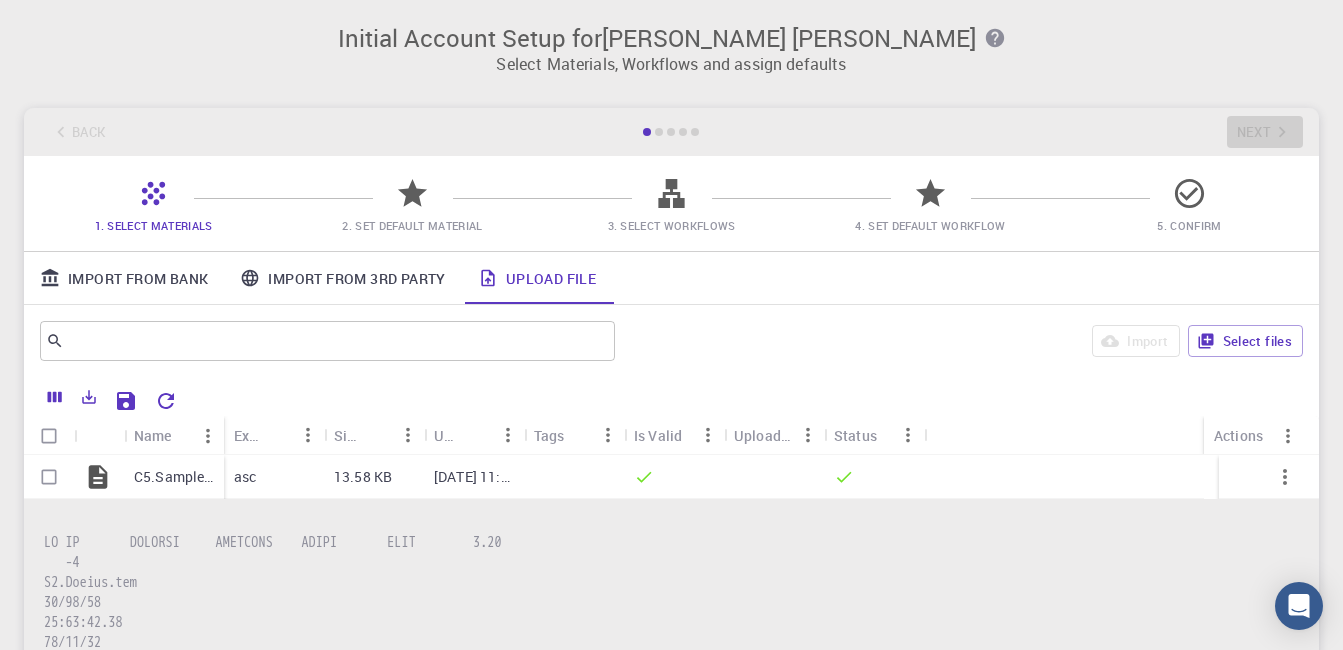 click on "Import From 3rd Party" at bounding box center [342, 278] 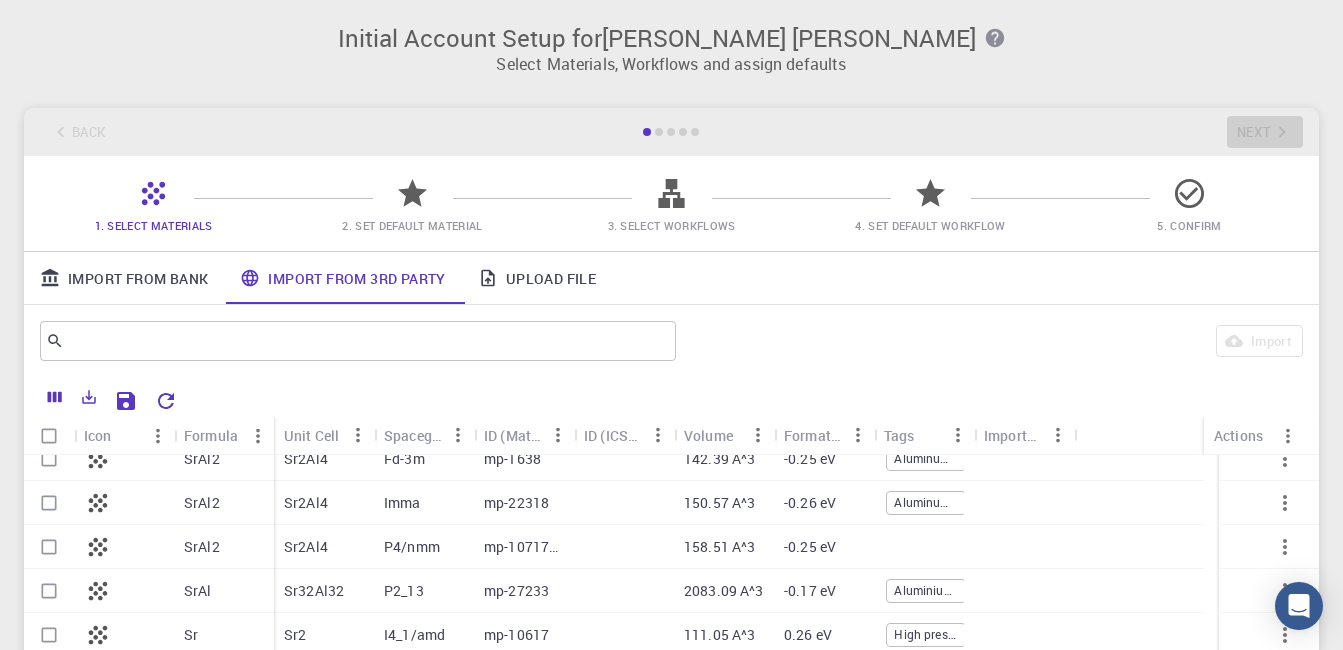 scroll, scrollTop: 636, scrollLeft: 0, axis: vertical 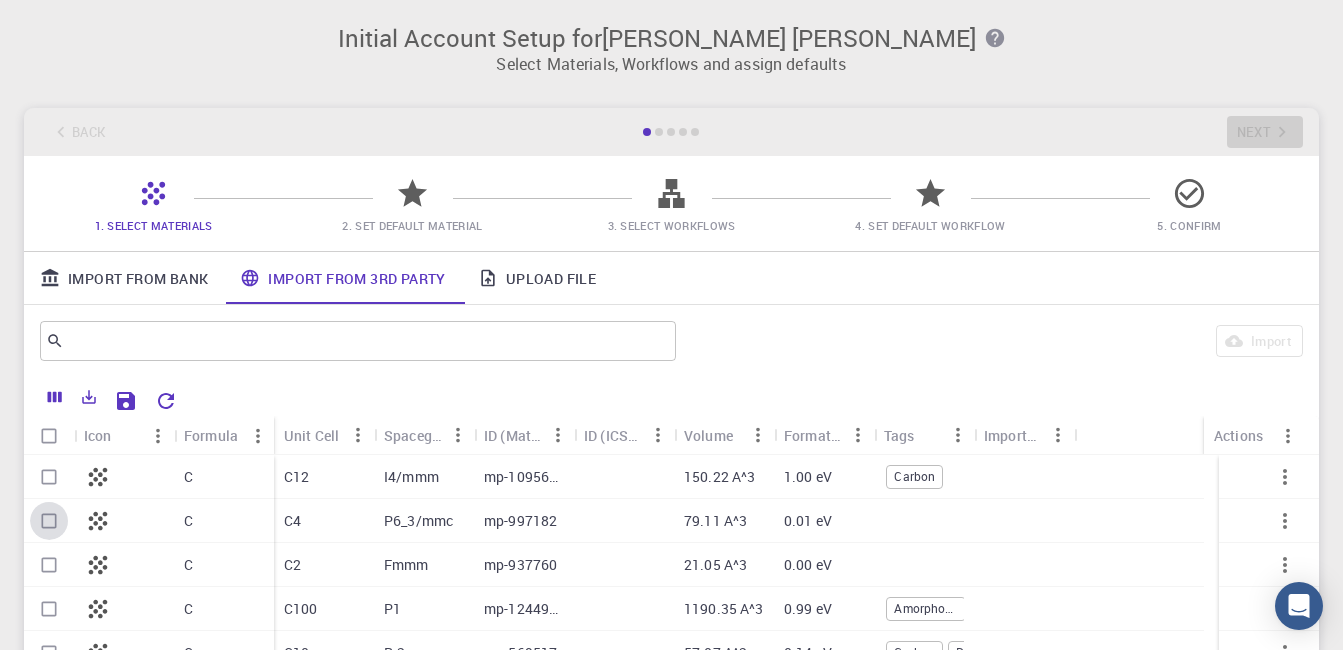 click at bounding box center (49, 521) 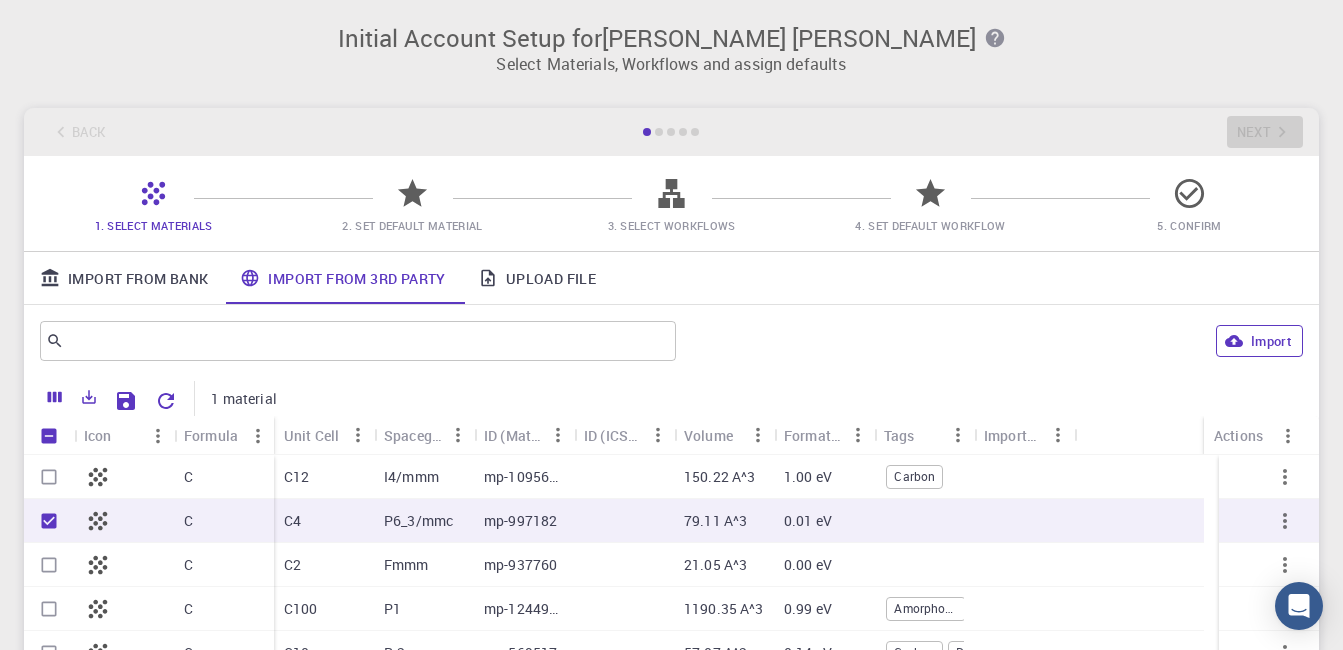 click 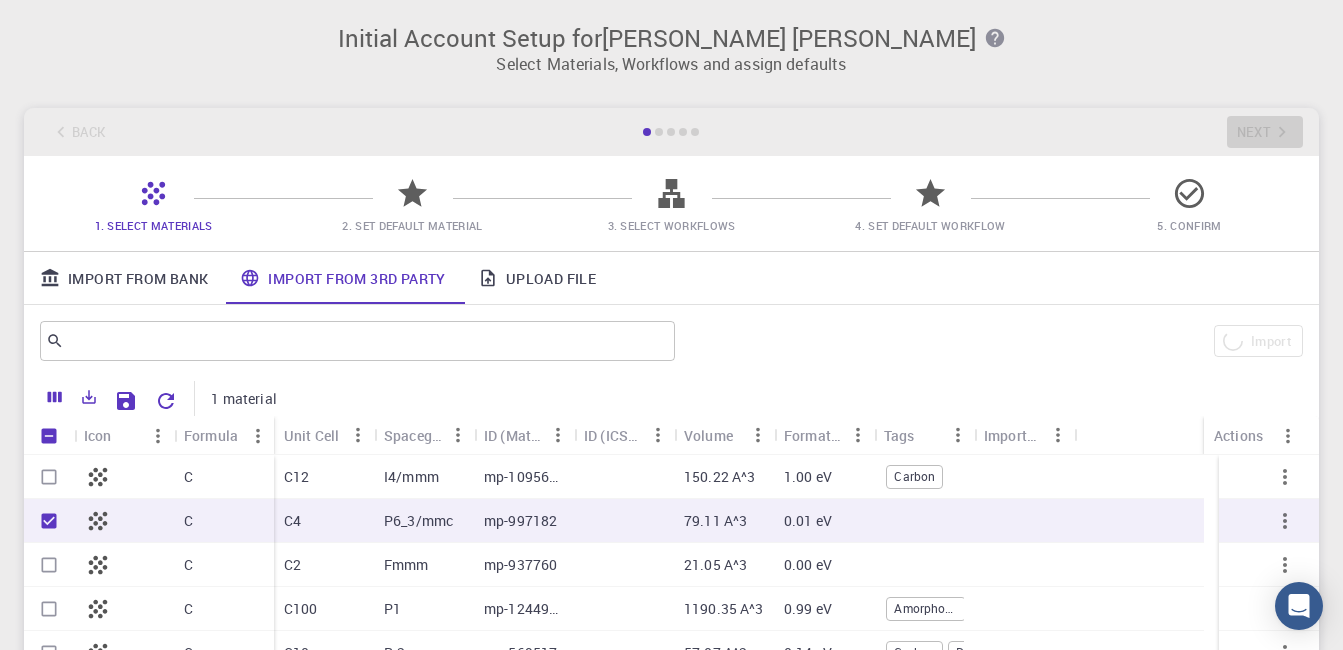 checkbox on "false" 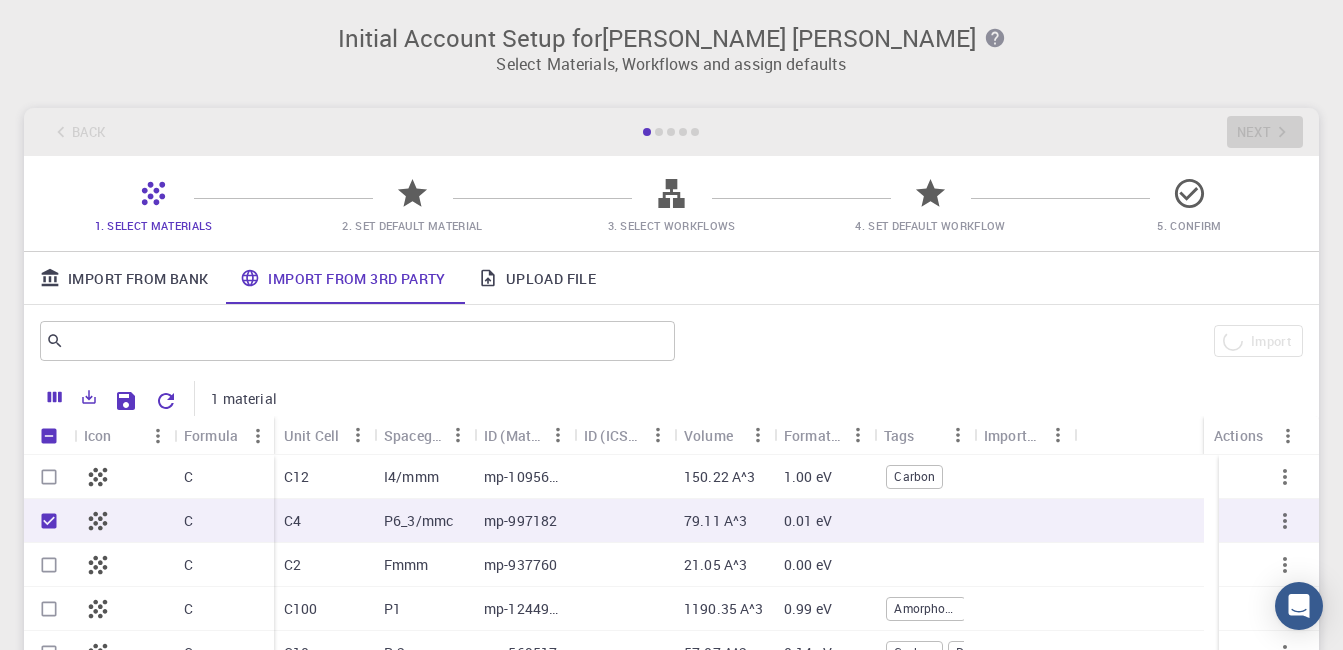 checkbox on "false" 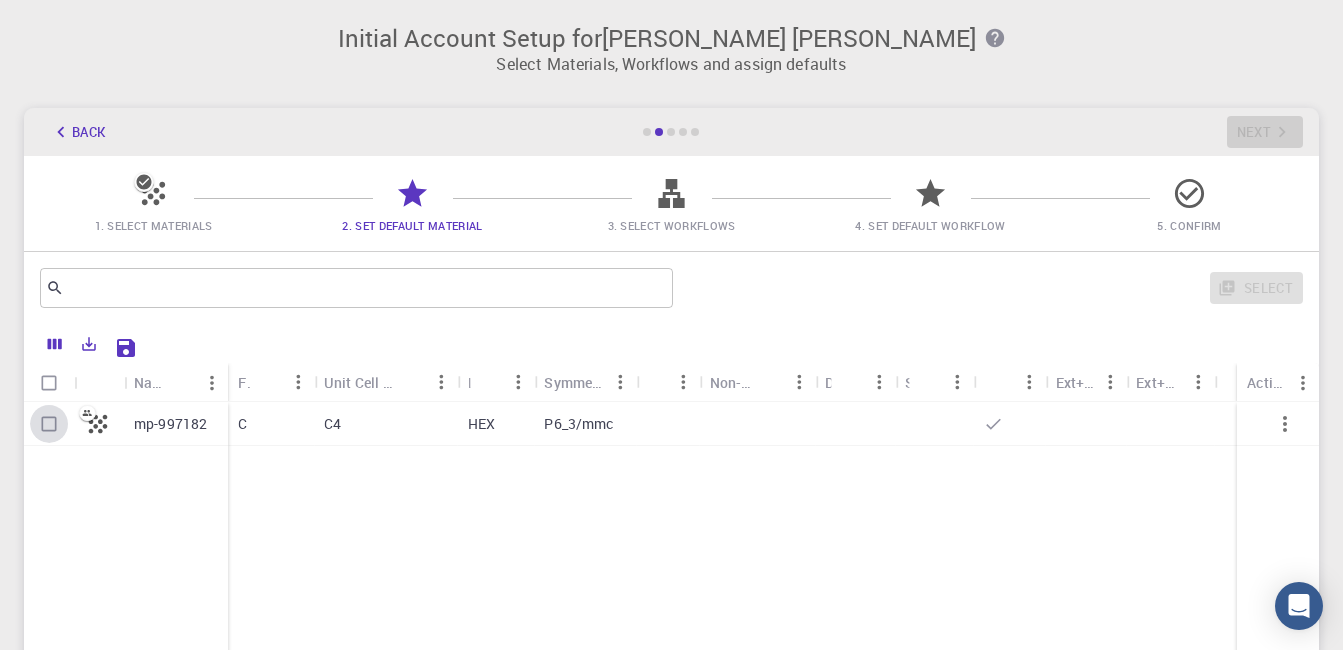 click at bounding box center (49, 424) 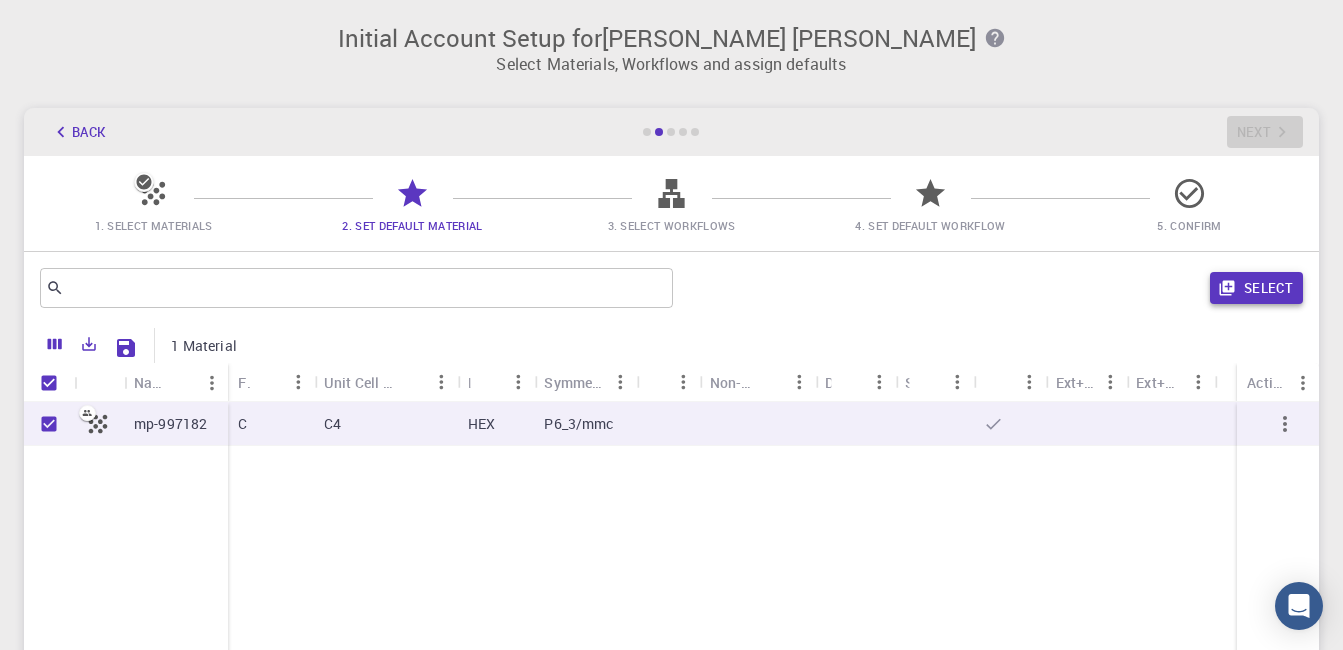 click 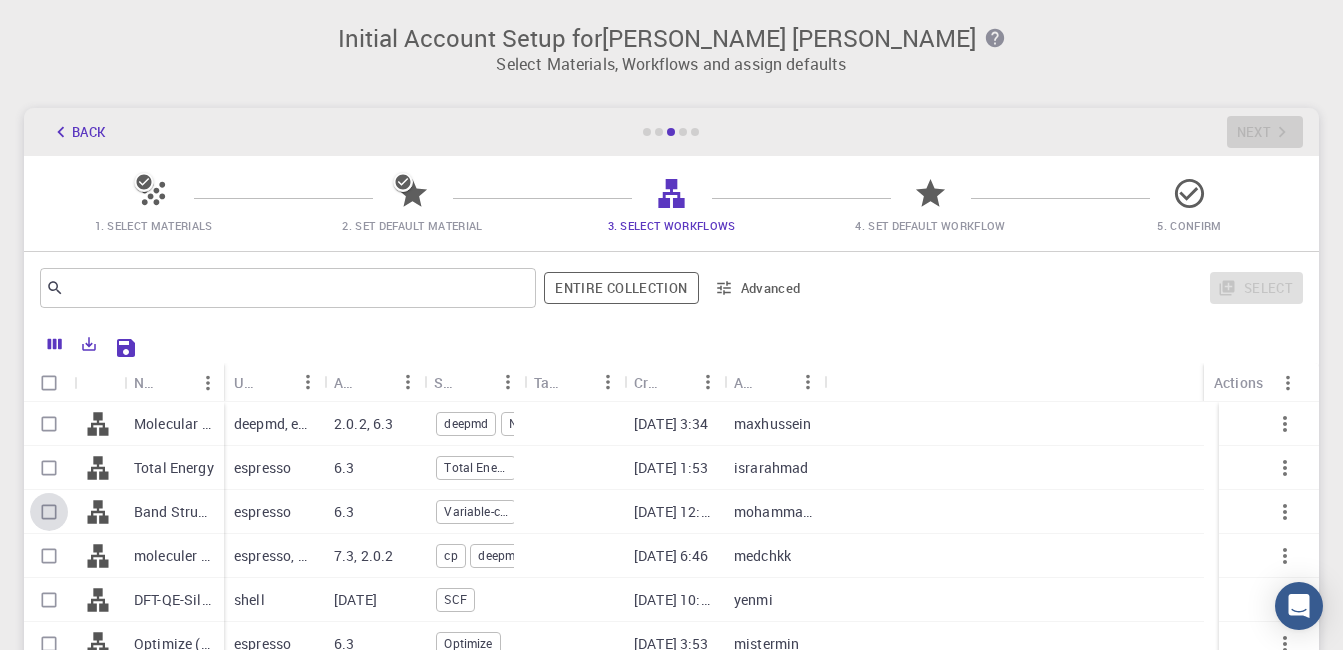 click at bounding box center [49, 512] 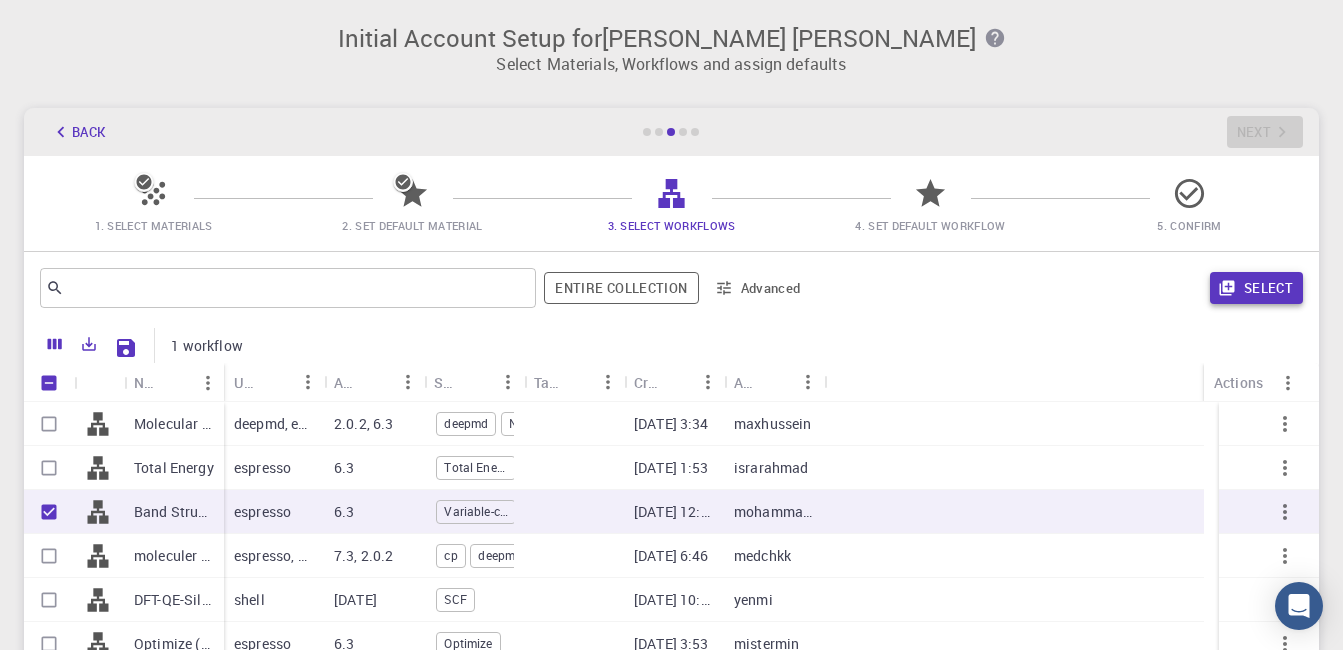 click on "Select" at bounding box center [1256, 288] 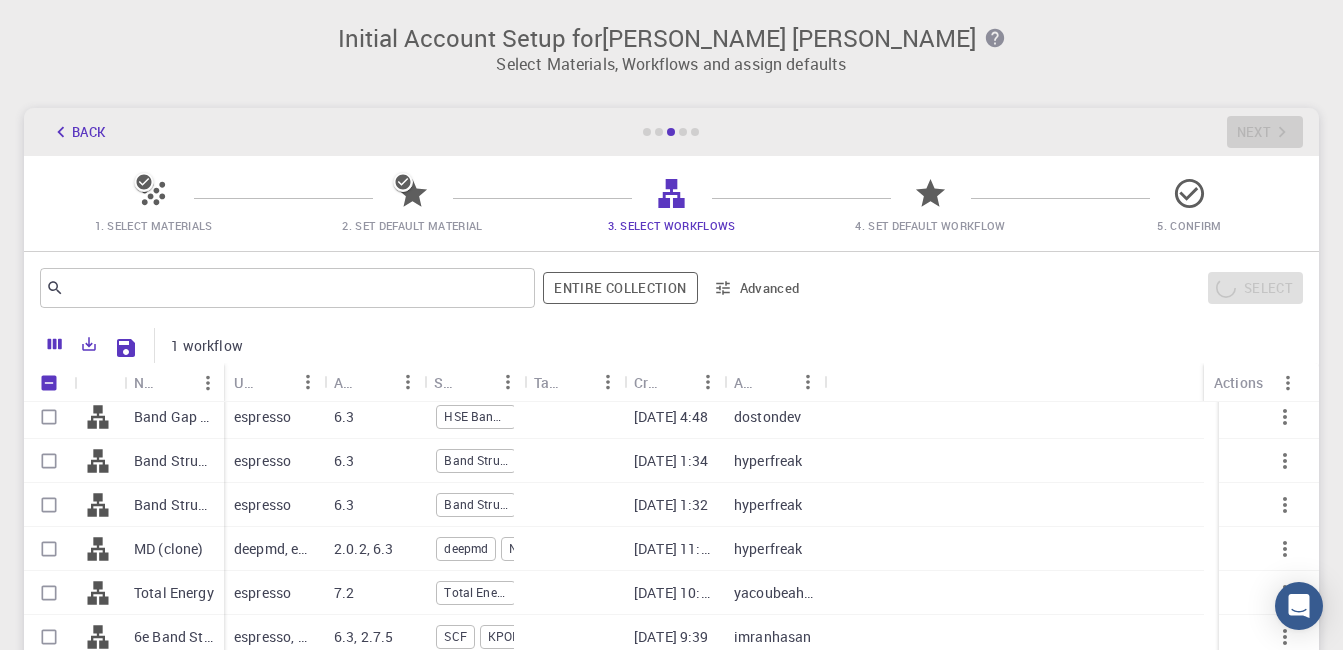 scroll, scrollTop: 583, scrollLeft: 0, axis: vertical 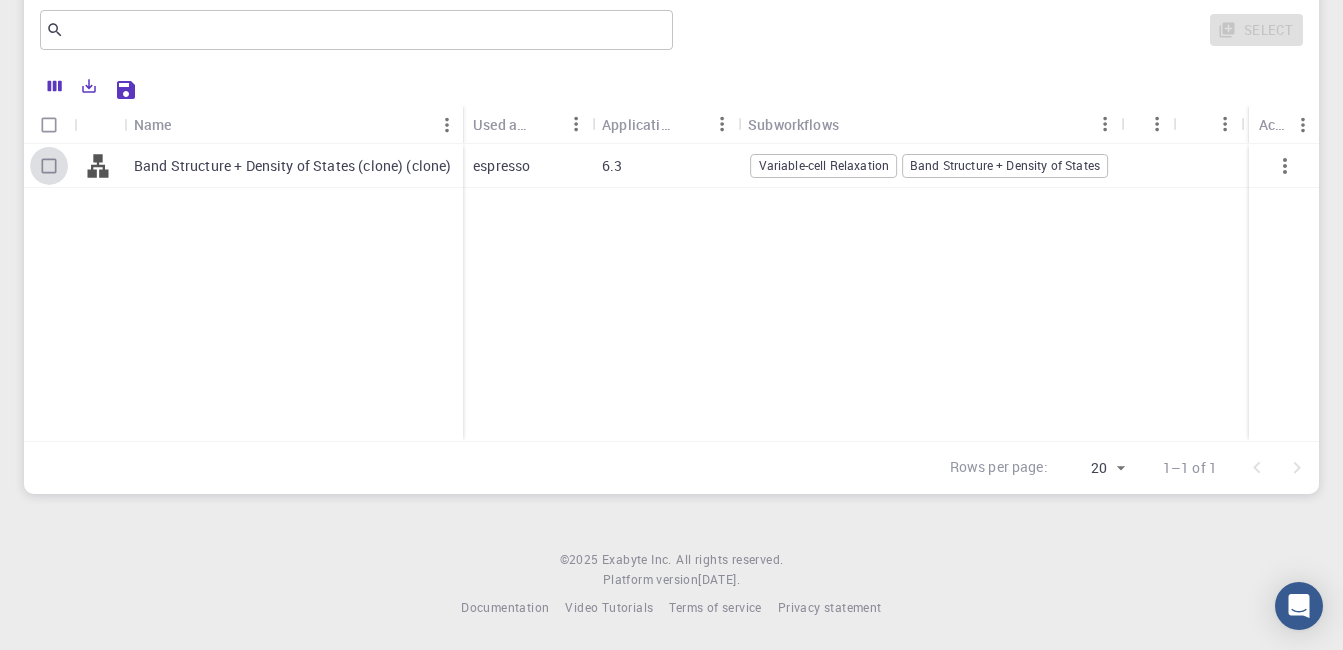 click at bounding box center [49, 166] 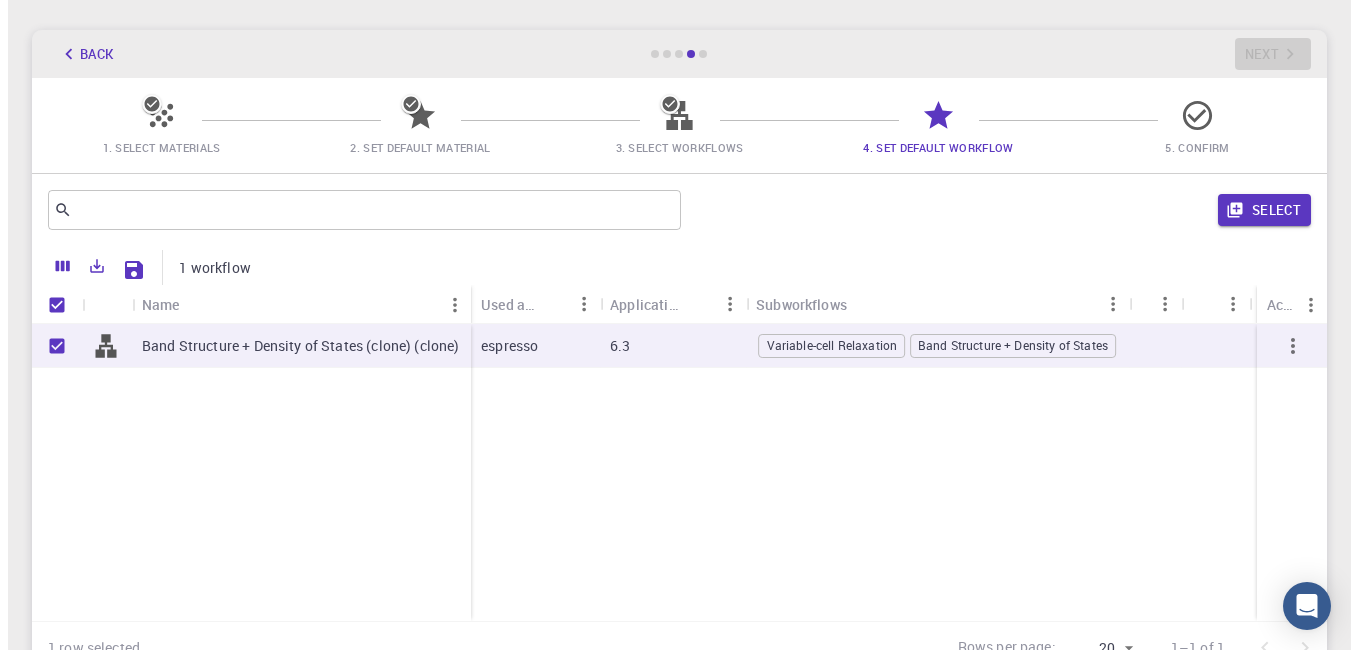 scroll, scrollTop: 0, scrollLeft: 0, axis: both 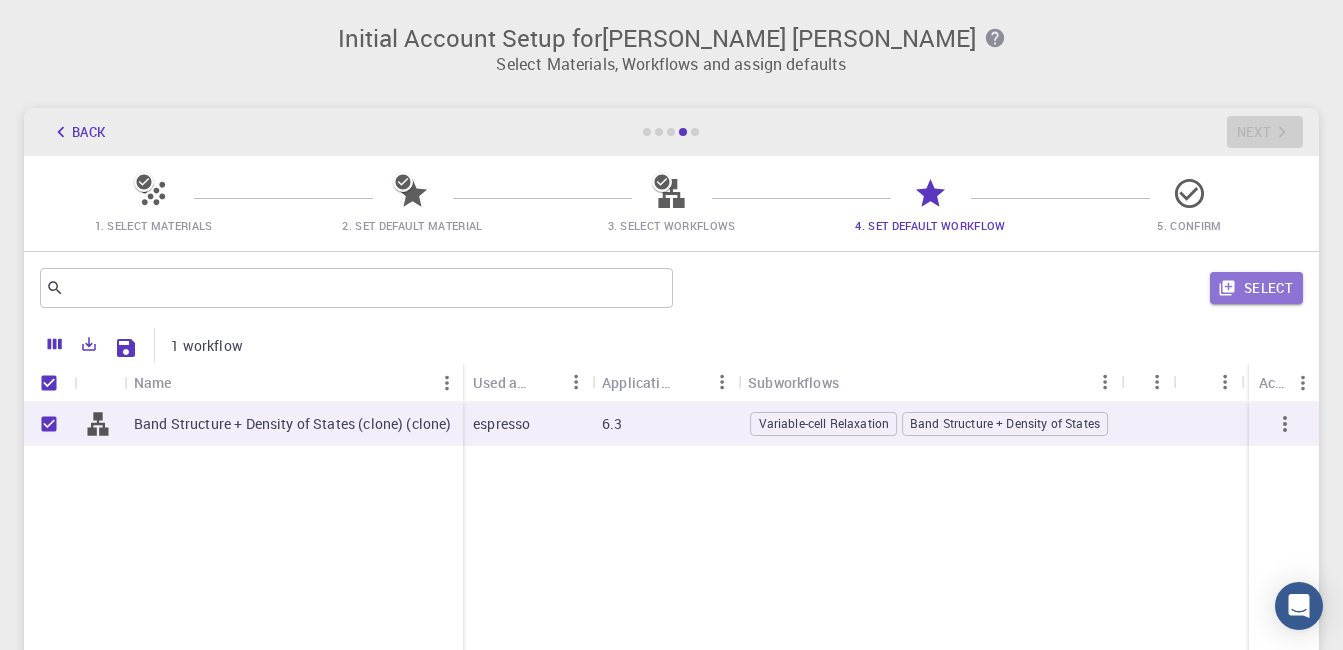 drag, startPoint x: 1260, startPoint y: 282, endPoint x: 918, endPoint y: 316, distance: 343.6859 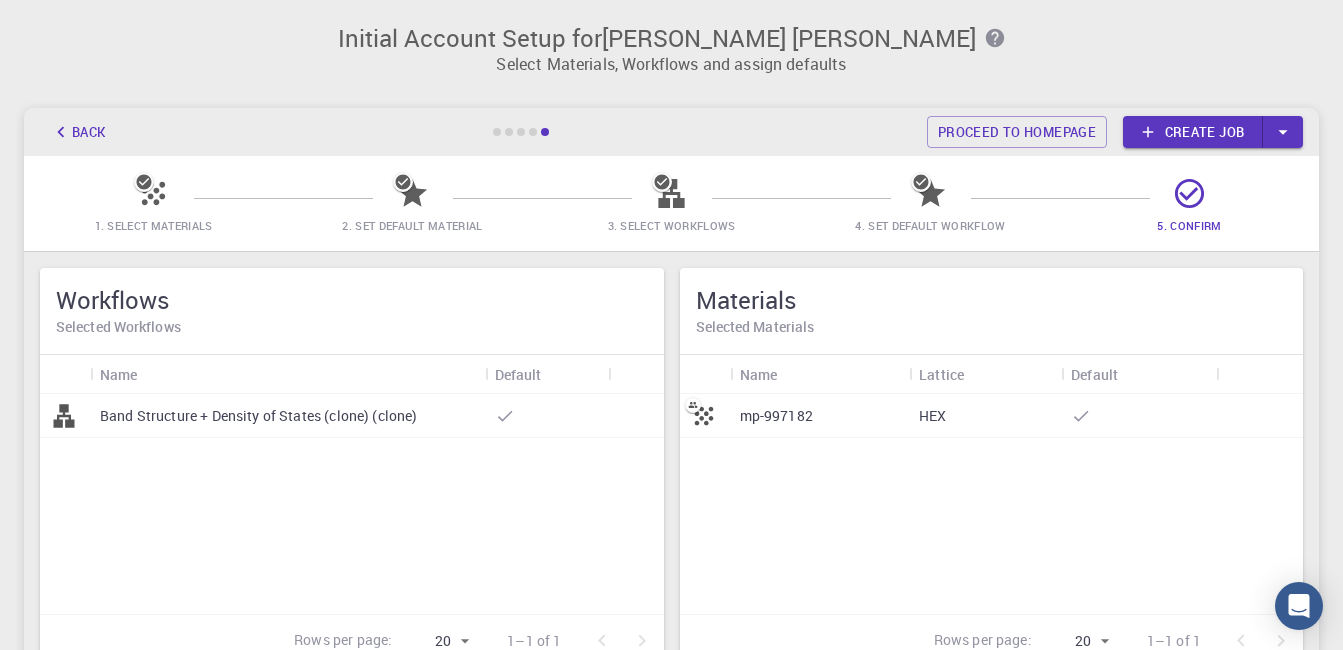 click on "Create job" at bounding box center (1193, 132) 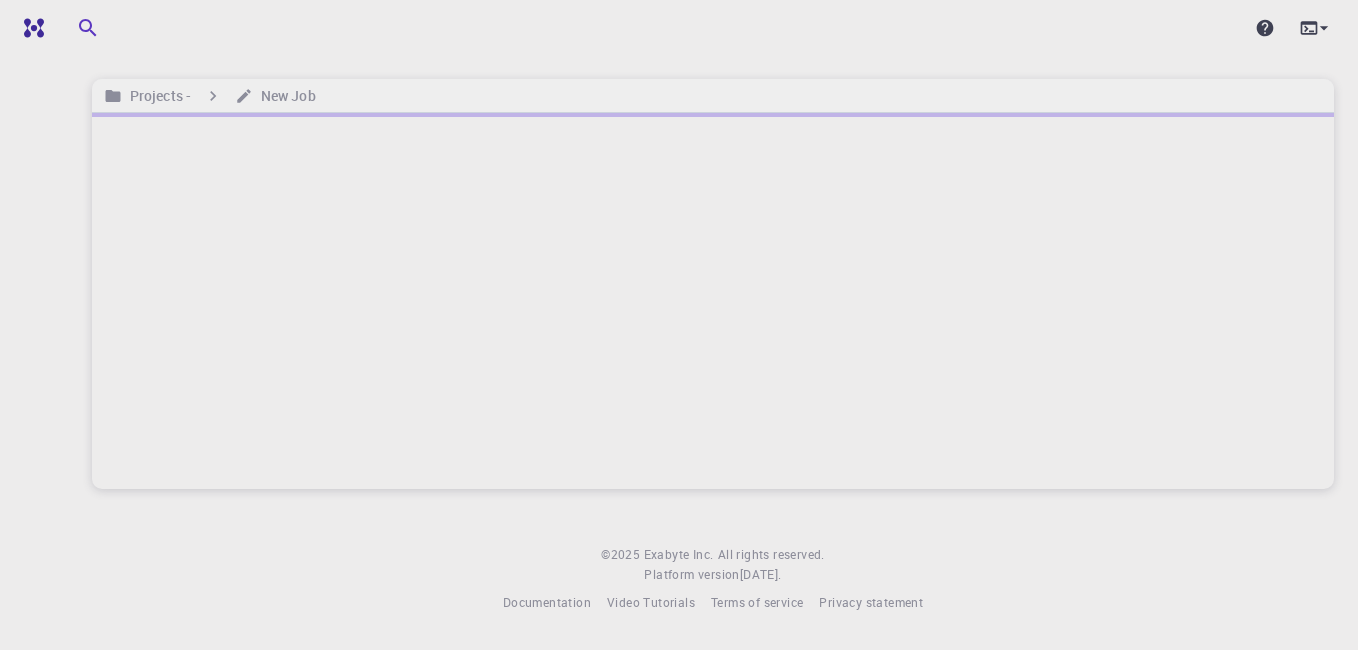 scroll, scrollTop: 0, scrollLeft: 0, axis: both 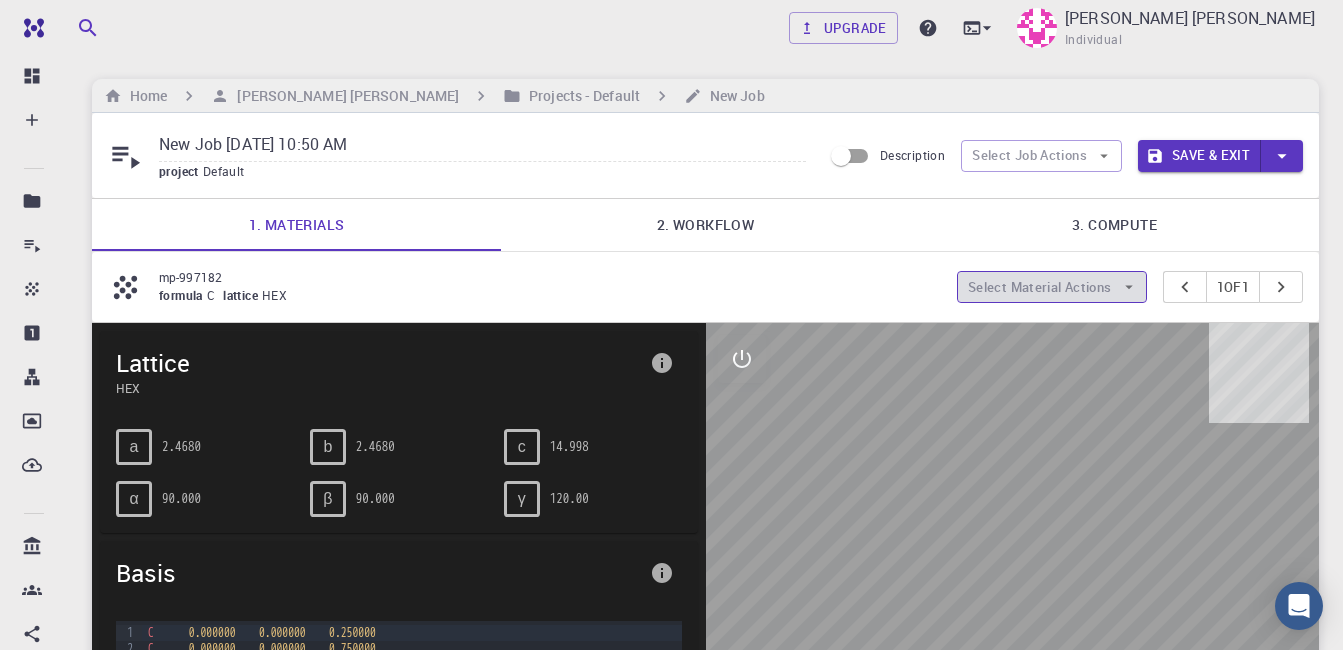 click 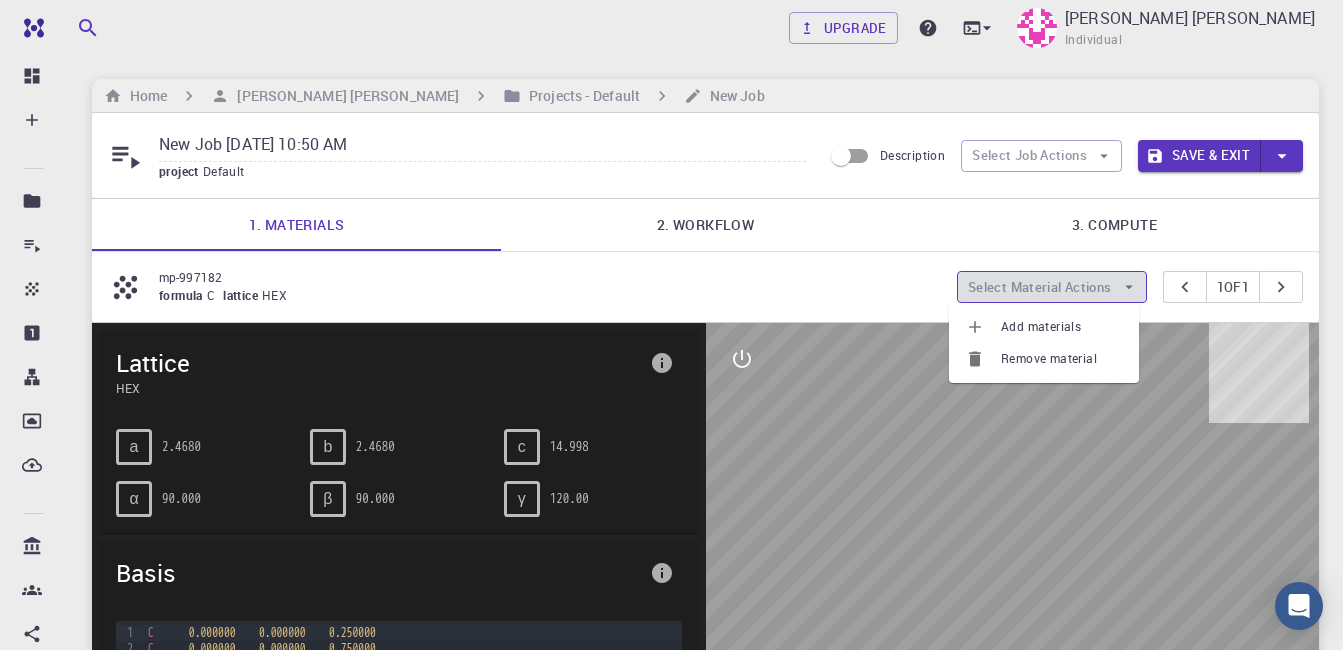 click 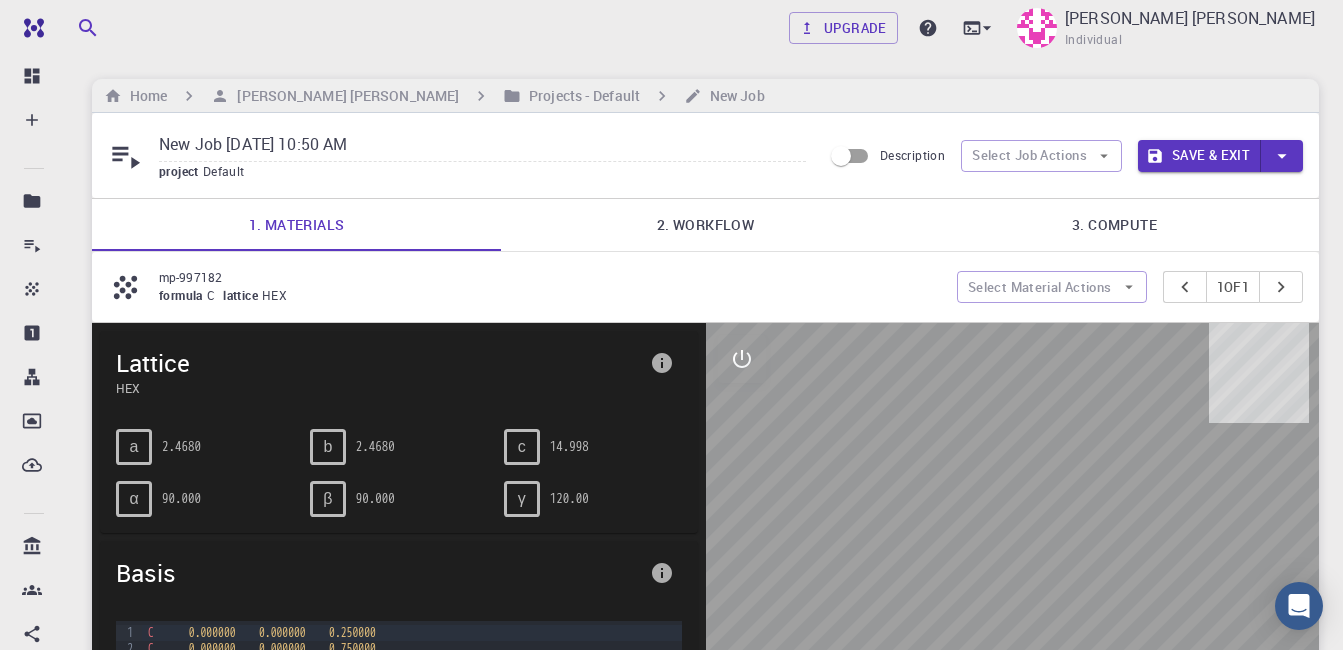 click on "2. Workflow" at bounding box center [705, 225] 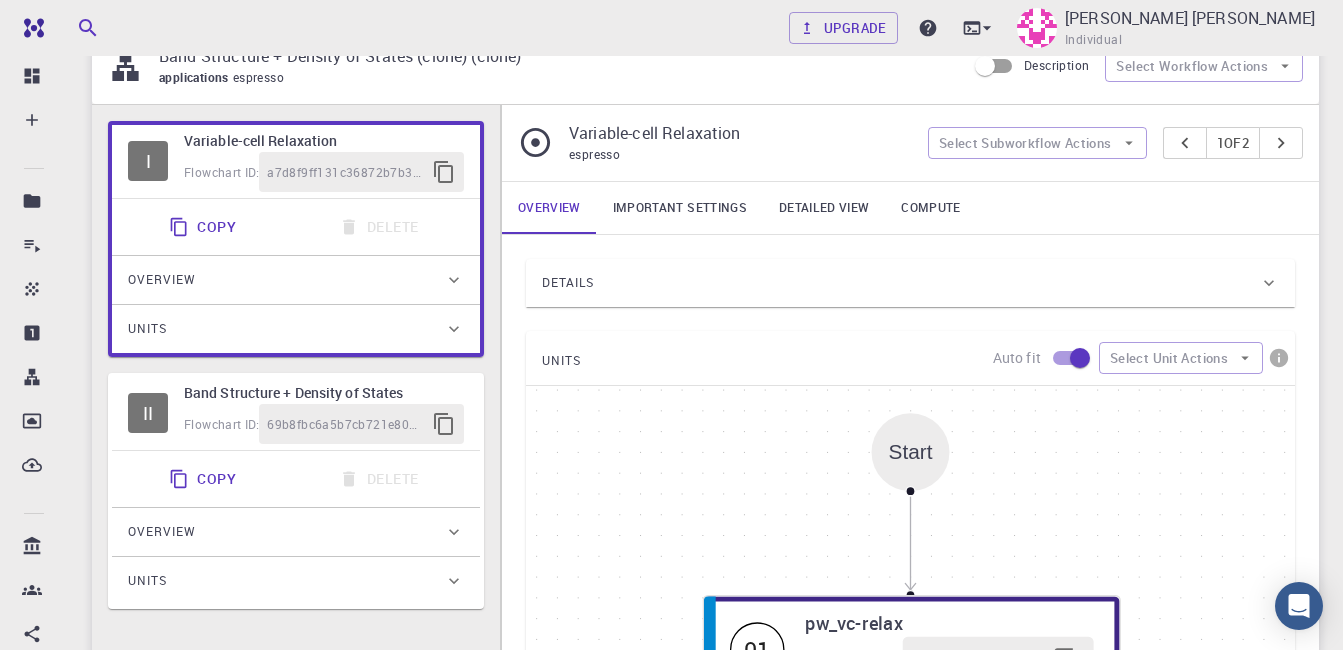 scroll, scrollTop: 0, scrollLeft: 0, axis: both 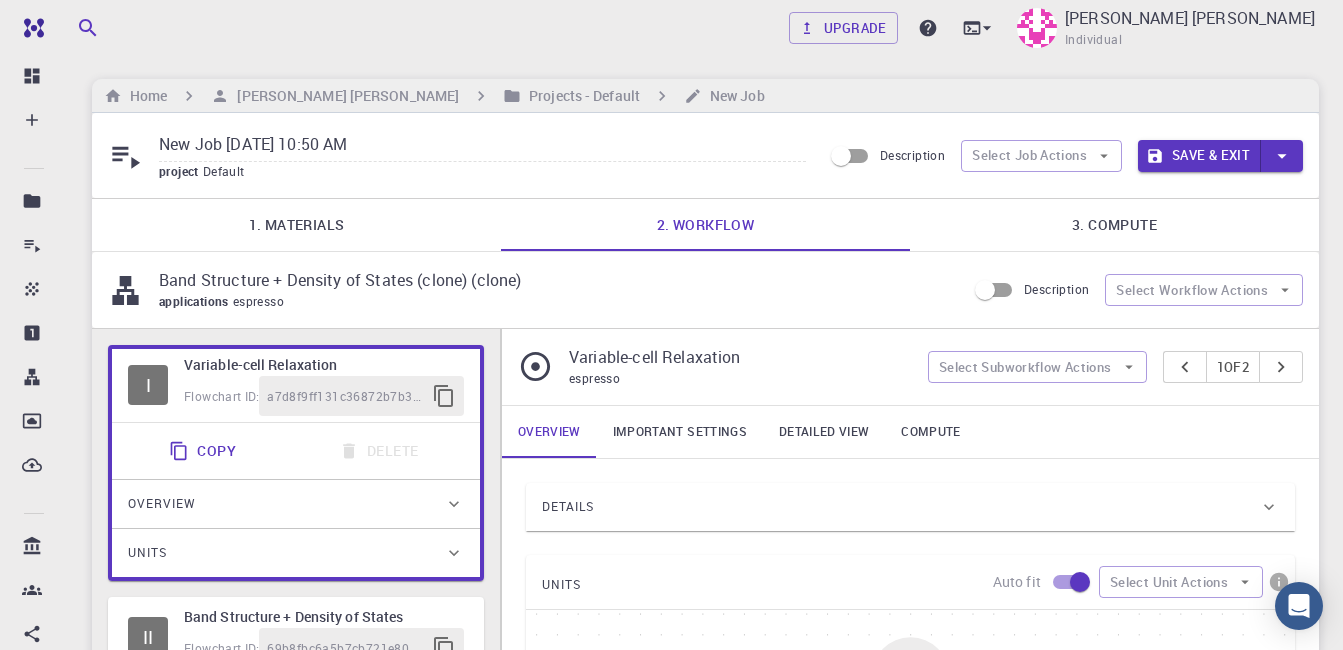 click on "3. Compute" at bounding box center (1114, 225) 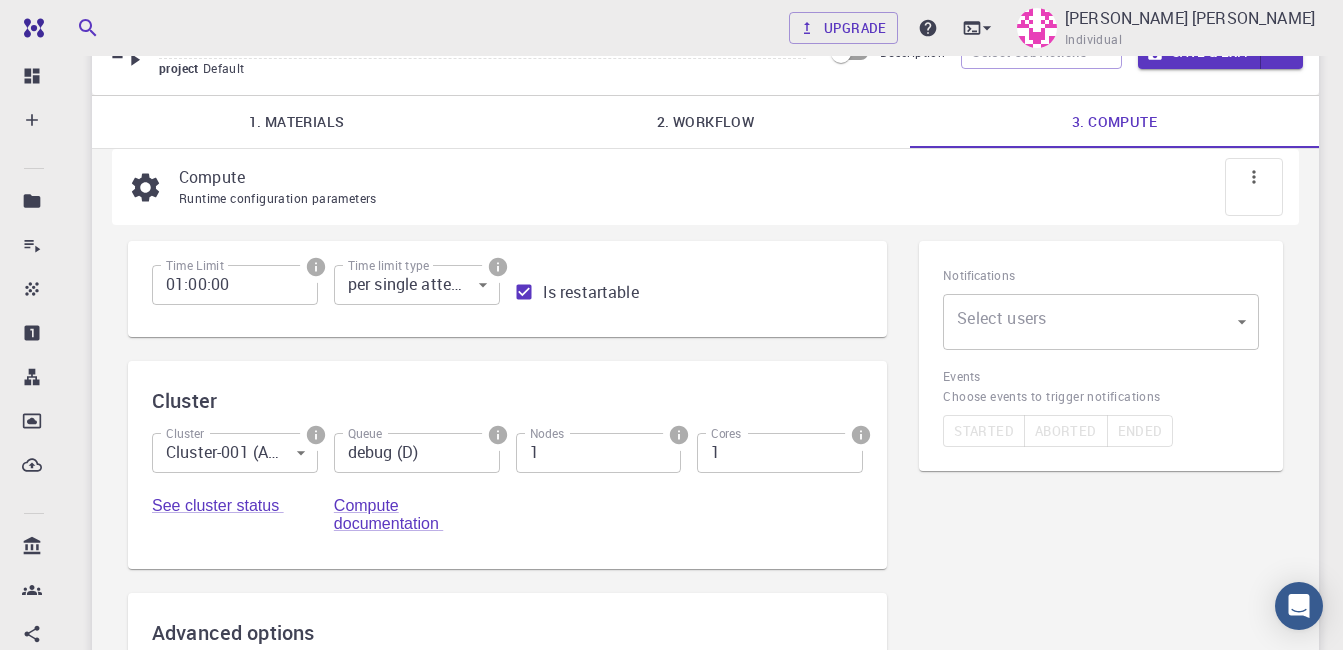 scroll, scrollTop: 100, scrollLeft: 0, axis: vertical 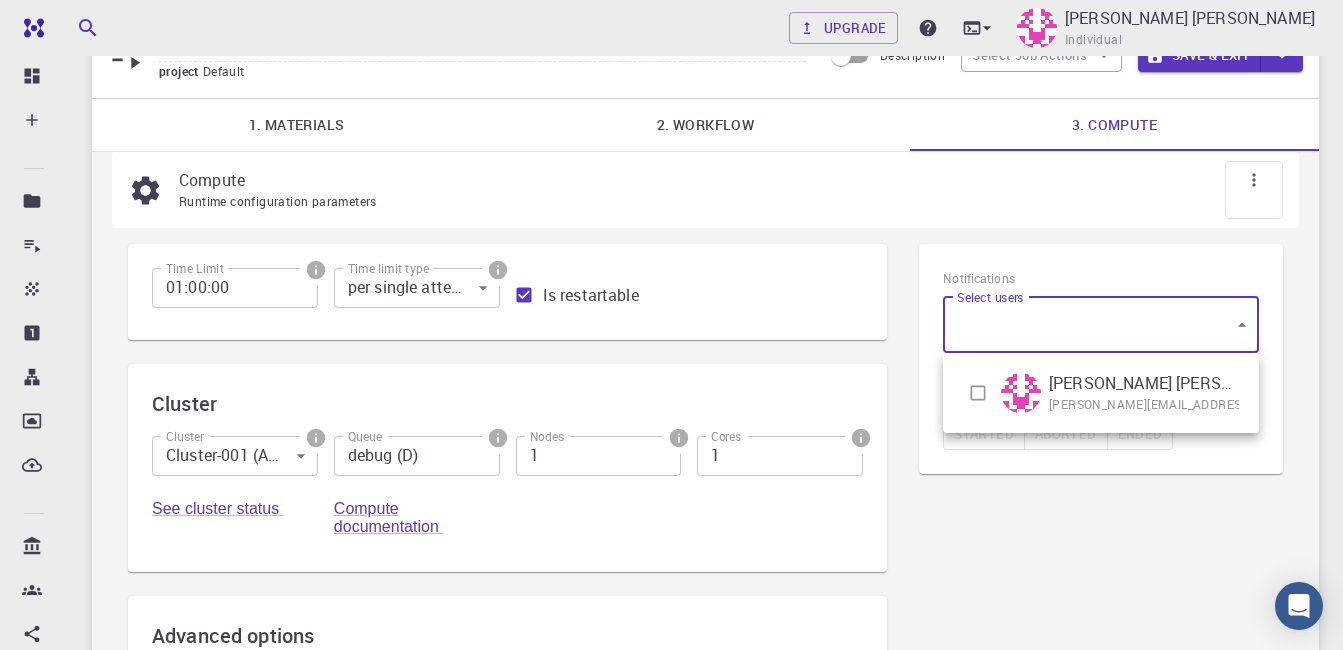 click on "Free Dashboard Create New Job New Material Create Material Upload File Import from Bank Import from 3rd Party New Workflow New Project Projects Jobs Materials Properties Workflows Dropbox External Uploads Bank Materials Workflows Accounts Shared with me Shared publicly Shared externally Documentation Contact Support Compute load: Low Upgrade [PERSON_NAME] [PERSON_NAME] Individual Home [PERSON_NAME] [PERSON_NAME] Projects - Default New Job New Job [DATE] 10:50 AM project Default Description Select Job Actions Save & Exit 1. Materials 2. Workflow 3. Compute Compute Runtime configuration parameters Time Limit 01:00:00 Time Limit   Time limit type per single attempt 0 Time limit type     Is restartable Cluster Cluster Cluster-001 (AWS) 0 Cluster   Queue debug (D) Queue   Nodes 1 Nodes   Cores 1 Cores   See cluster status   Compute documentation   Advanced options Number of Images 1 Number of Images   Kpoint Pools 1 Kpoint Pools   Band Pools 1 Band Pools   FFT Task Groups 1 FFT Task Groups   1" at bounding box center [671, 455] 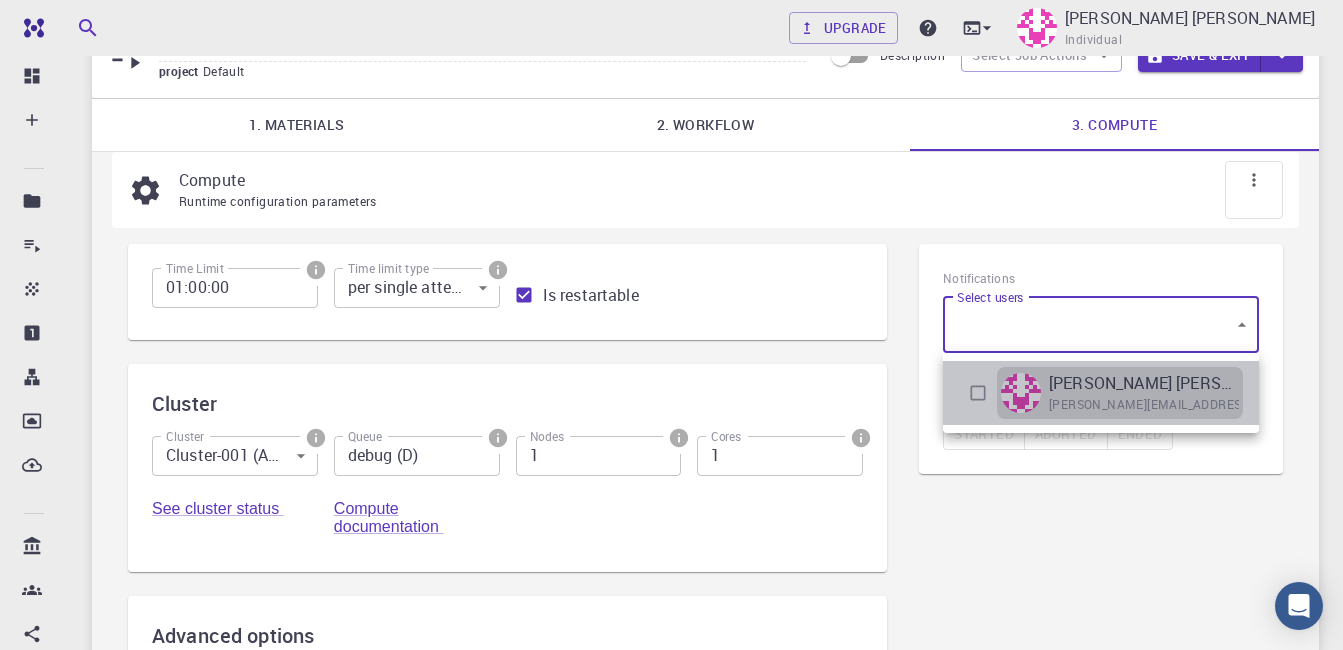 drag, startPoint x: 1103, startPoint y: 399, endPoint x: 1020, endPoint y: 383, distance: 84.5281 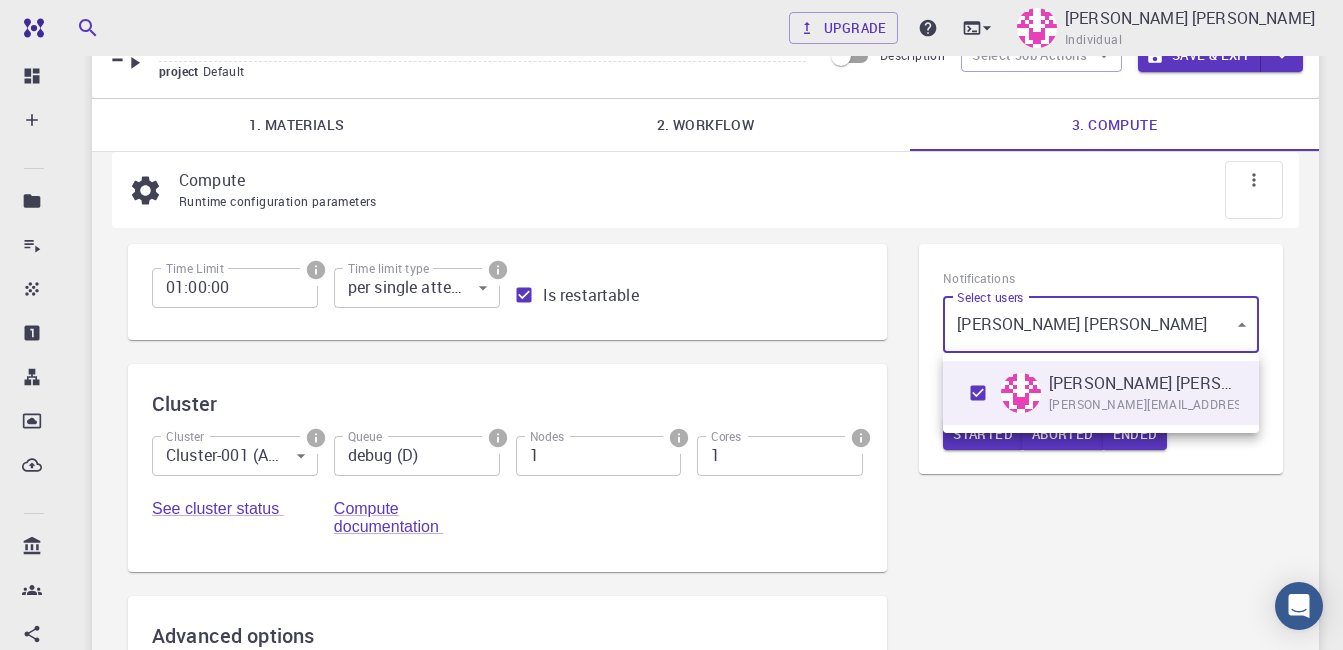 click at bounding box center [671, 325] 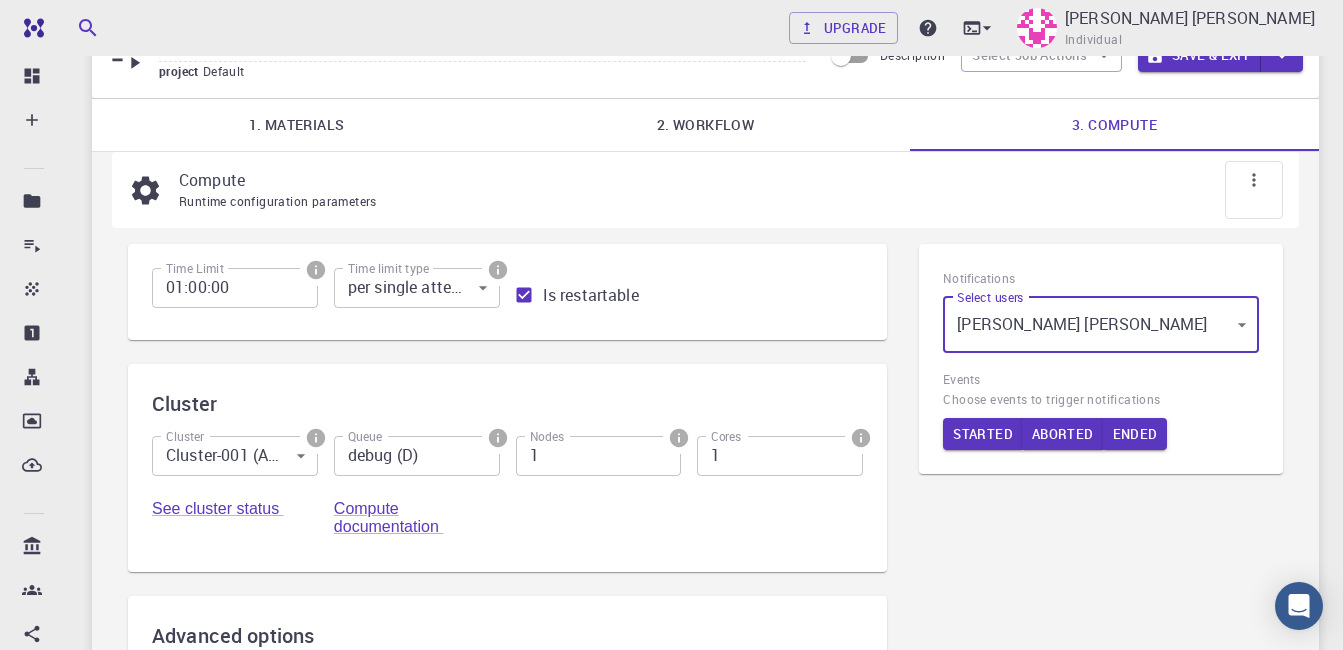 click on "Started" at bounding box center [983, 434] 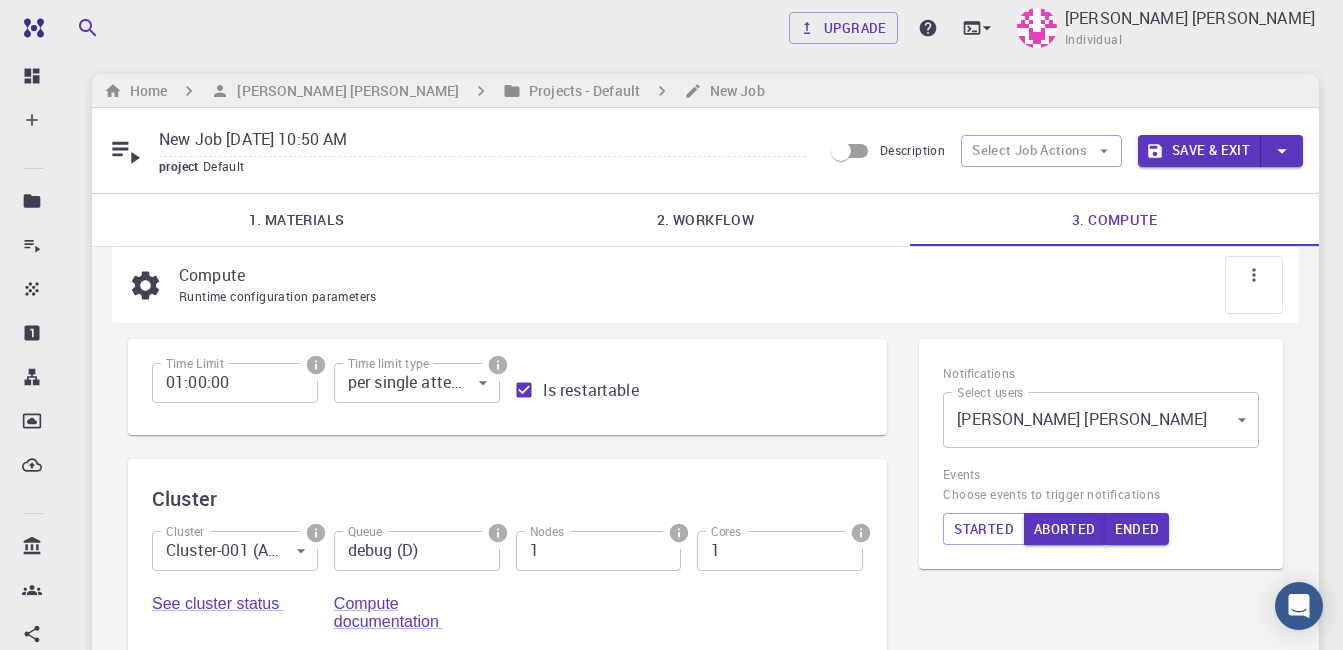 scroll, scrollTop: 0, scrollLeft: 0, axis: both 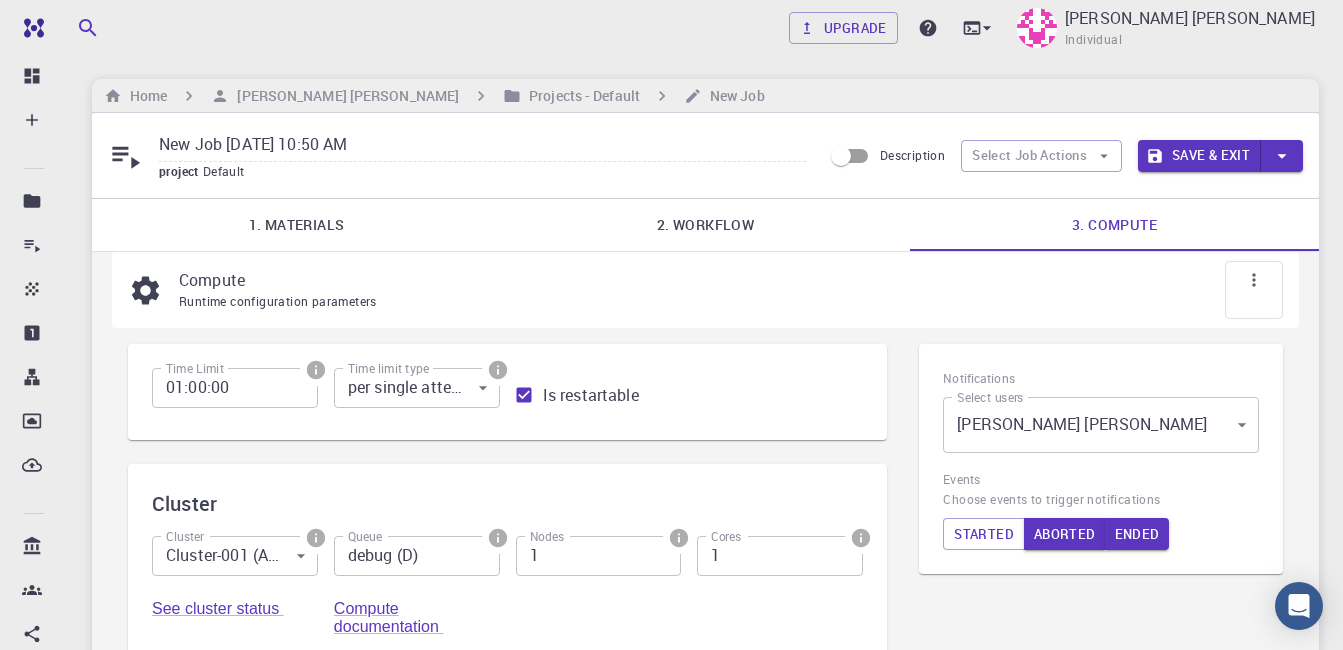click on "Save & Exit" at bounding box center [1199, 156] 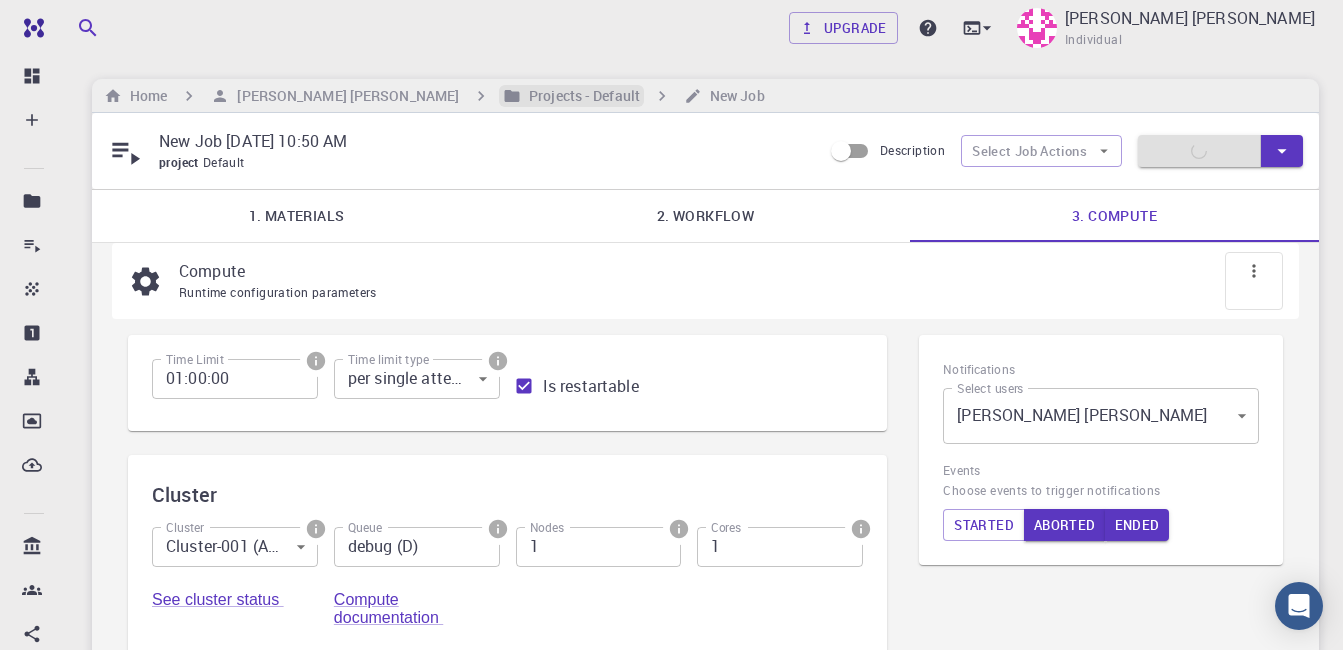 click on "Projects - Default" at bounding box center (580, 96) 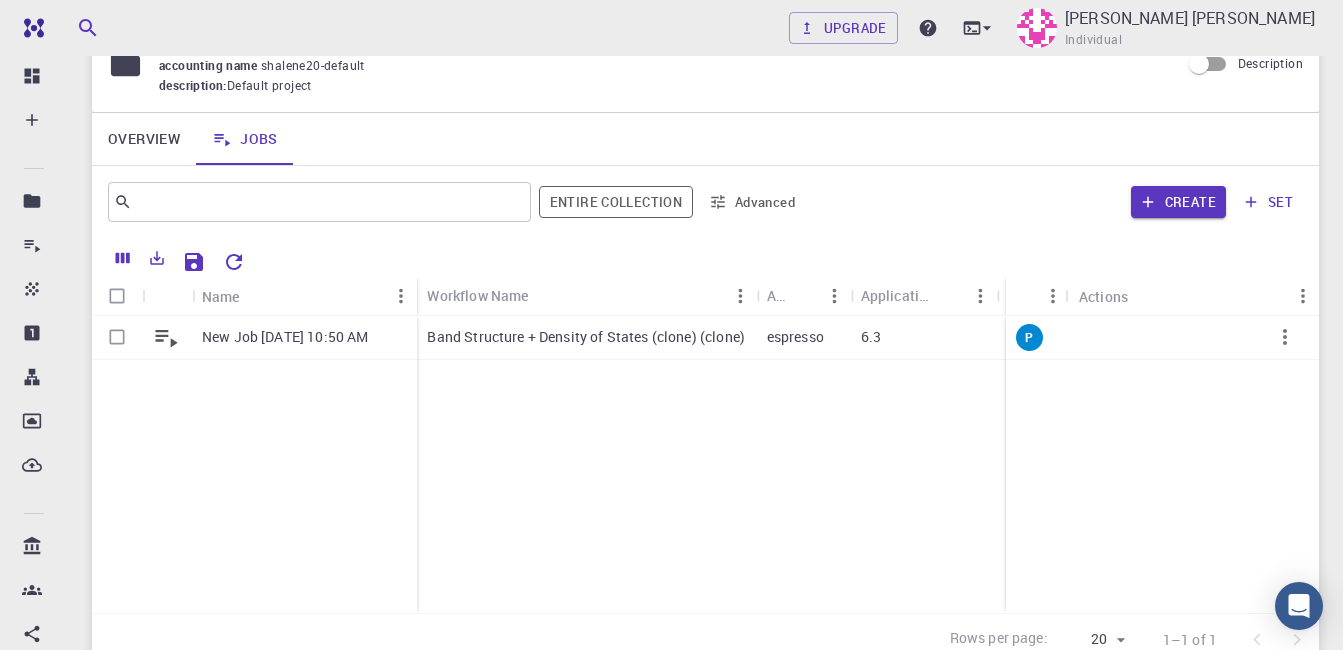 scroll, scrollTop: 100, scrollLeft: 0, axis: vertical 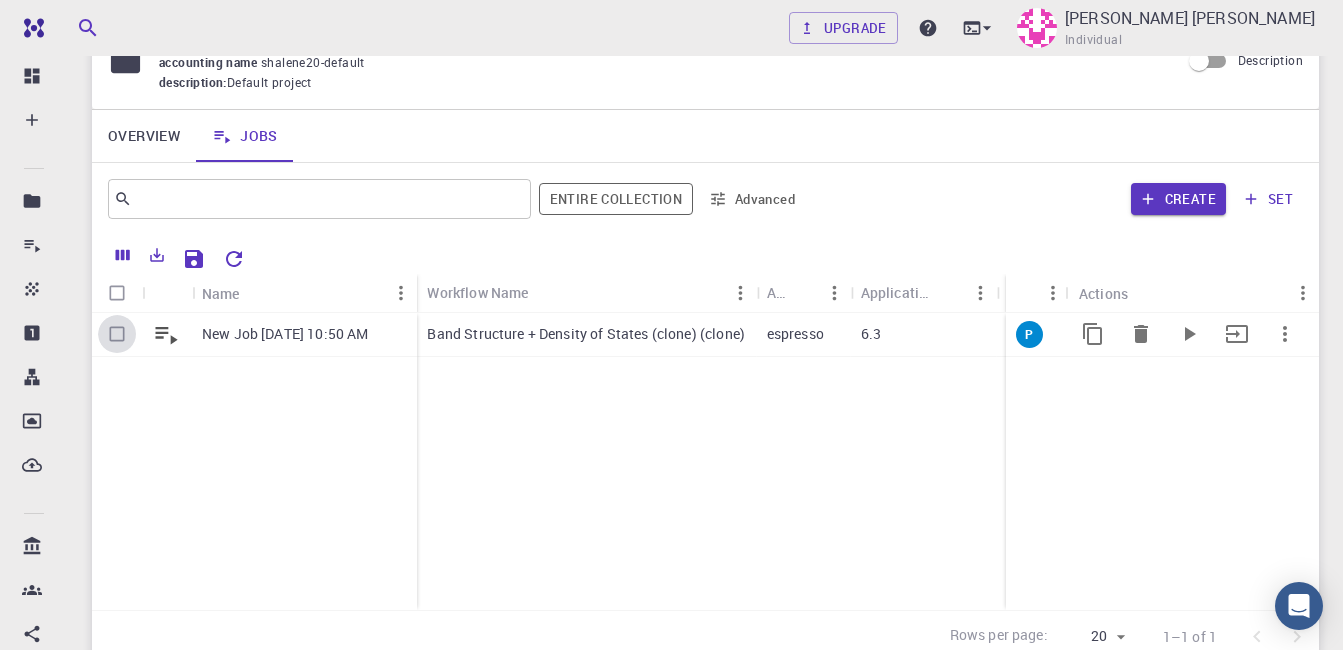 click at bounding box center [117, 334] 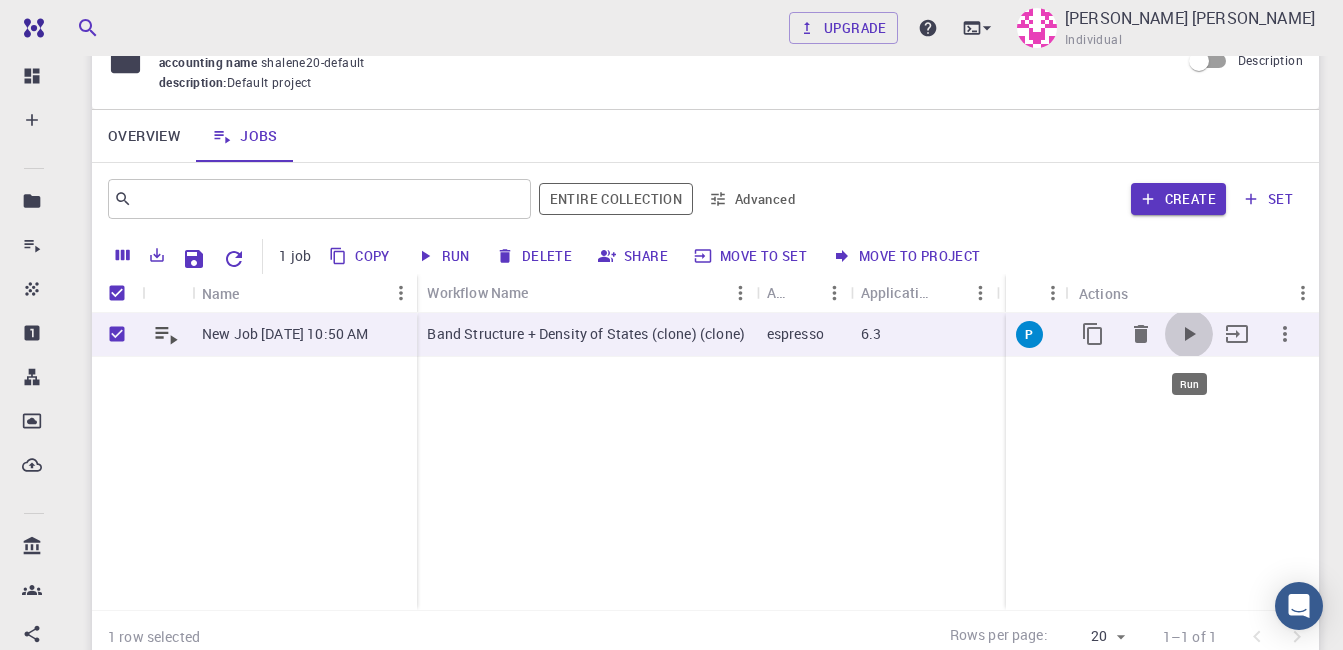 click 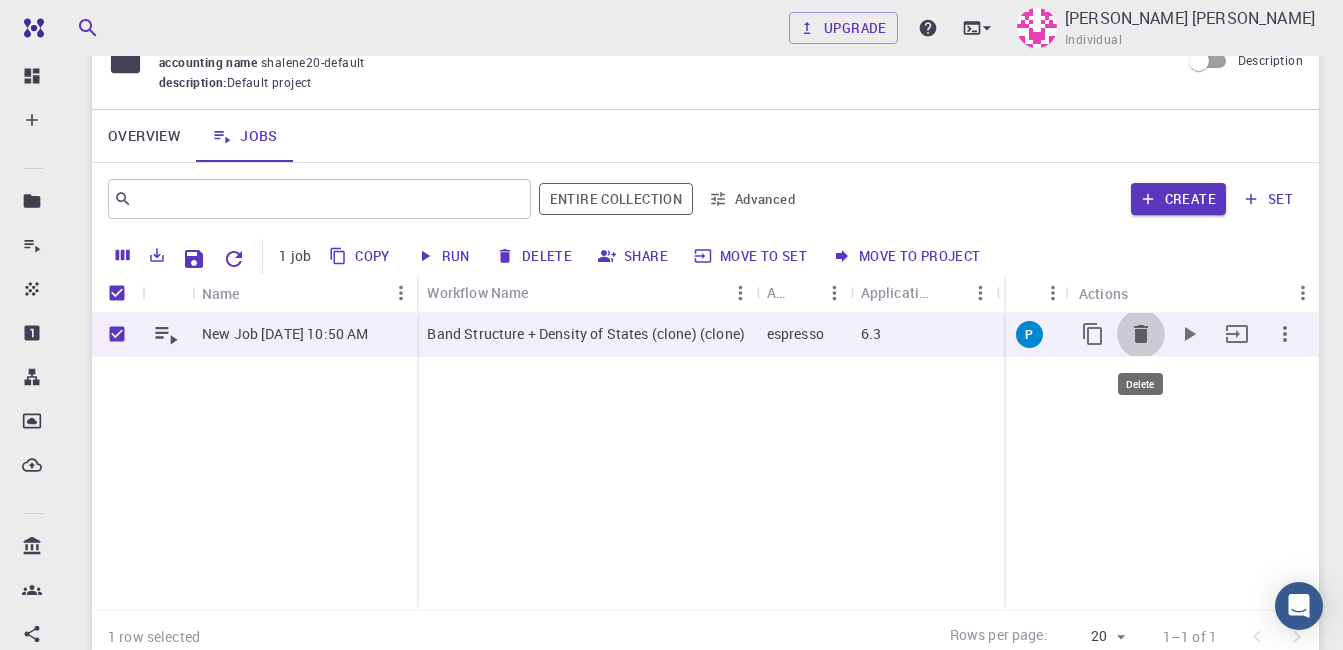 drag, startPoint x: 1138, startPoint y: 335, endPoint x: 1120, endPoint y: 341, distance: 18.973665 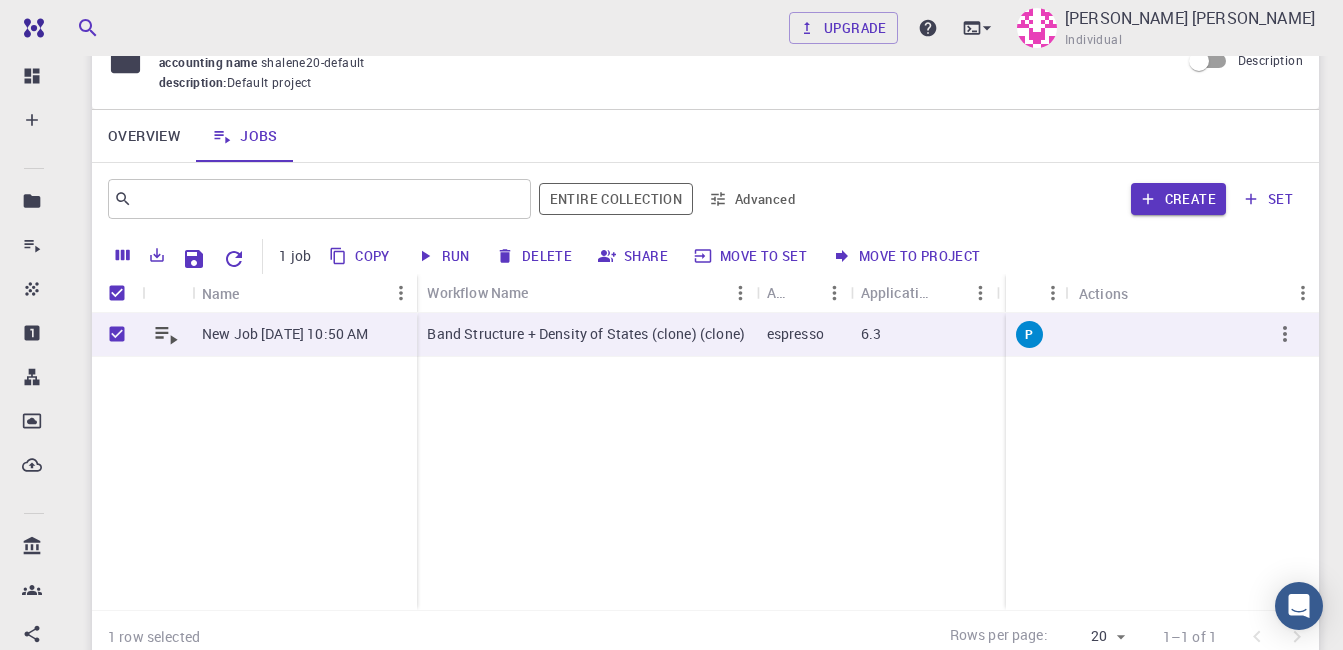 checkbox on "false" 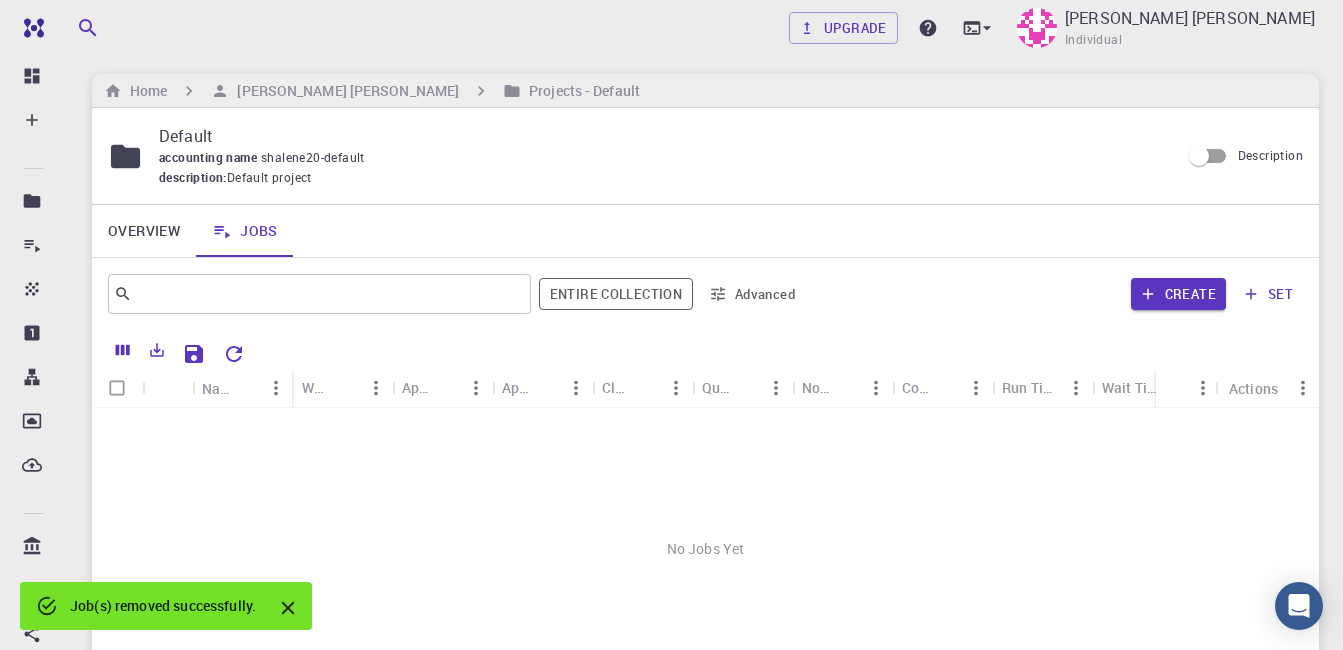 scroll, scrollTop: 0, scrollLeft: 0, axis: both 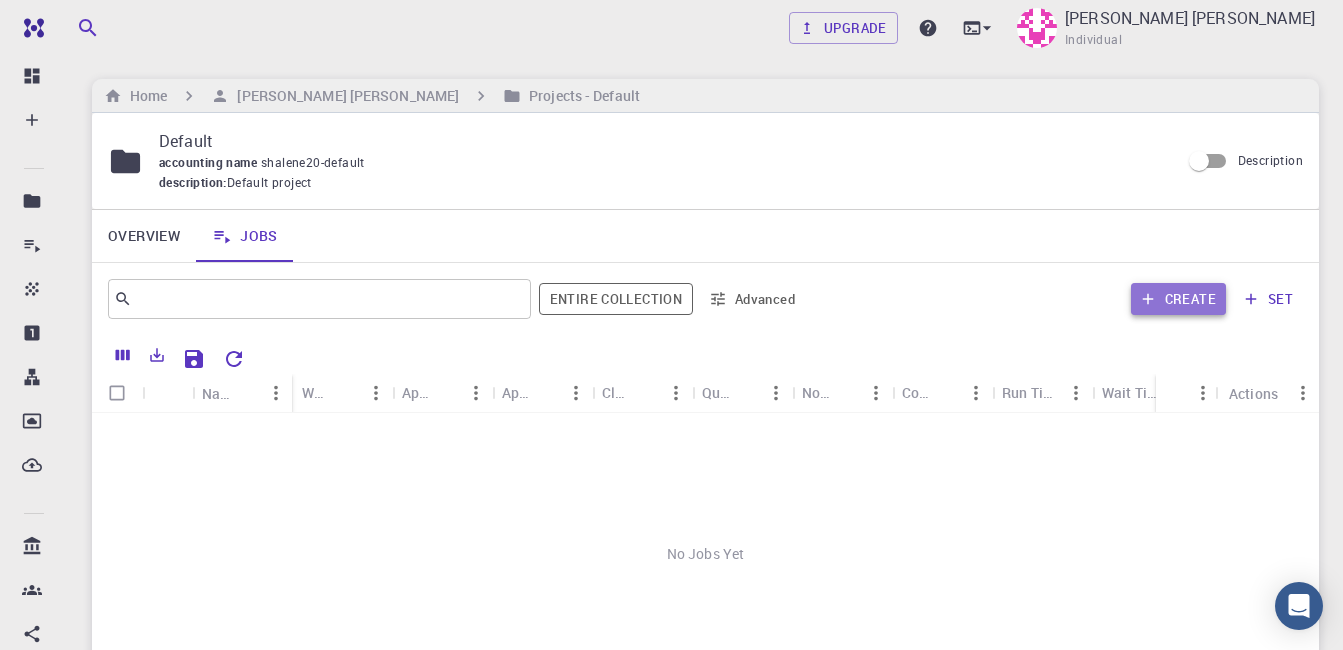 click on "Create" at bounding box center (1178, 299) 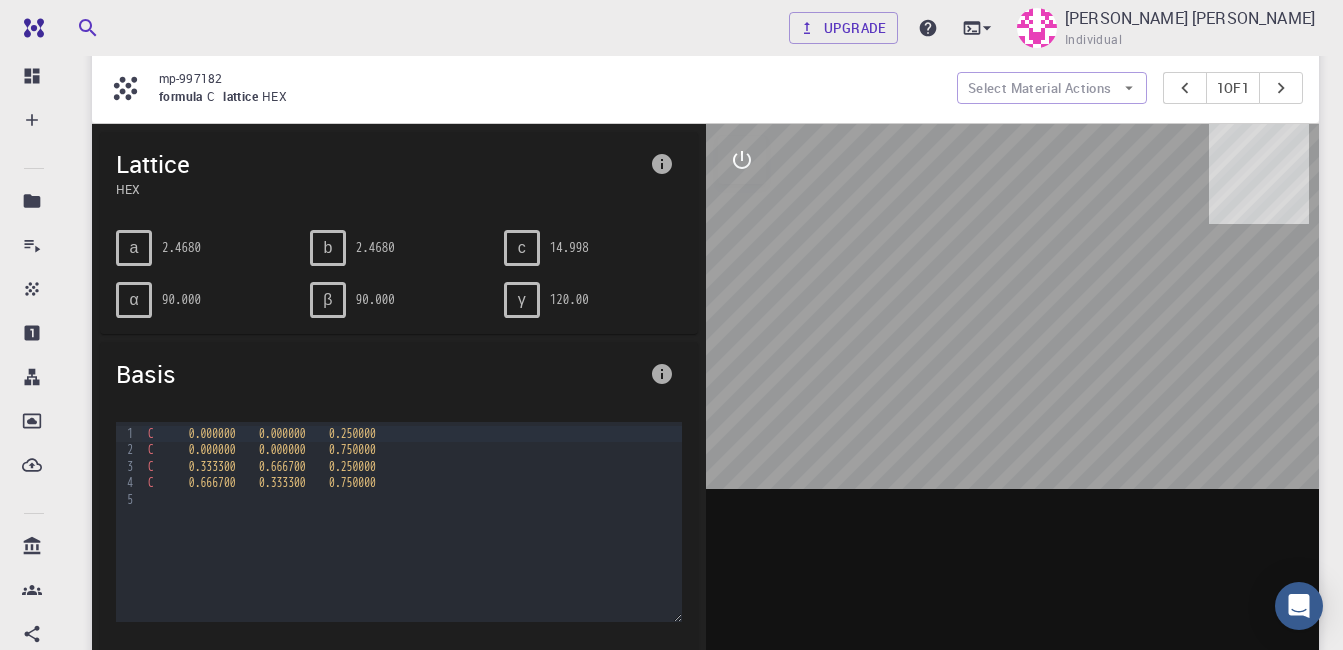 scroll, scrollTop: 200, scrollLeft: 0, axis: vertical 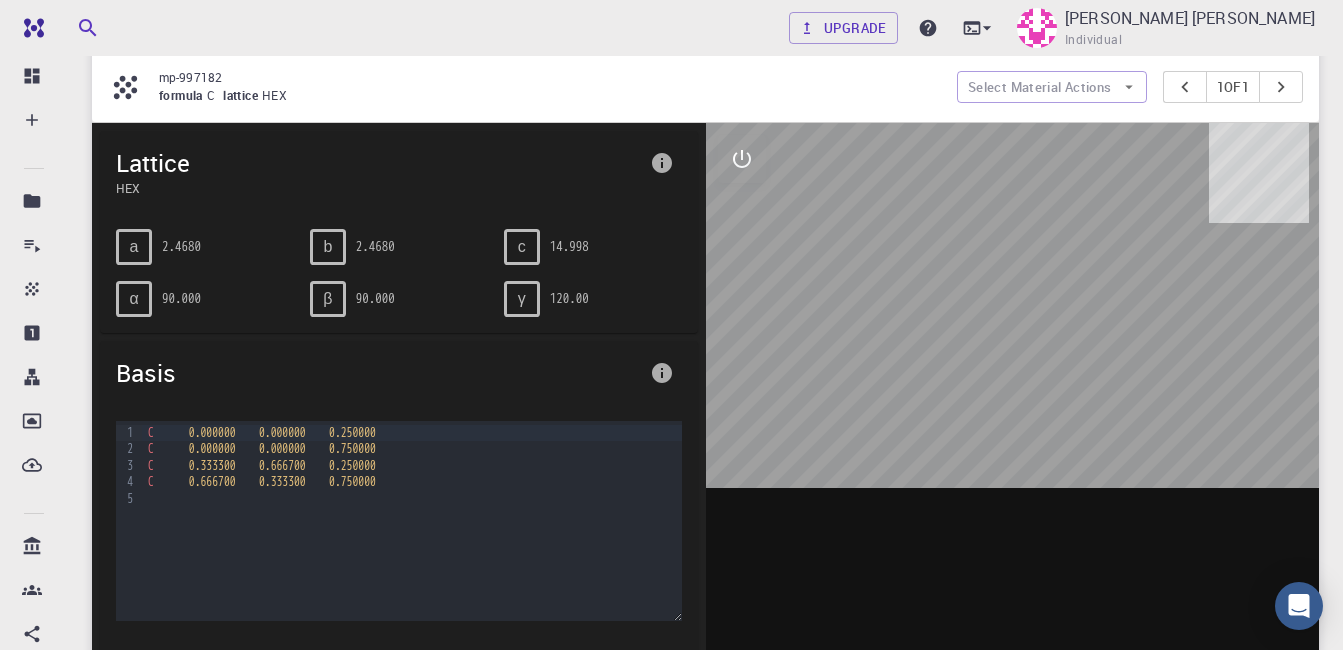drag, startPoint x: 1053, startPoint y: 360, endPoint x: 914, endPoint y: 369, distance: 139.29106 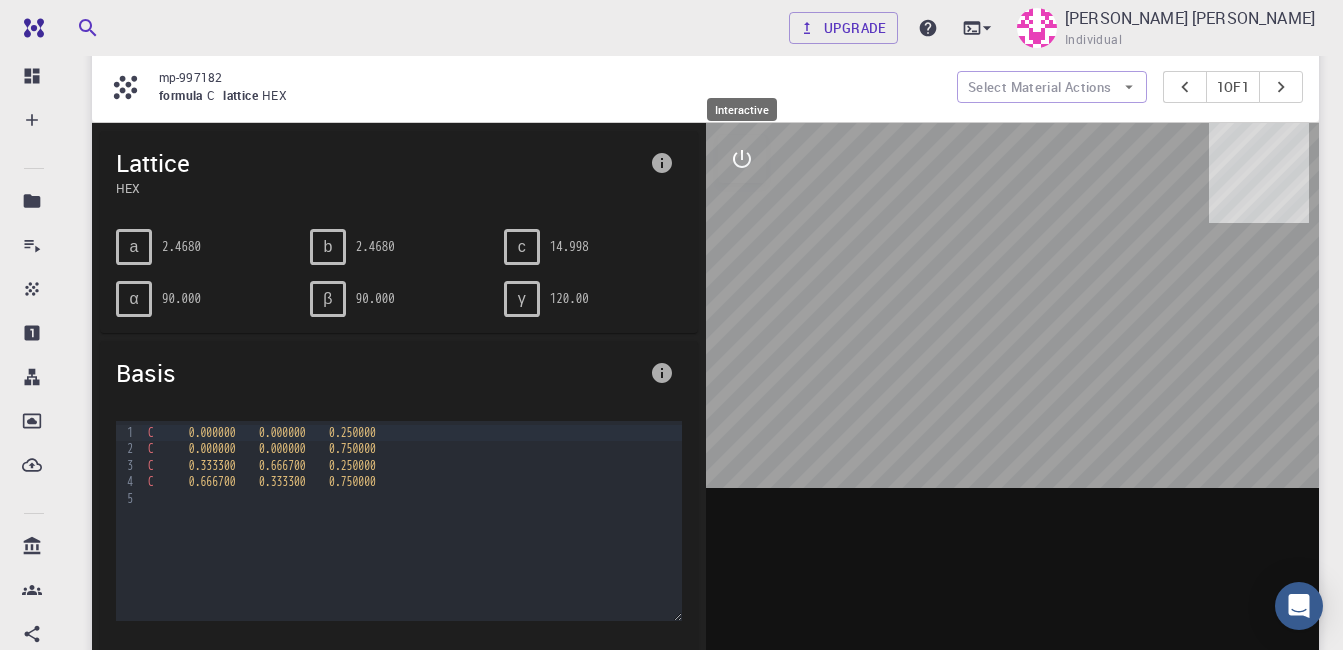 click at bounding box center (742, 159) 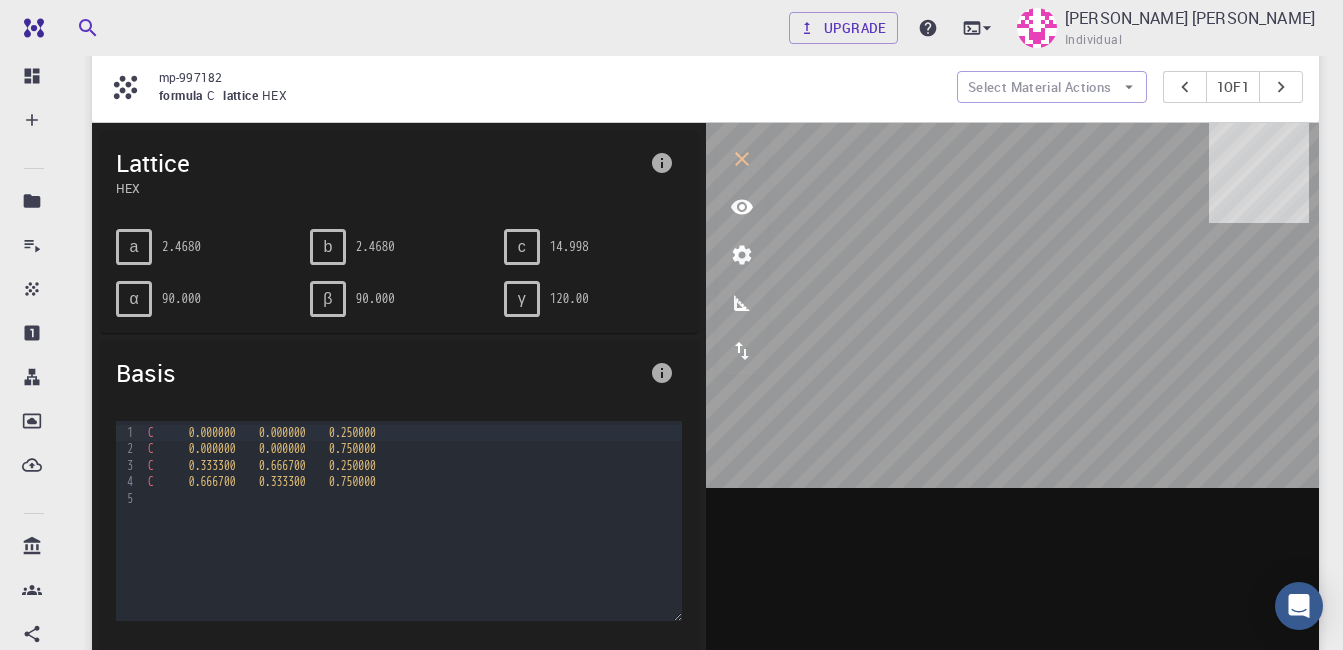 click 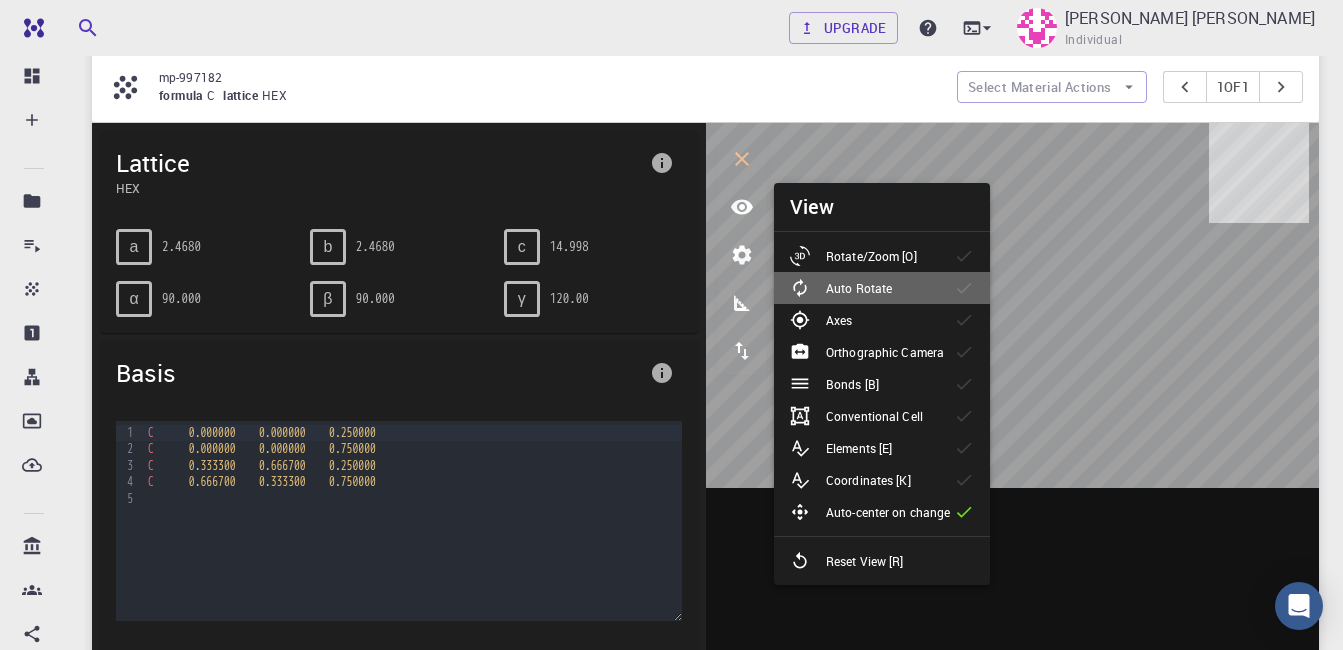 drag, startPoint x: 970, startPoint y: 280, endPoint x: 938, endPoint y: 280, distance: 32 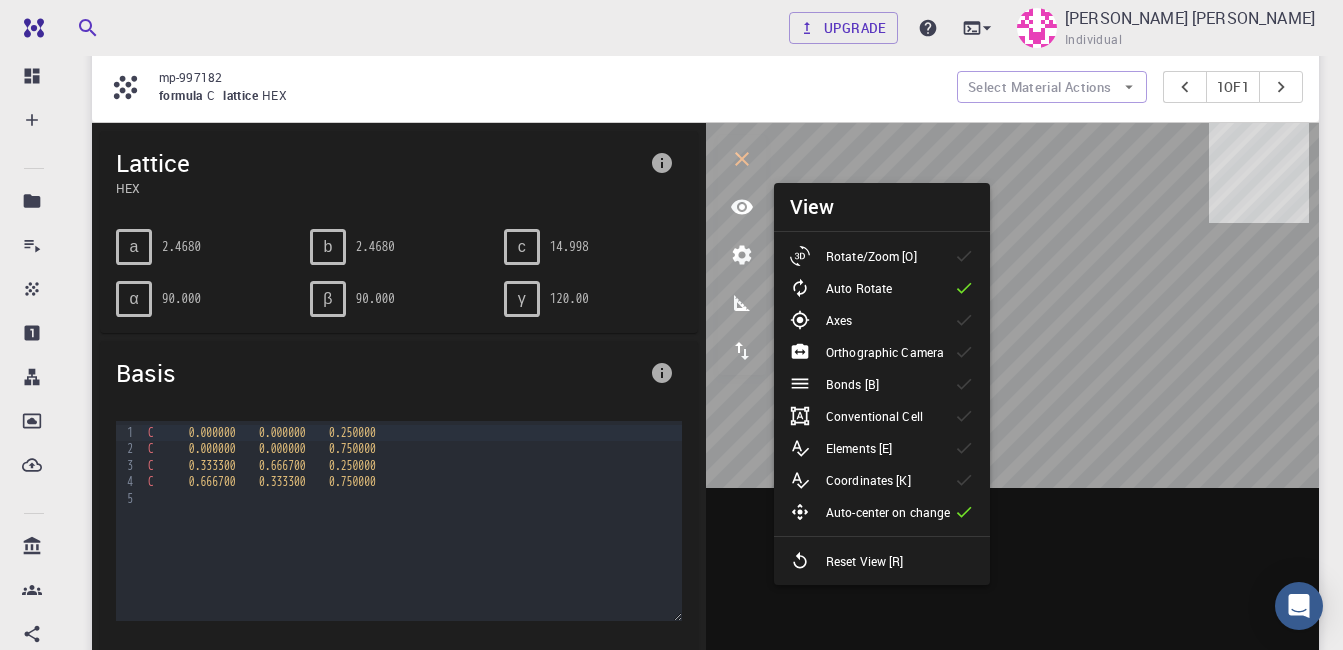 click on "Auto Rotate" at bounding box center (882, 288) 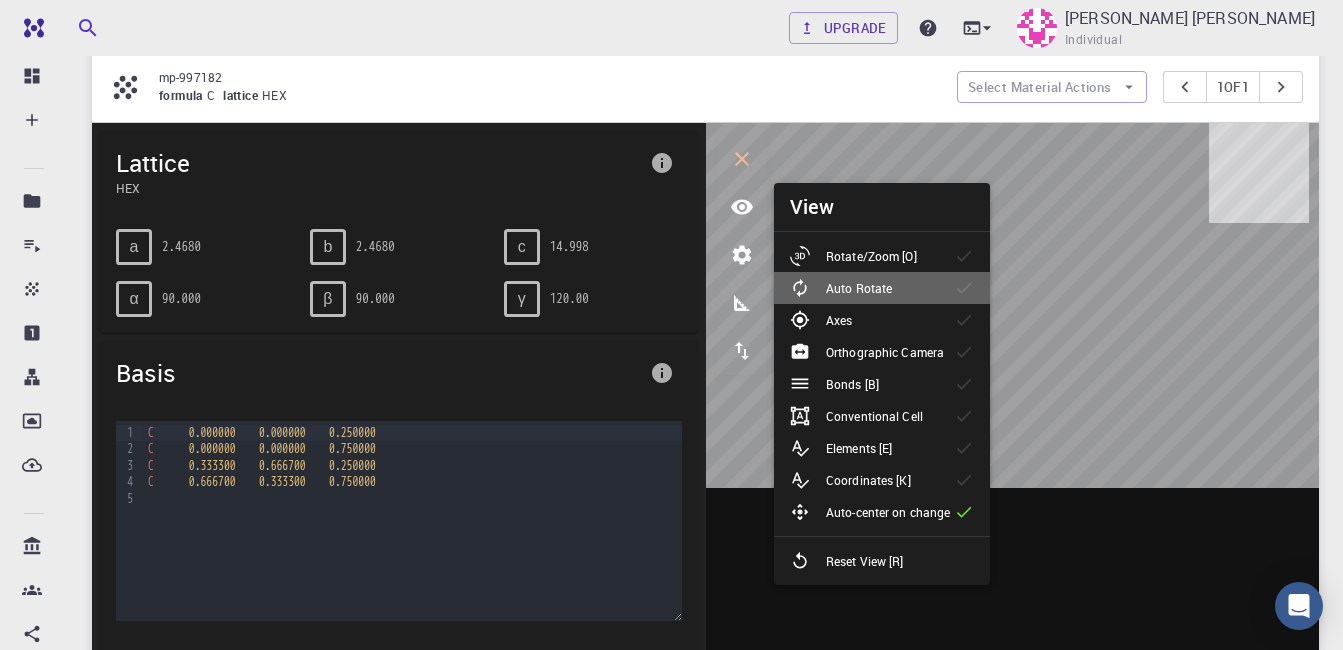 click on "Auto Rotate" at bounding box center [882, 288] 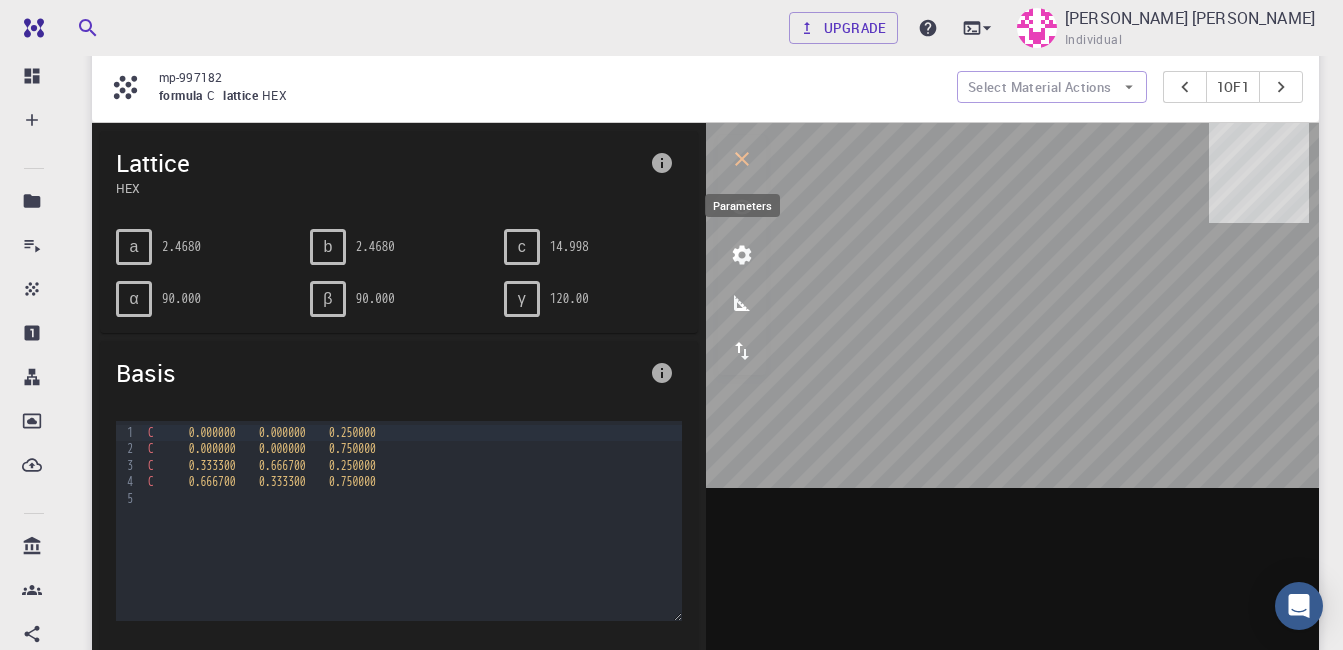 click 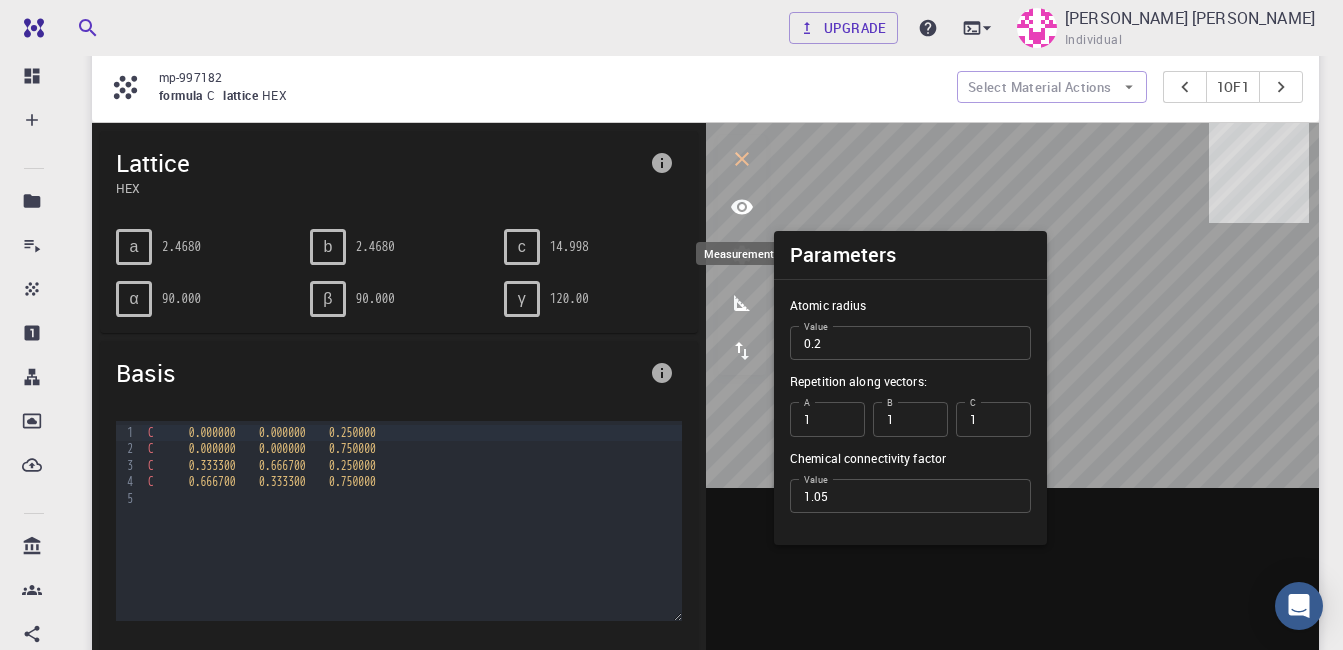 click 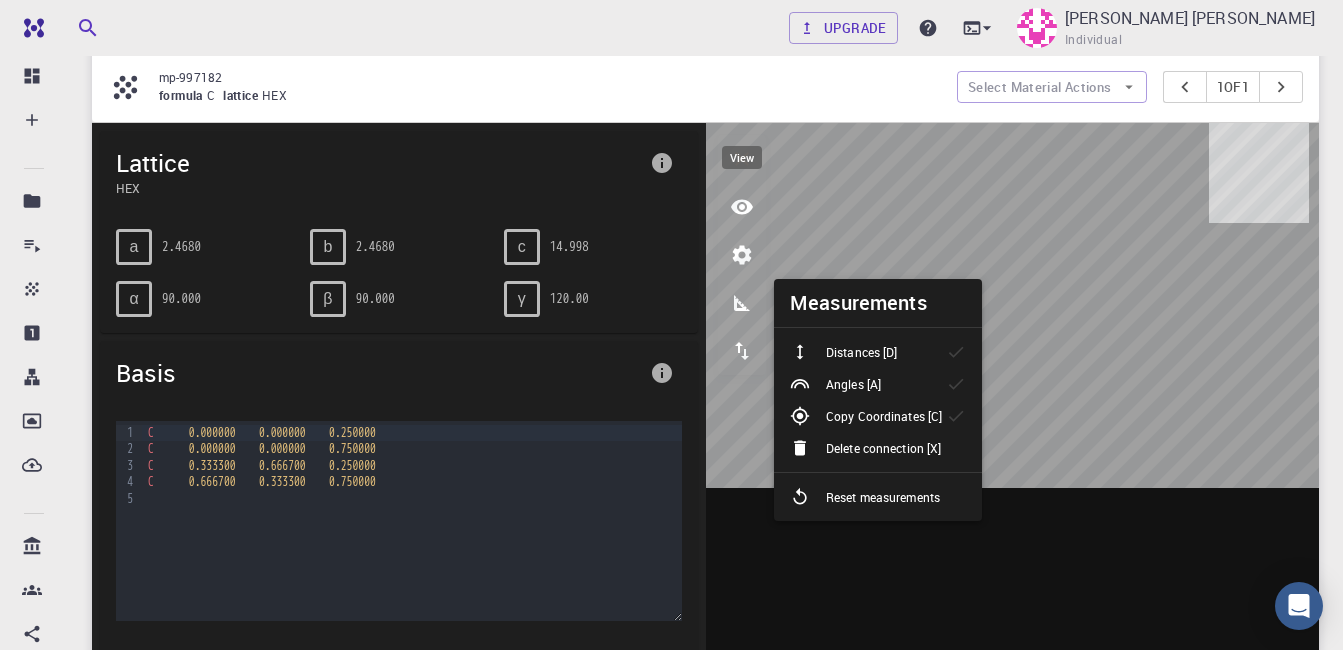 click 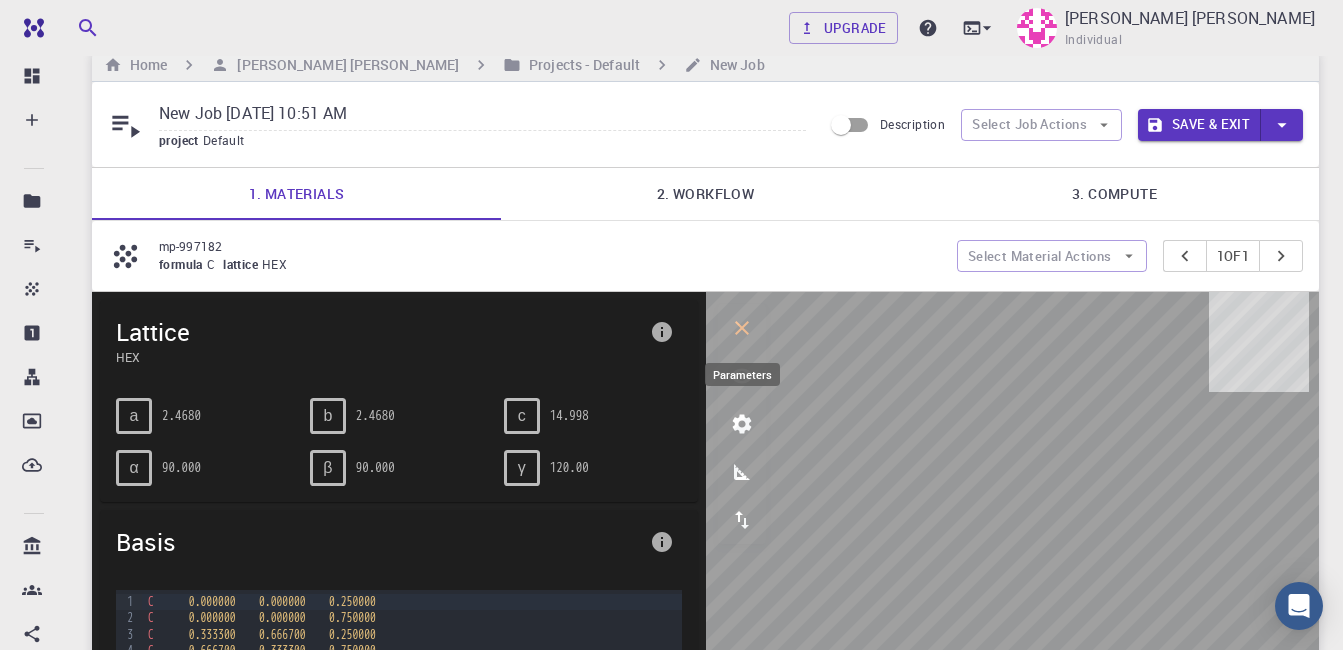 scroll, scrollTop: 0, scrollLeft: 0, axis: both 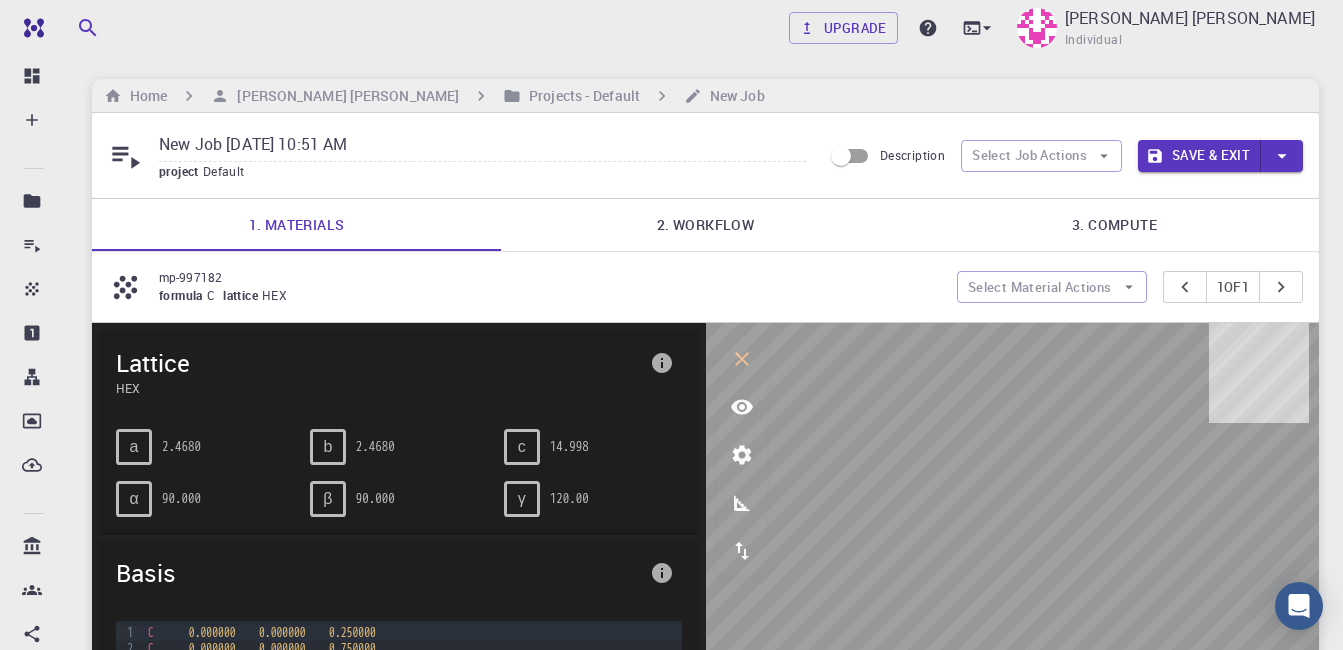 click 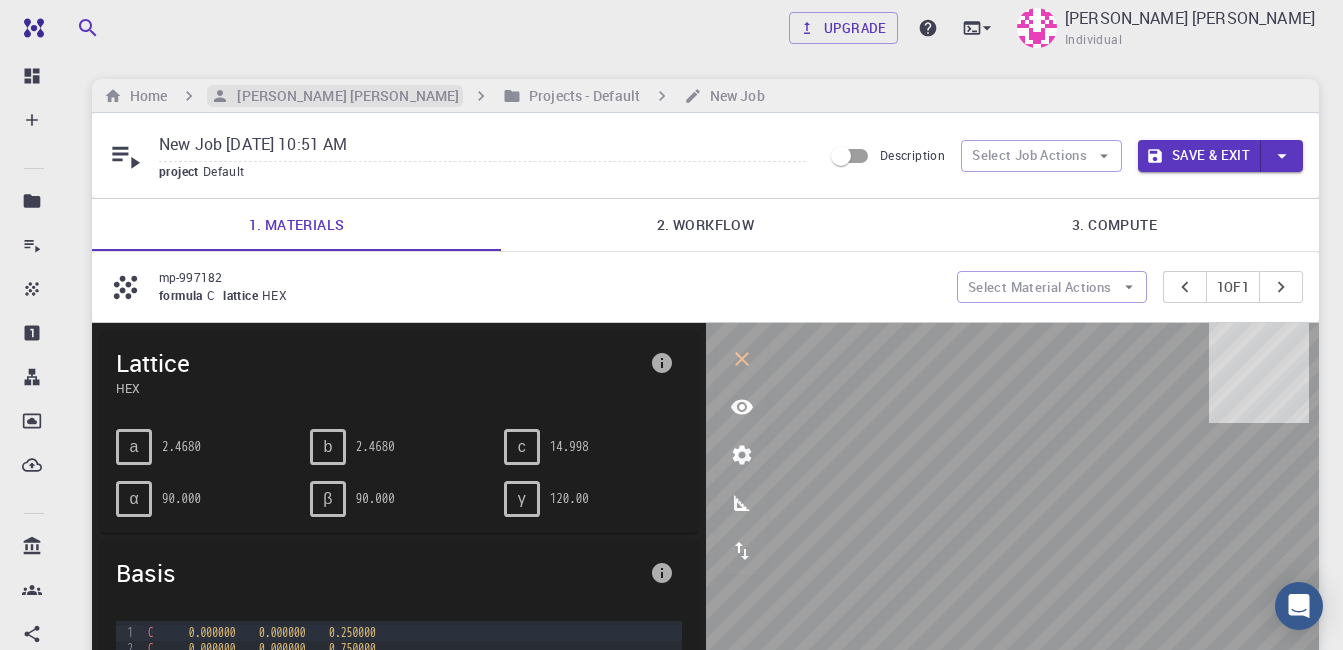 click on "[PERSON_NAME] [PERSON_NAME]" at bounding box center (344, 96) 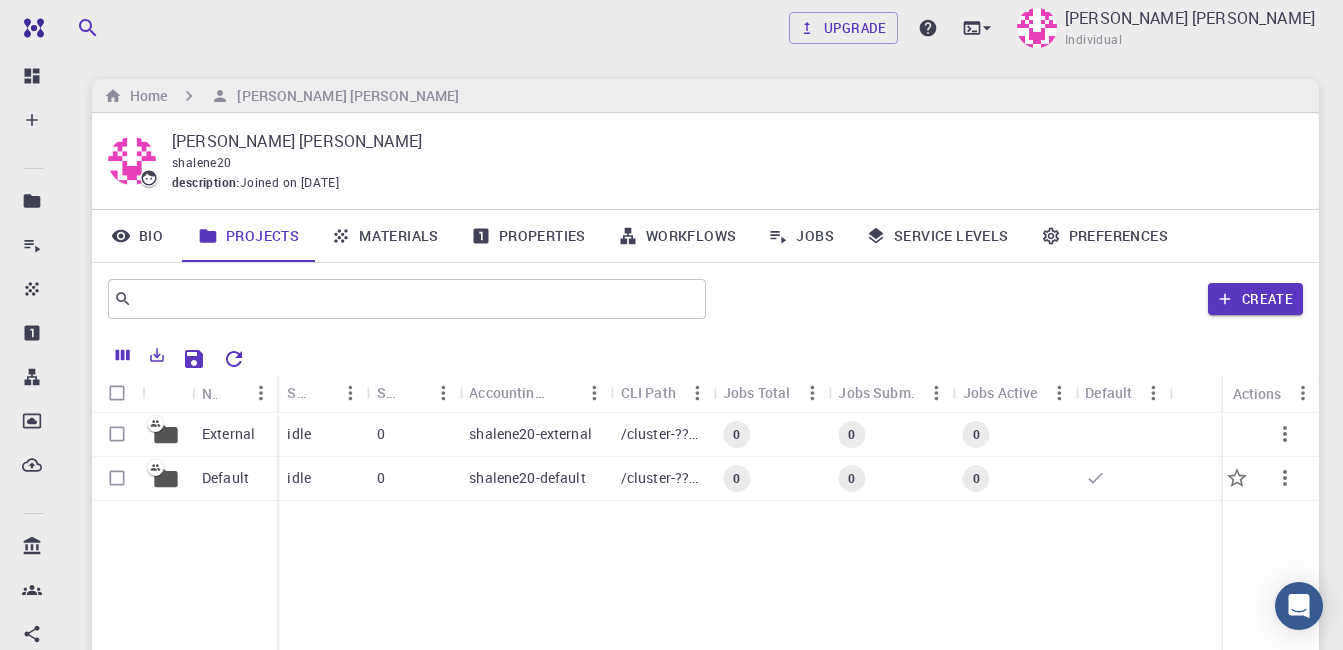 drag, startPoint x: 117, startPoint y: 479, endPoint x: 117, endPoint y: 447, distance: 32 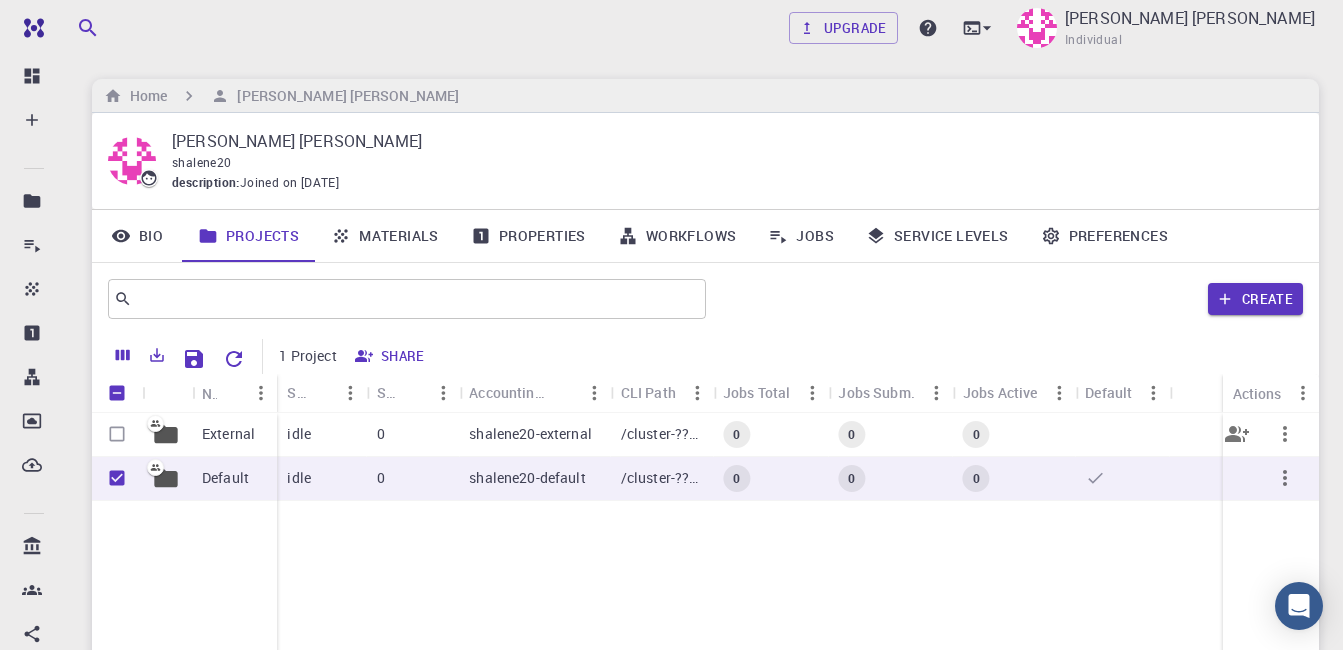 click at bounding box center [117, 434] 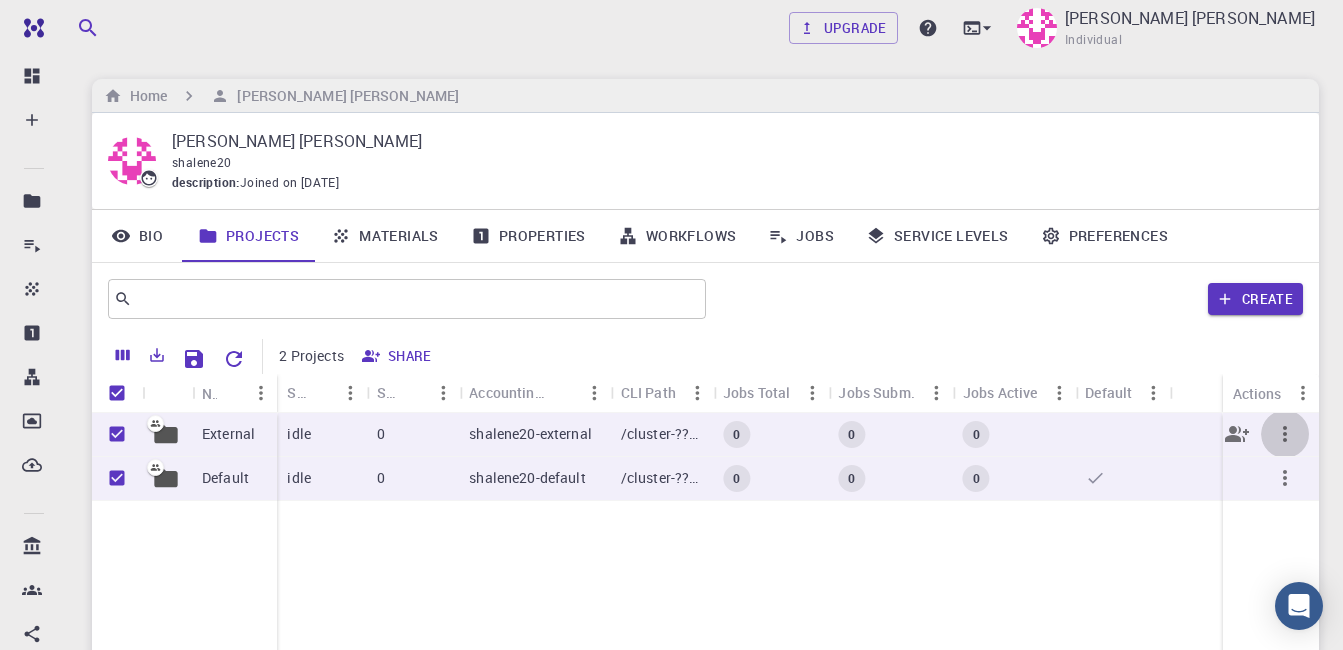 click 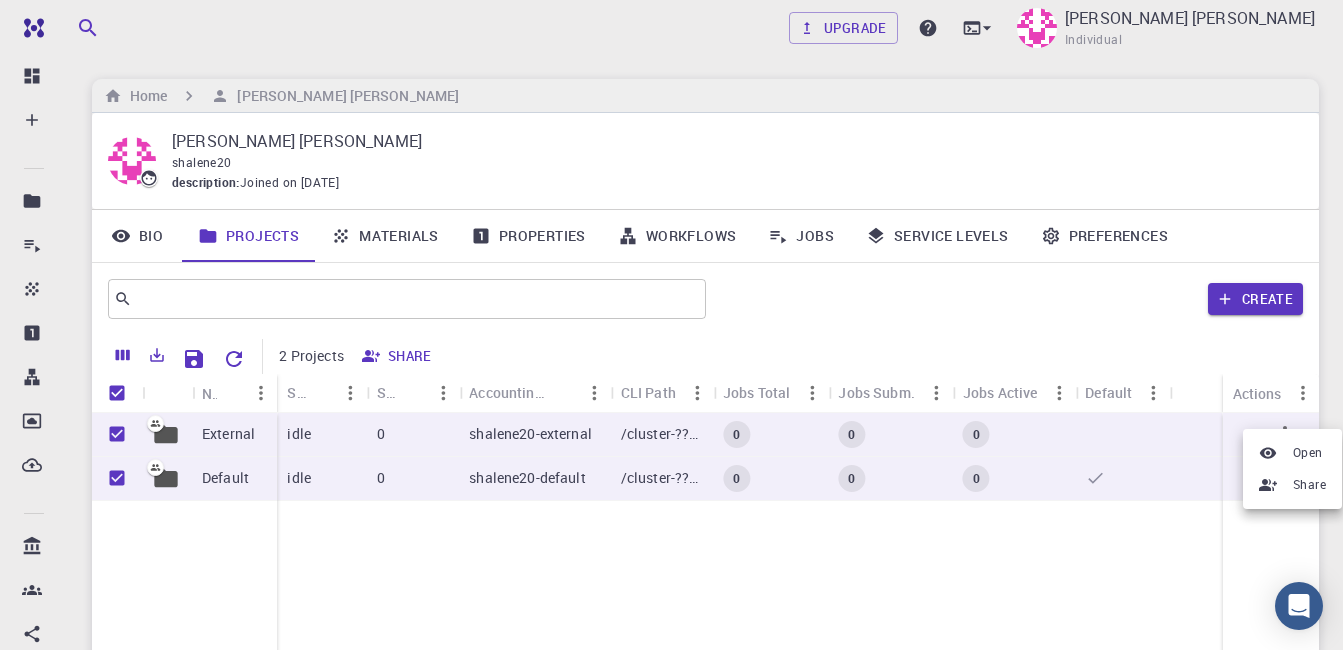drag, startPoint x: 1042, startPoint y: 533, endPoint x: 775, endPoint y: 537, distance: 267.02997 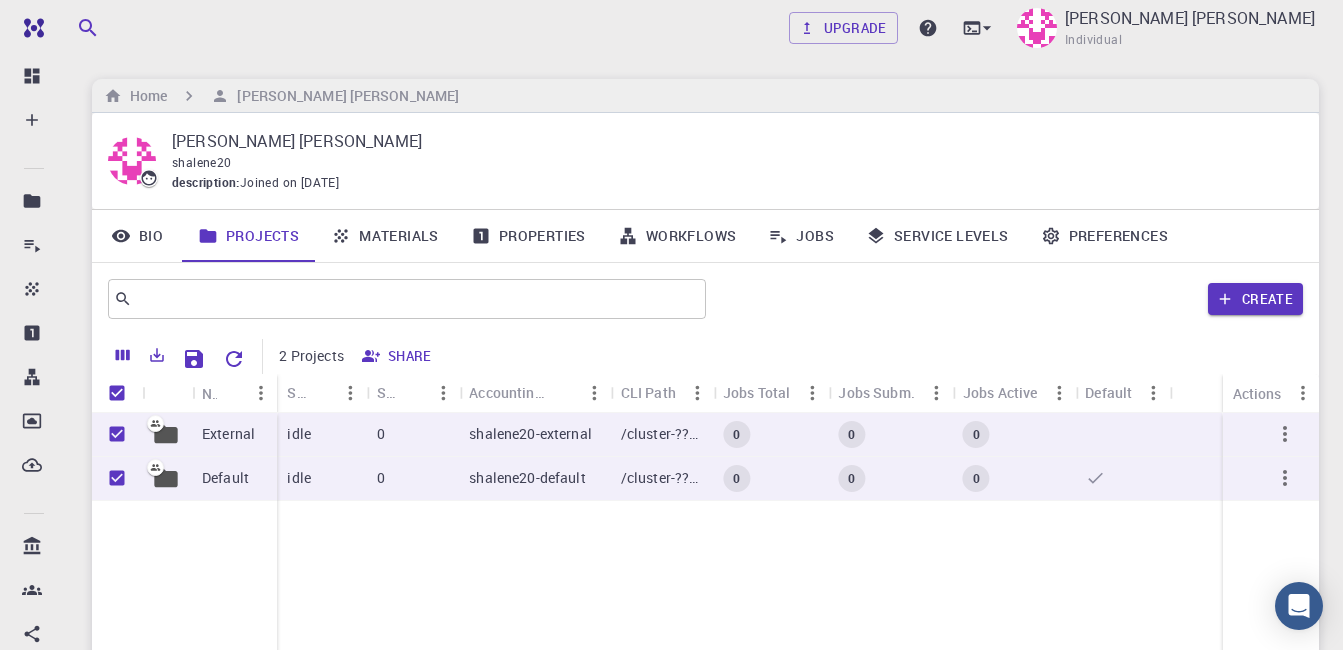 click on "Bio" at bounding box center (137, 236) 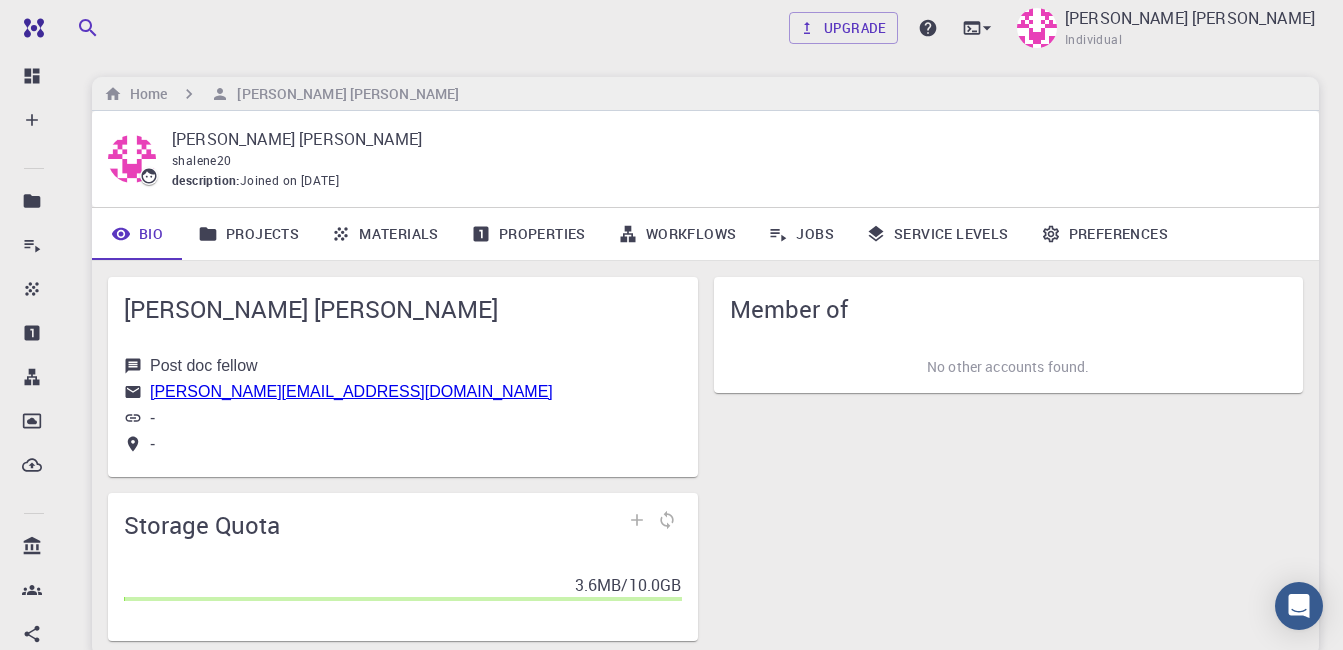 scroll, scrollTop: 0, scrollLeft: 0, axis: both 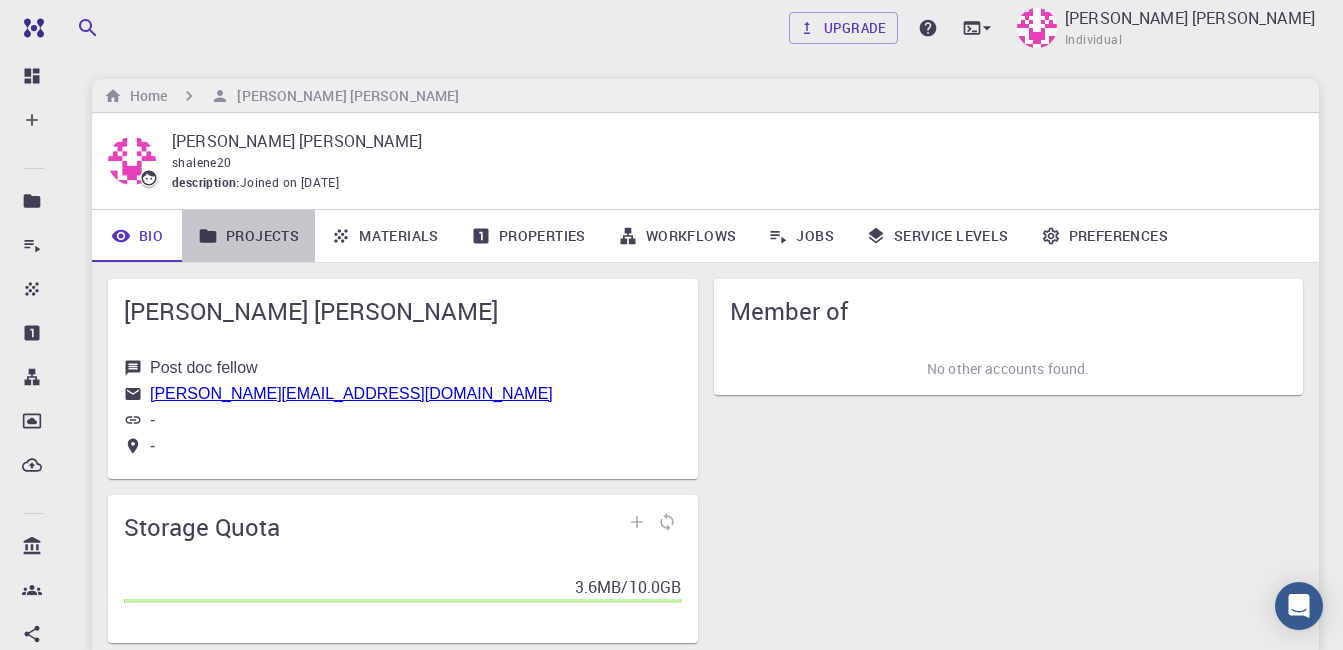 click on "Projects" at bounding box center (248, 236) 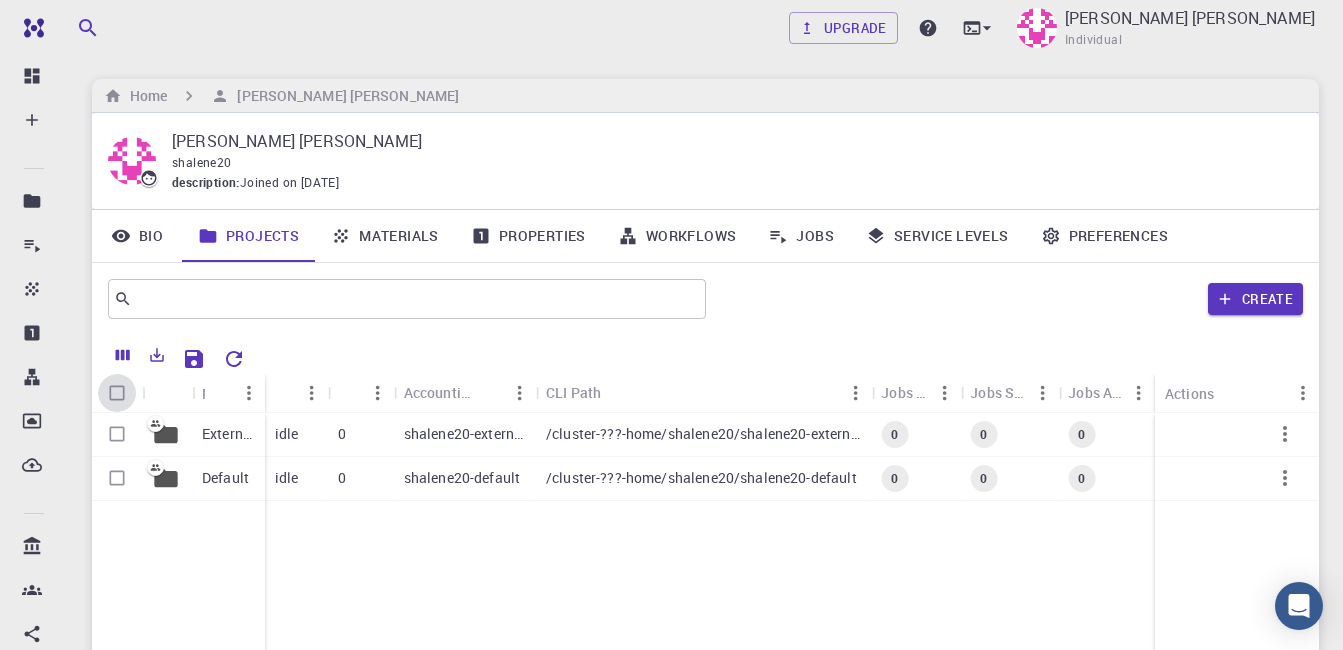 click at bounding box center [117, 393] 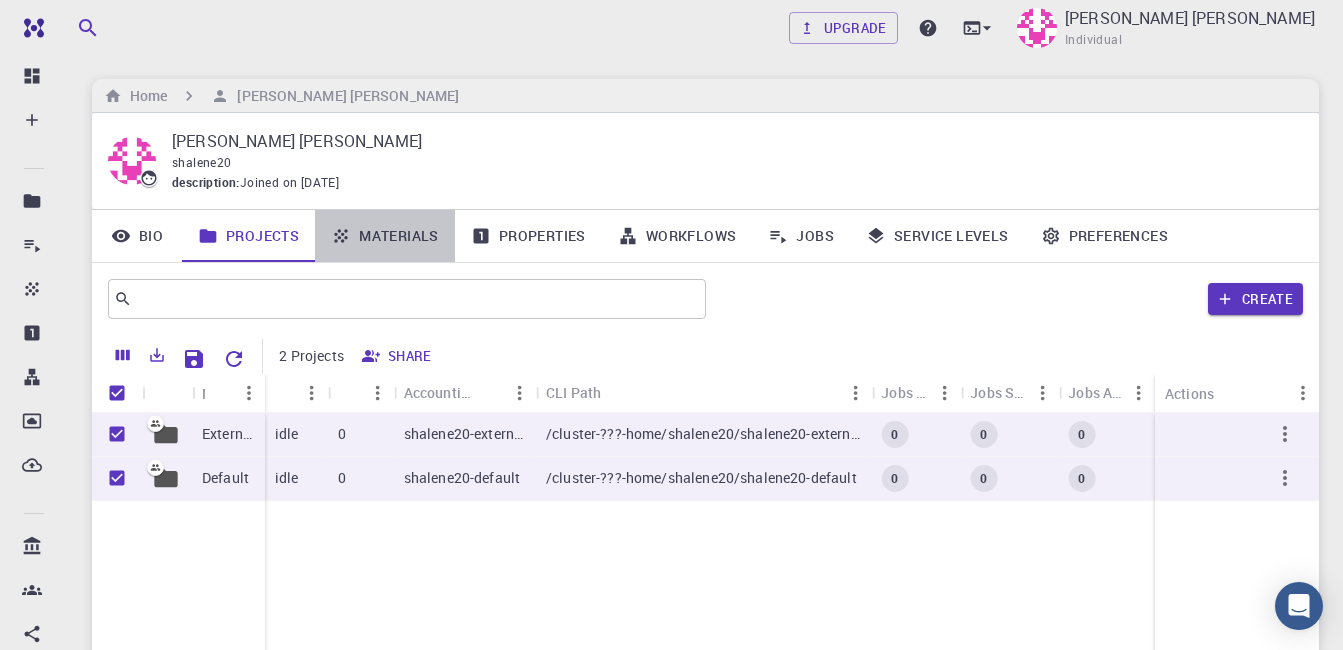 click on "Materials" at bounding box center (385, 236) 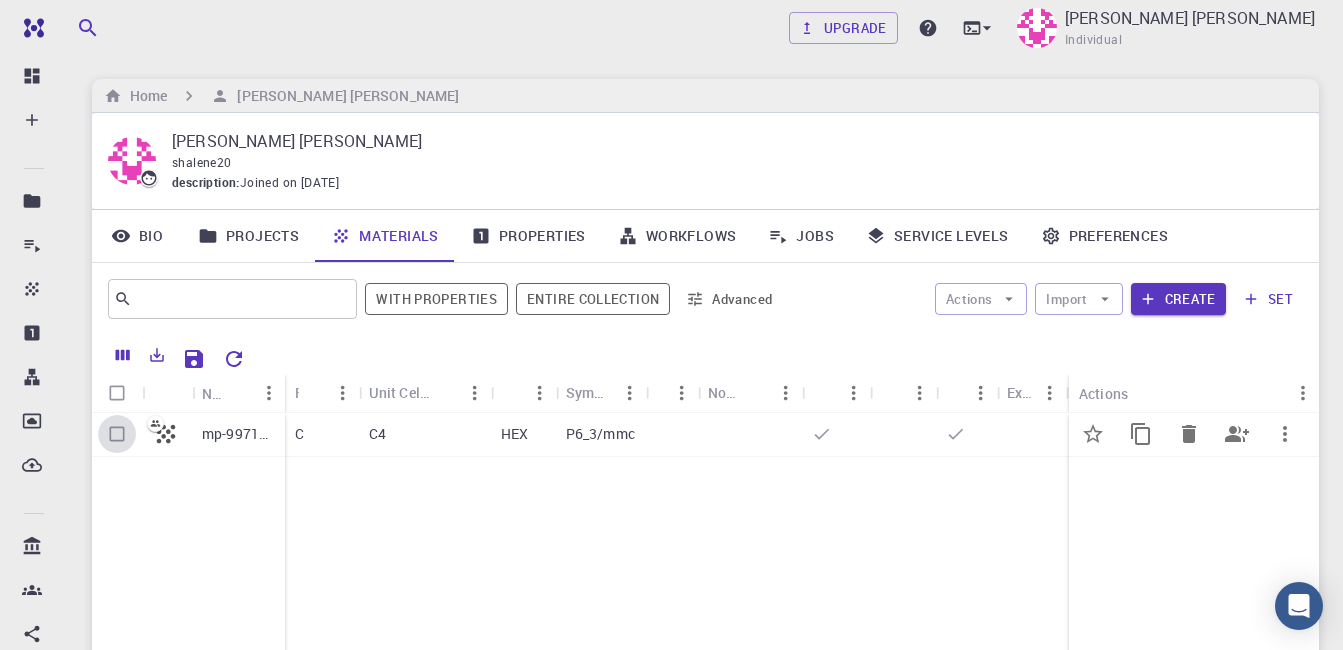 click at bounding box center (117, 434) 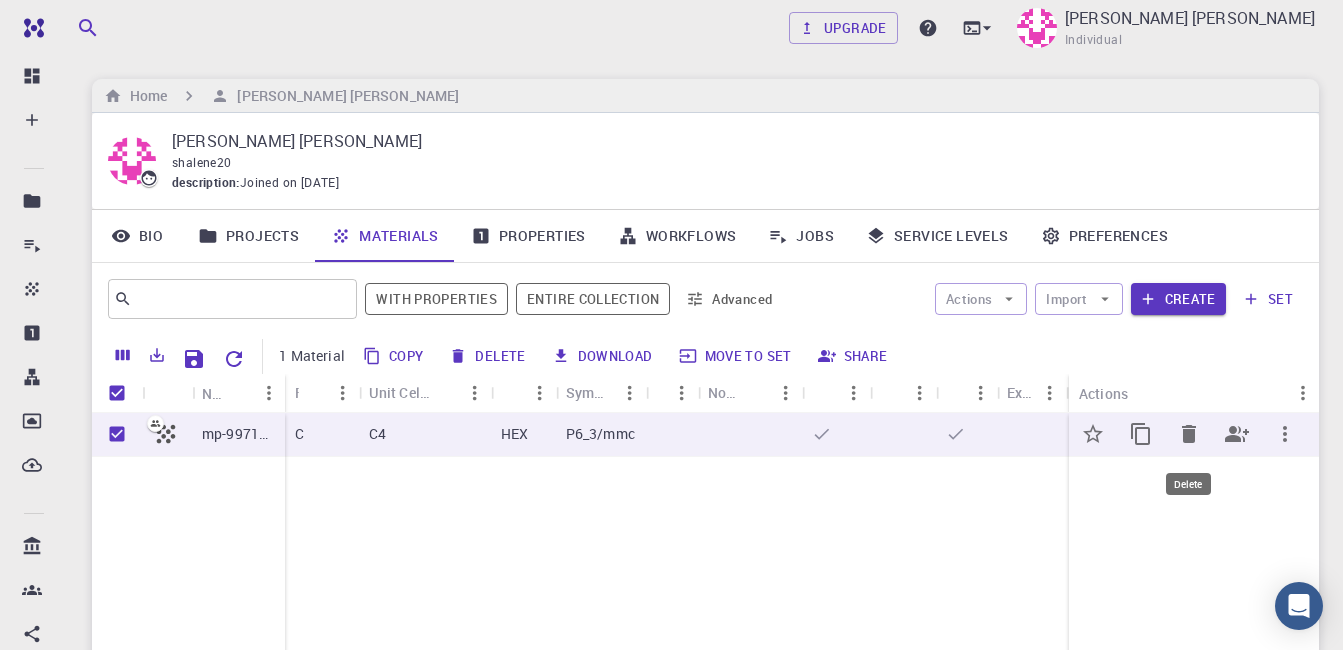 click 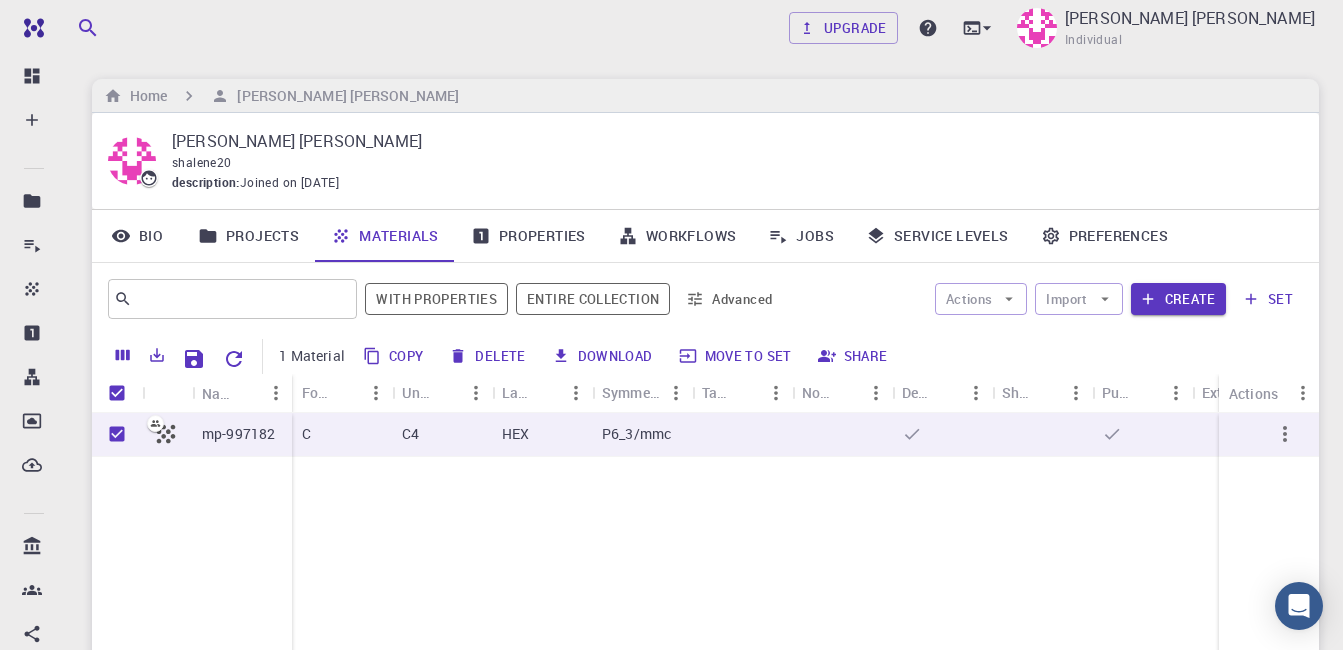 click on "Workflows" at bounding box center (677, 236) 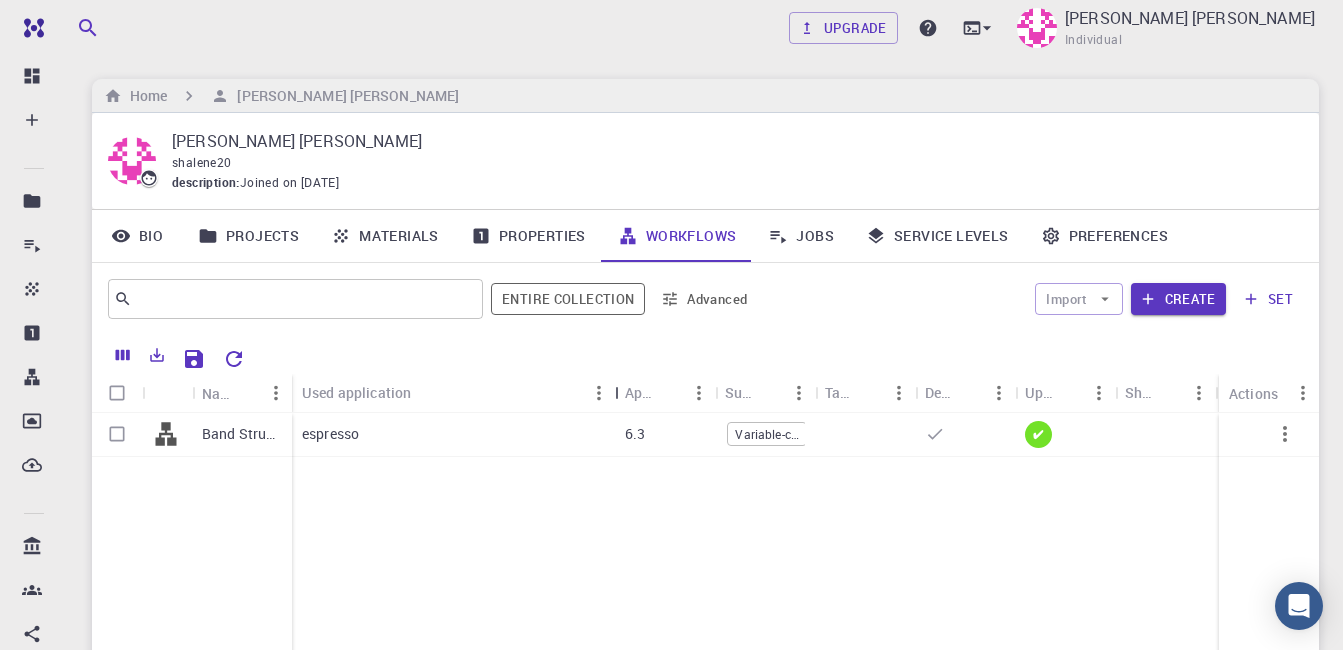 drag, startPoint x: 400, startPoint y: 406, endPoint x: 446, endPoint y: 440, distance: 57.201397 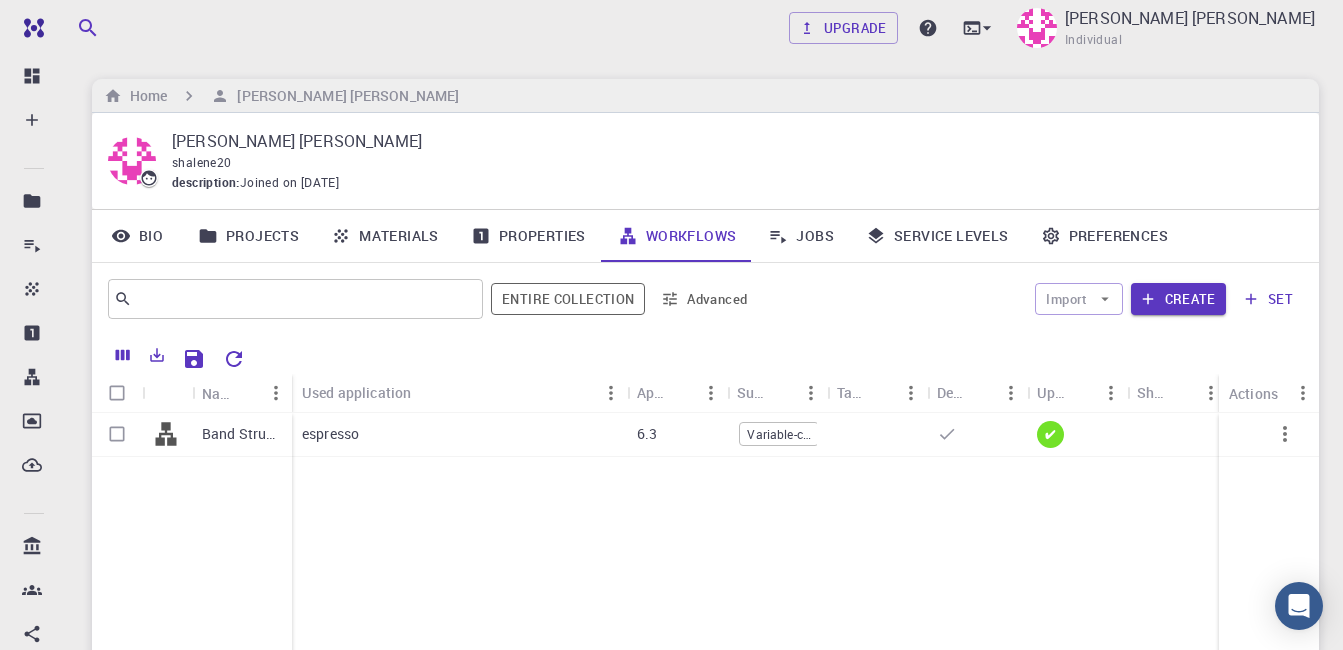 click on "Used application" at bounding box center [459, 392] 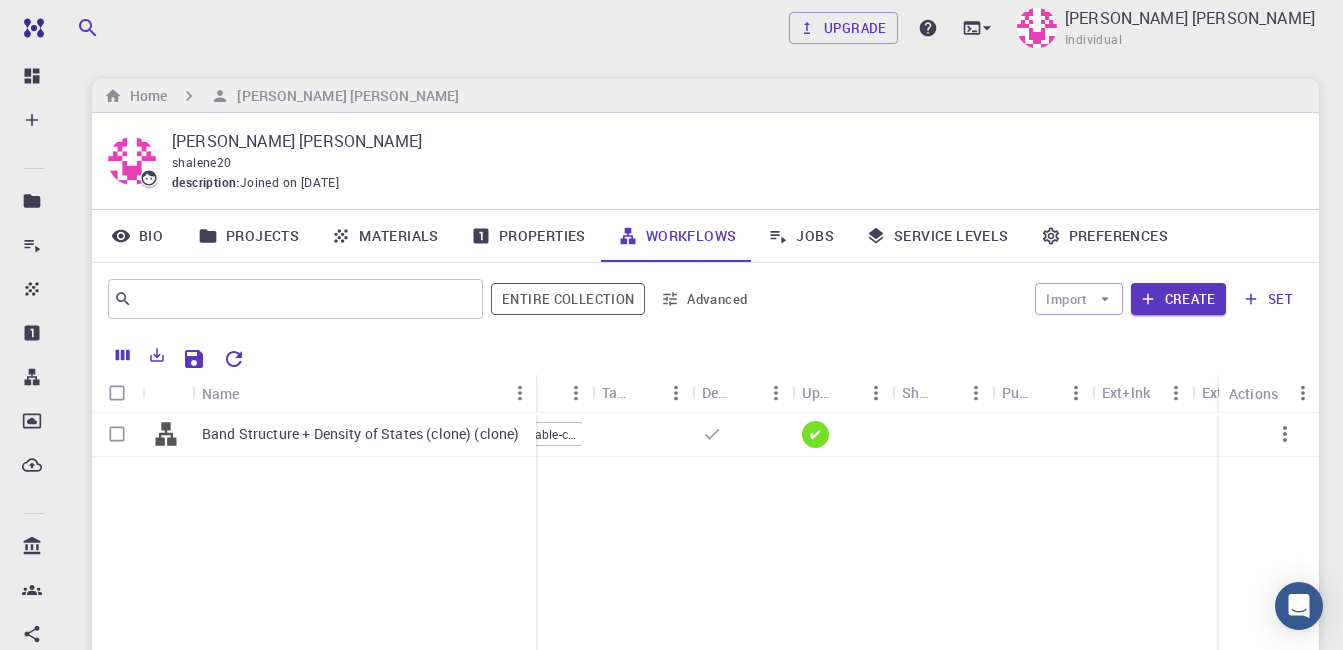 drag, startPoint x: 287, startPoint y: 395, endPoint x: 531, endPoint y: 392, distance: 244.01845 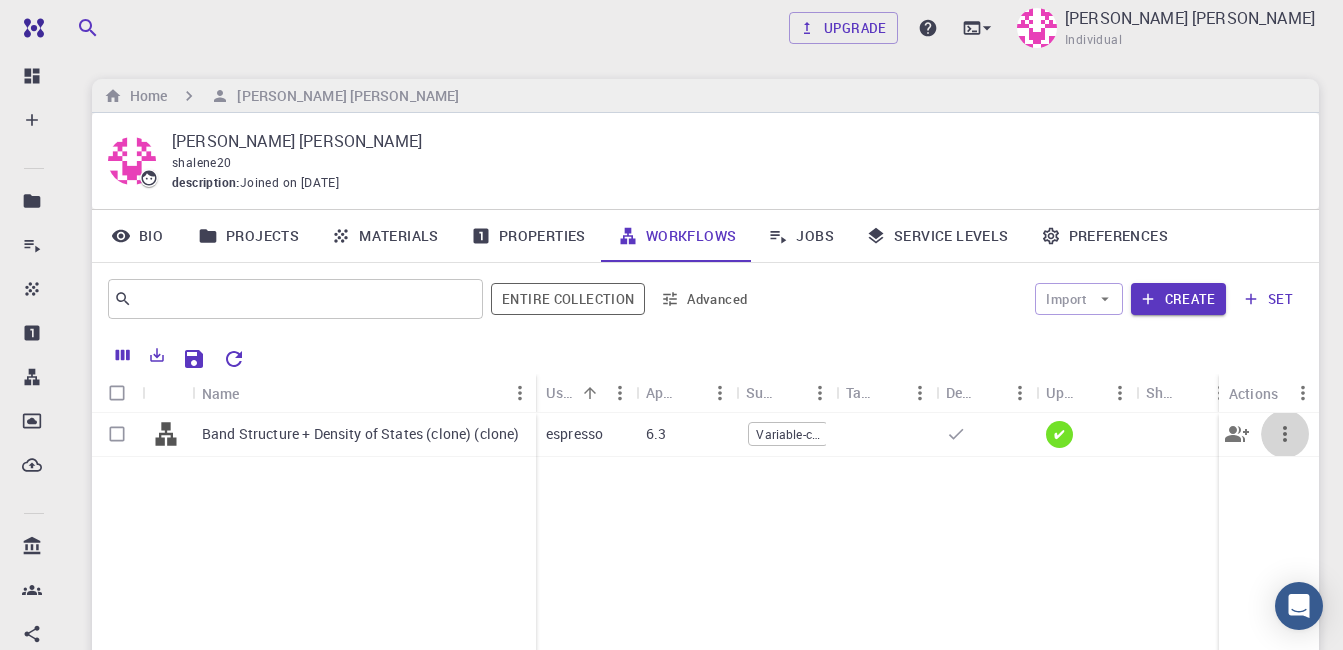 click 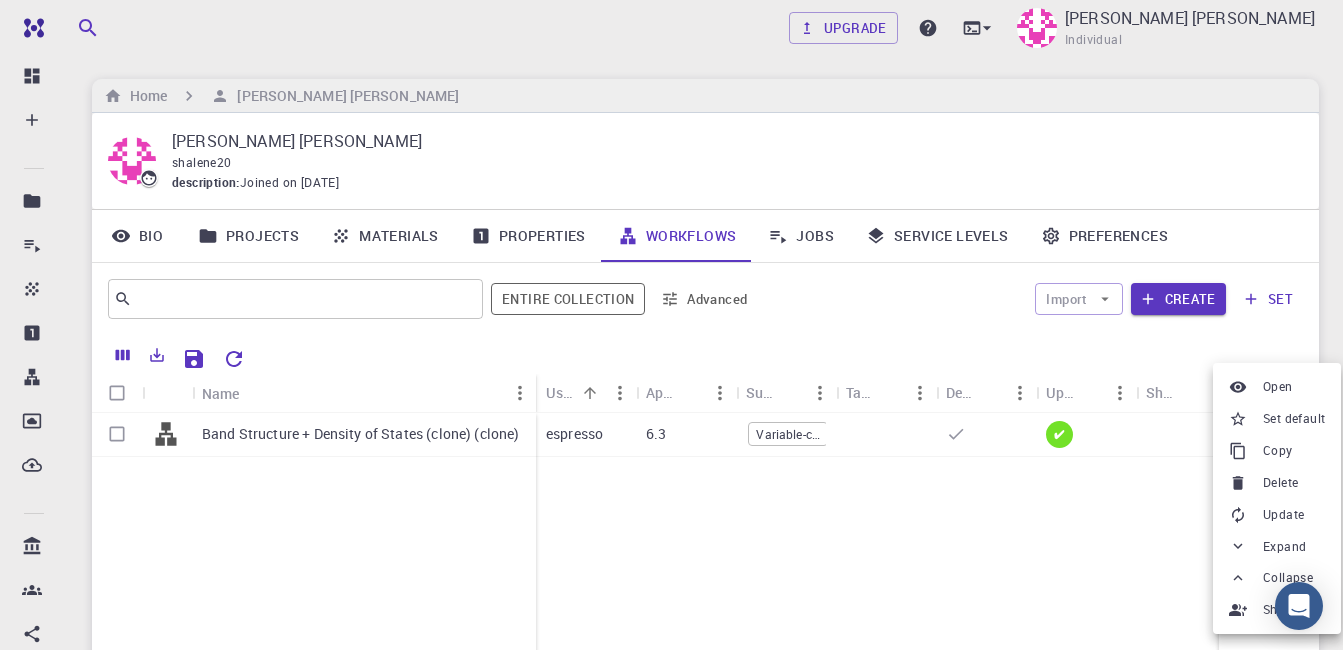 click at bounding box center [671, 325] 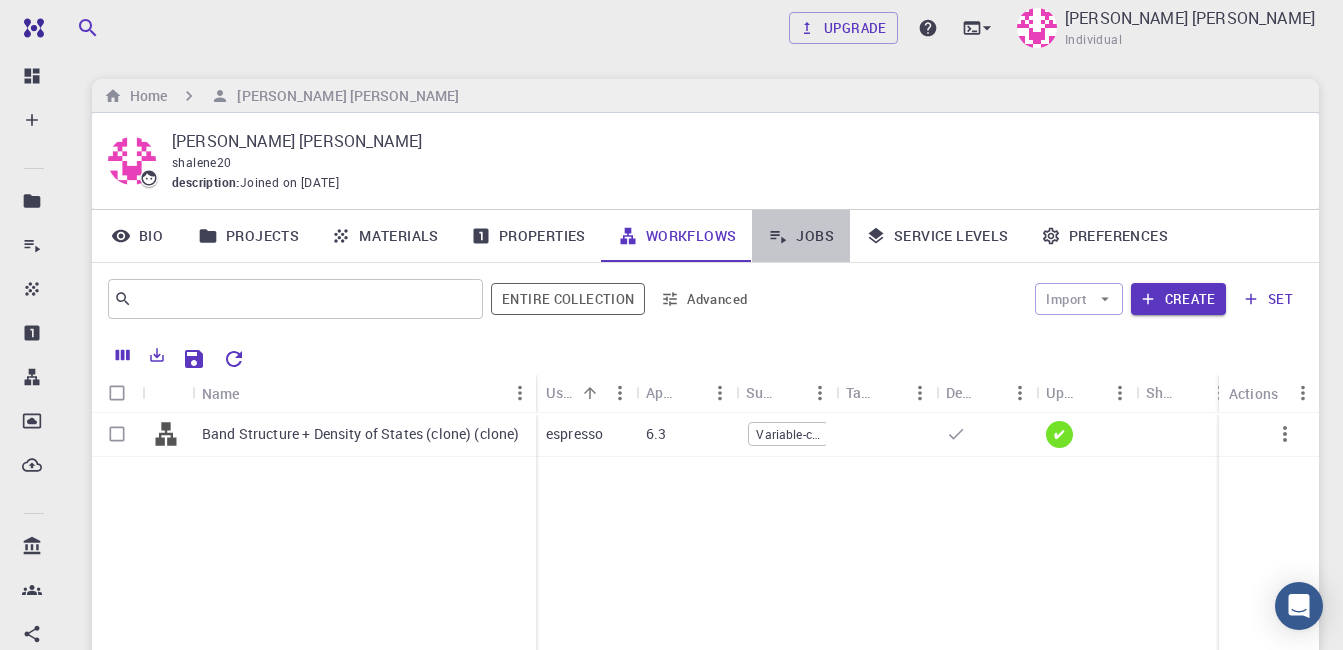 click on "Jobs" at bounding box center (801, 236) 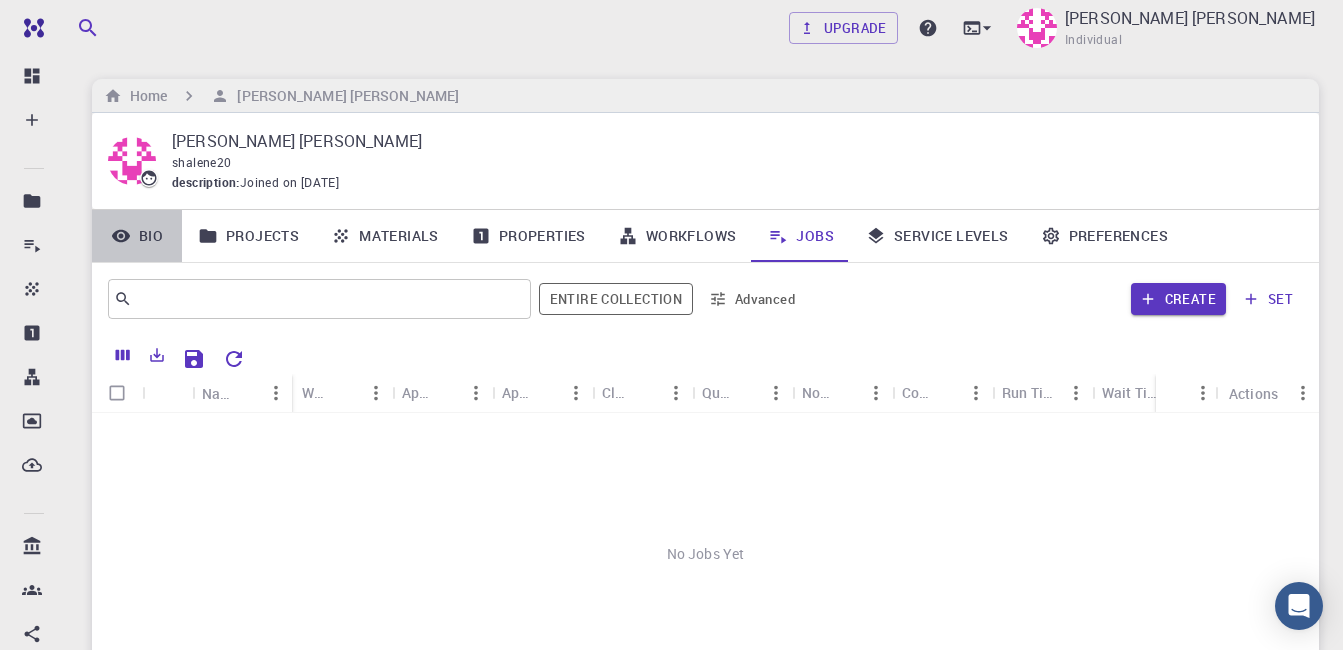 click on "Bio" at bounding box center (137, 236) 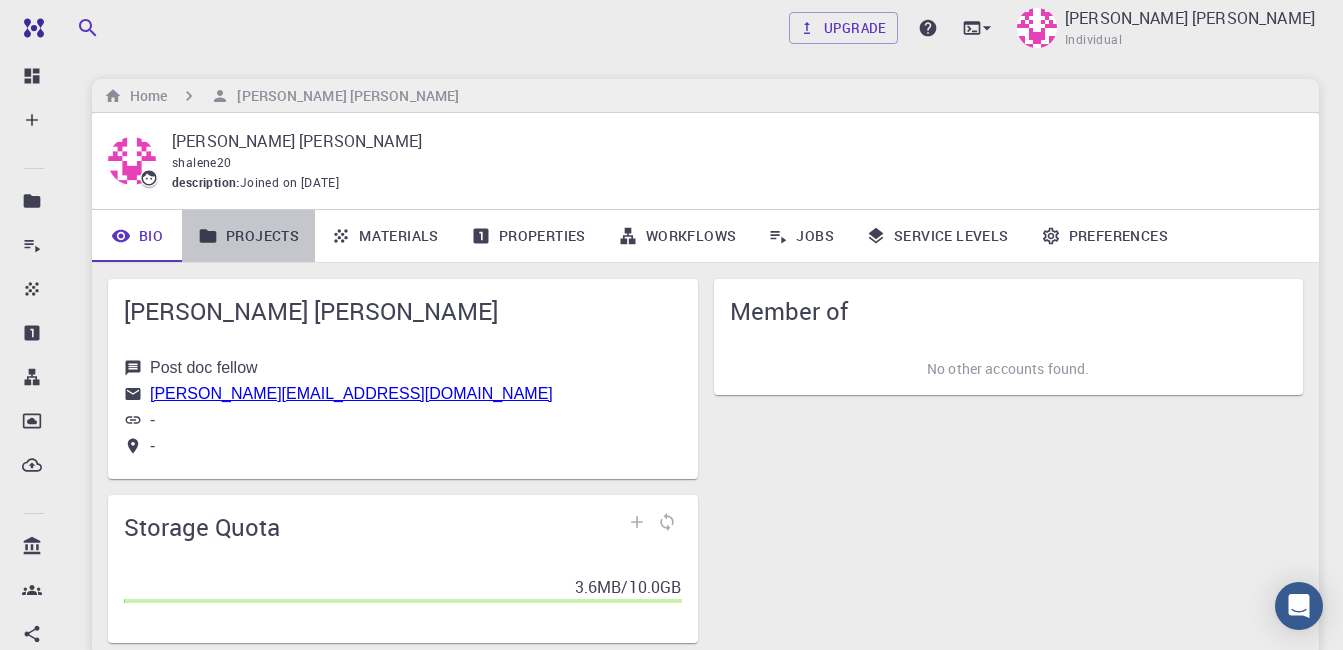 click on "Projects" at bounding box center (248, 236) 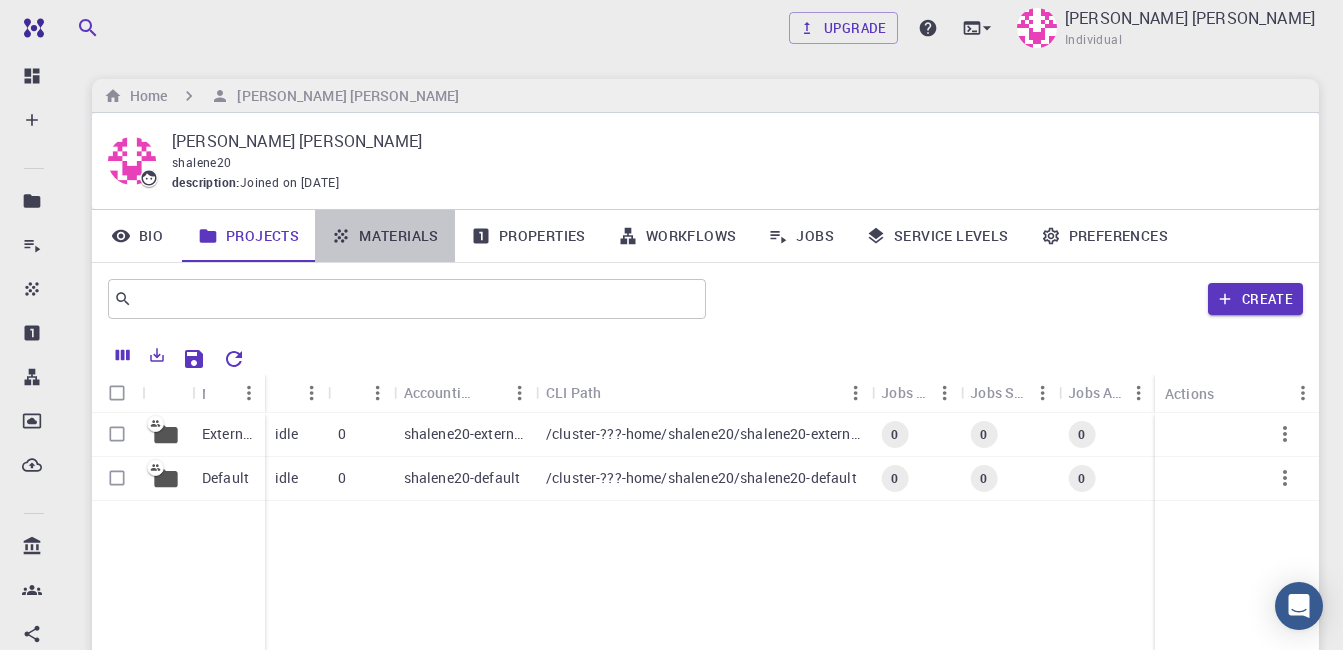 click on "Materials" at bounding box center [385, 236] 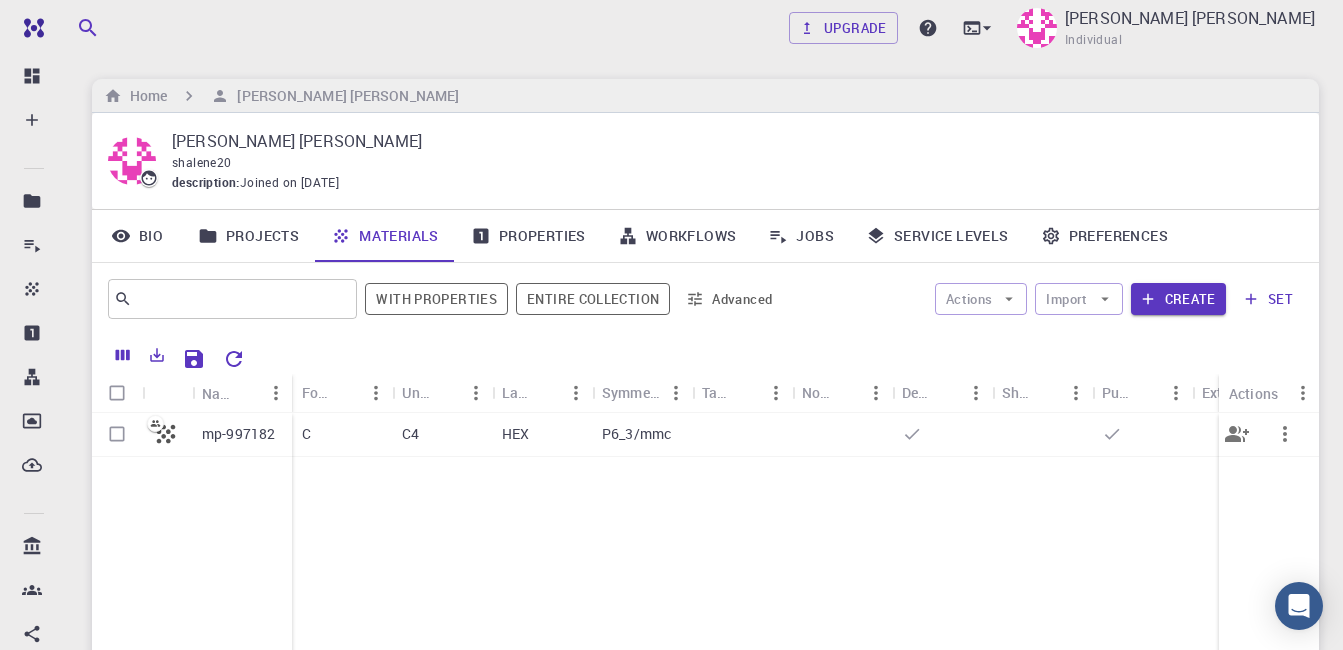 click at bounding box center [117, 434] 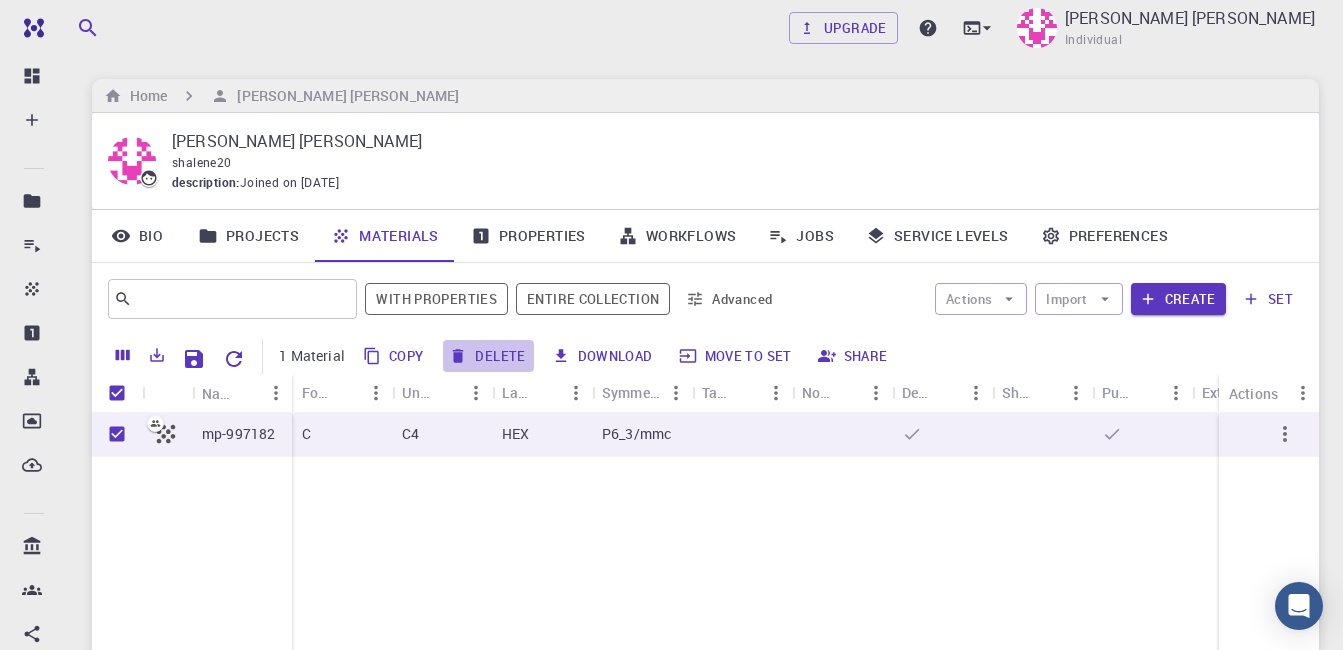 click on "Delete" at bounding box center [488, 356] 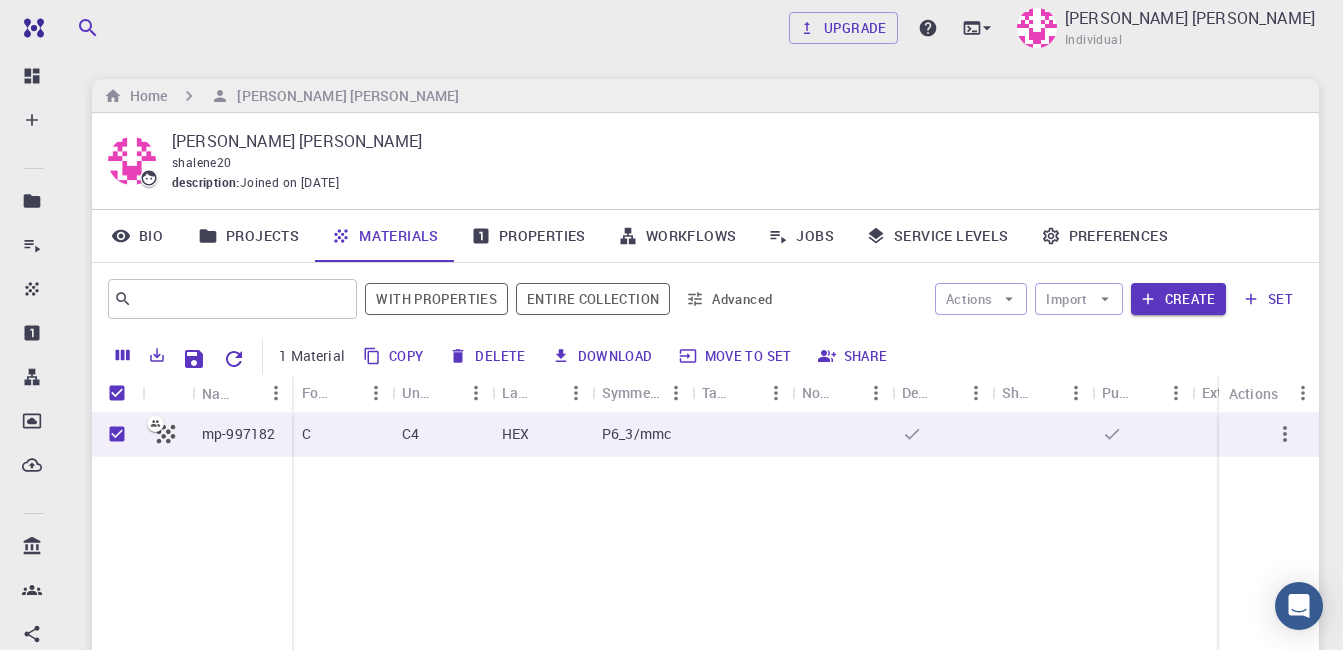 checkbox on "false" 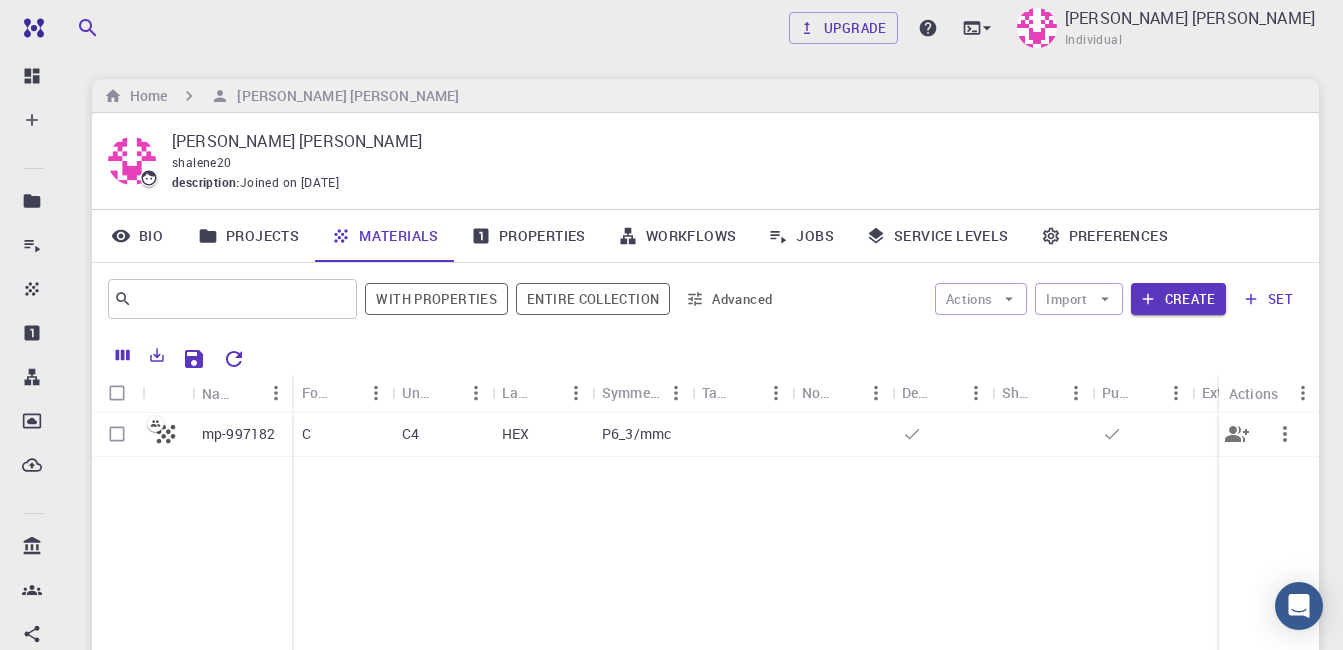 click at bounding box center [117, 434] 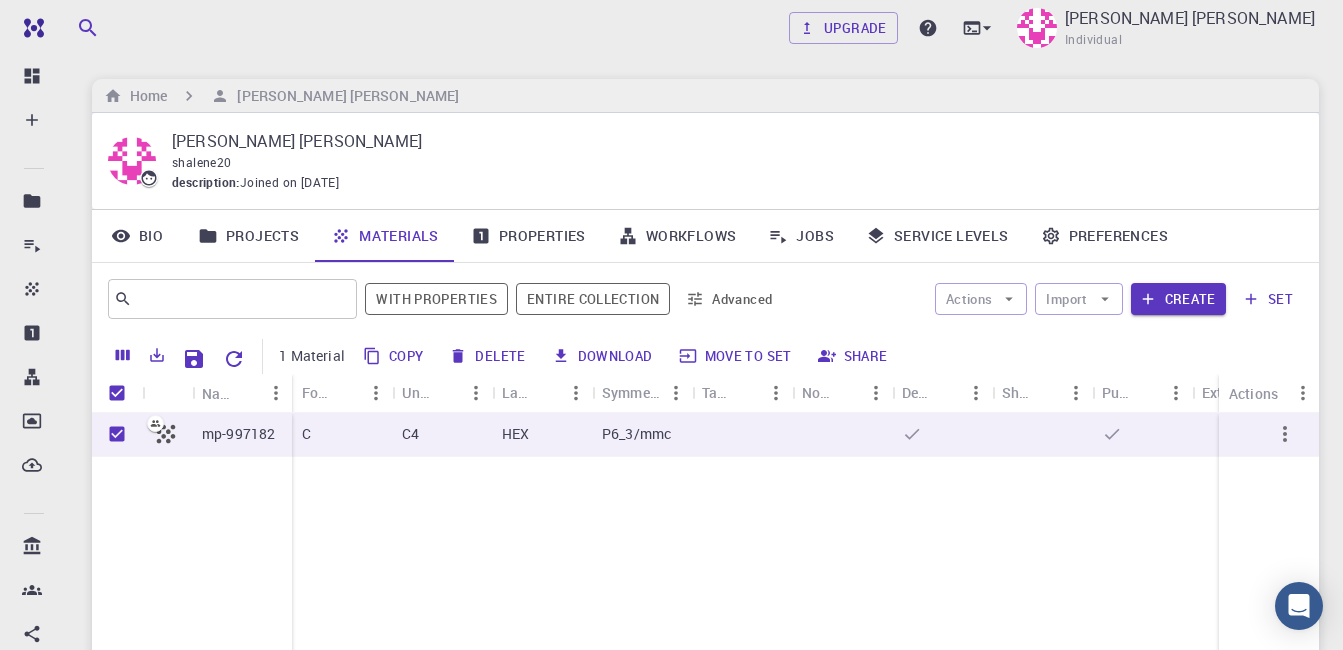 click on "Move to set" at bounding box center [736, 356] 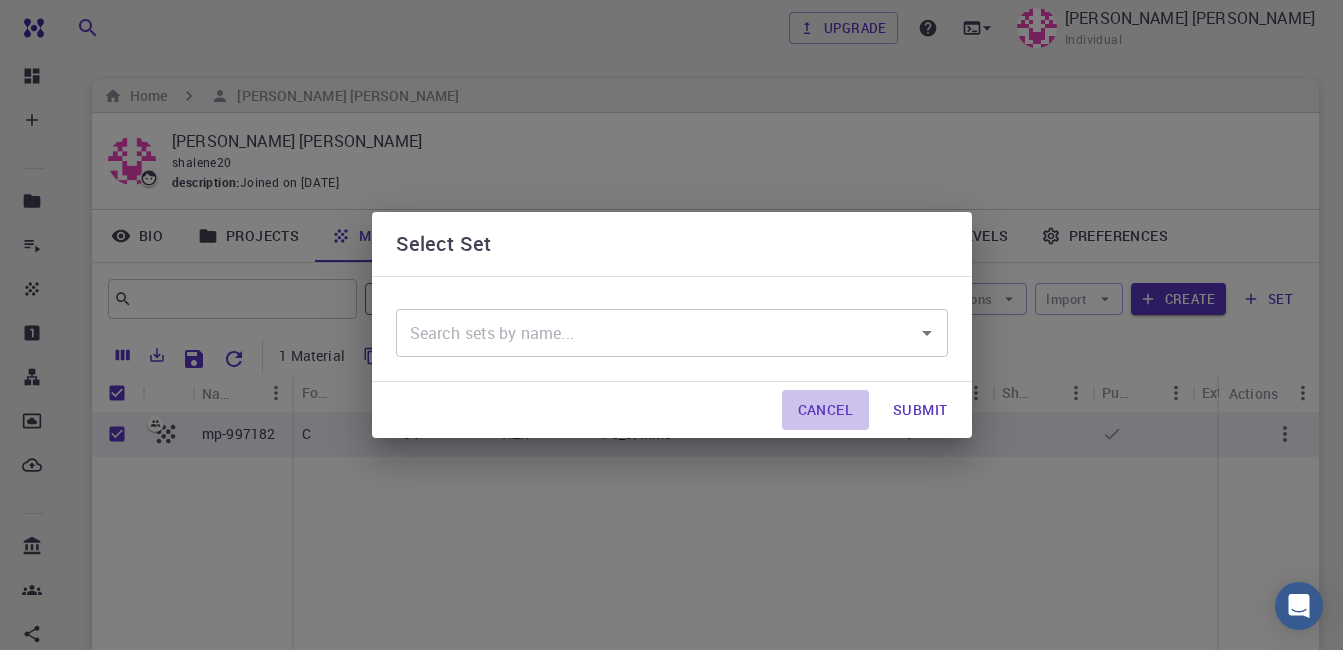 click on "Cancel" at bounding box center (825, 410) 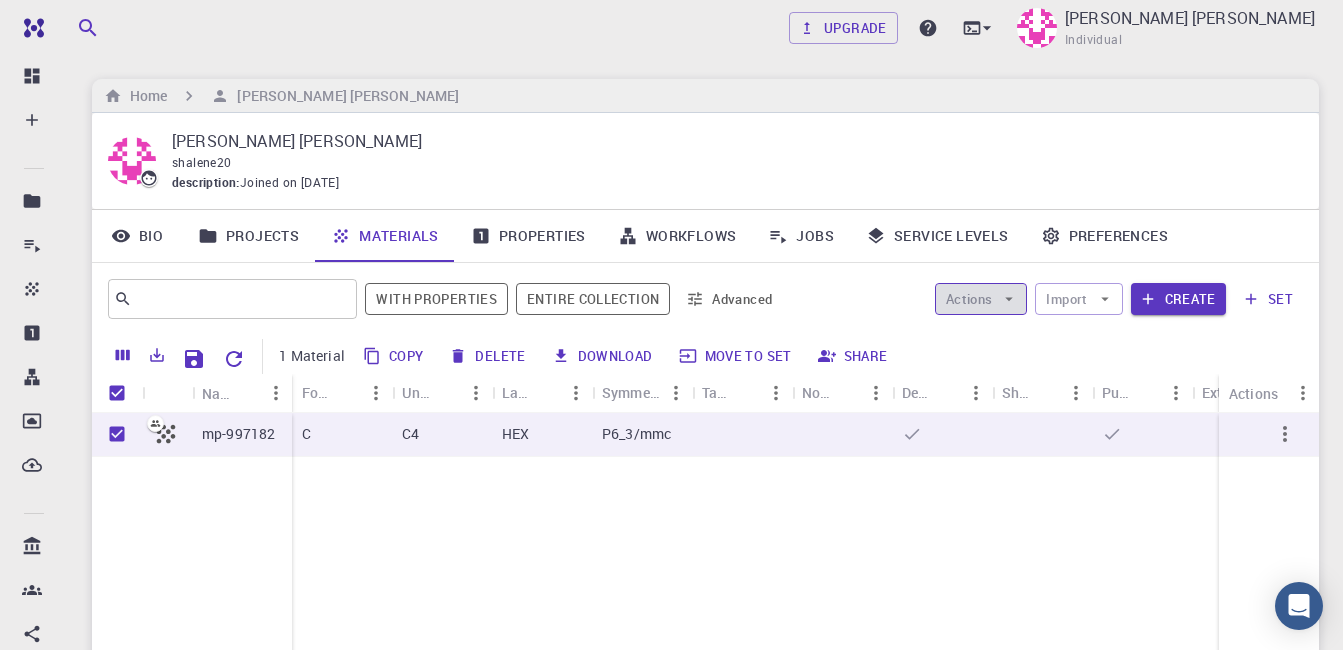 click on "Actions" at bounding box center (981, 299) 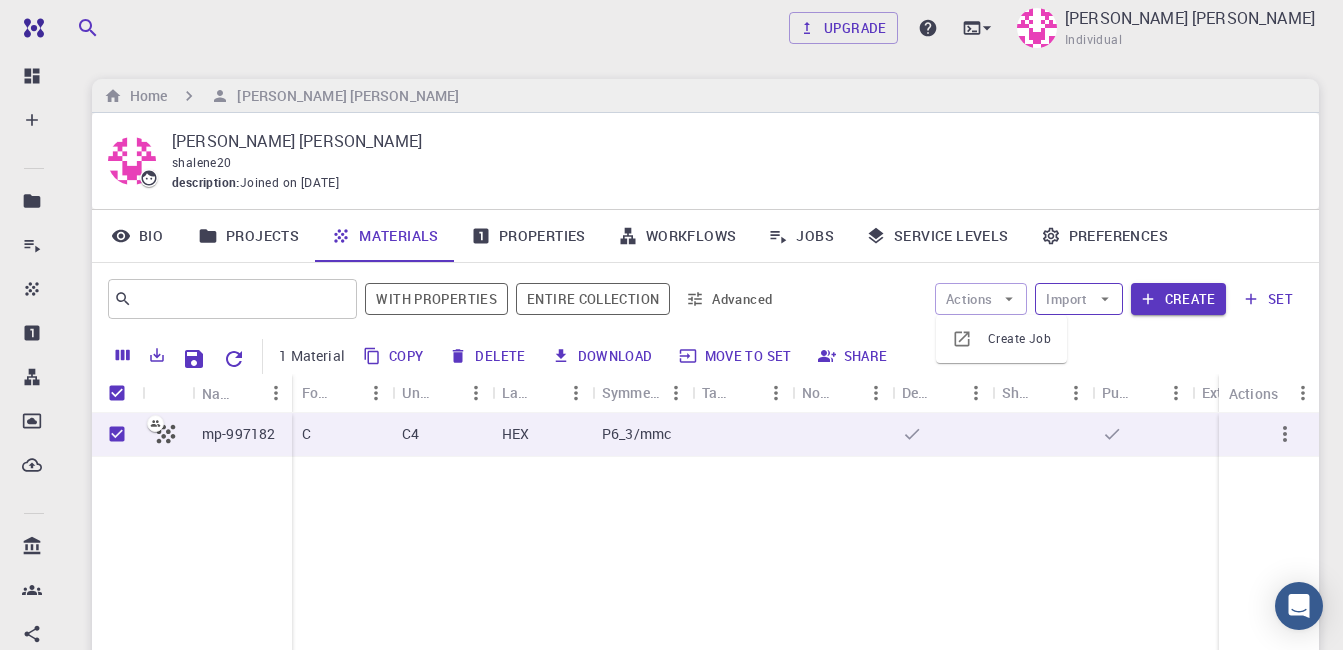 click on "Import" at bounding box center [1078, 299] 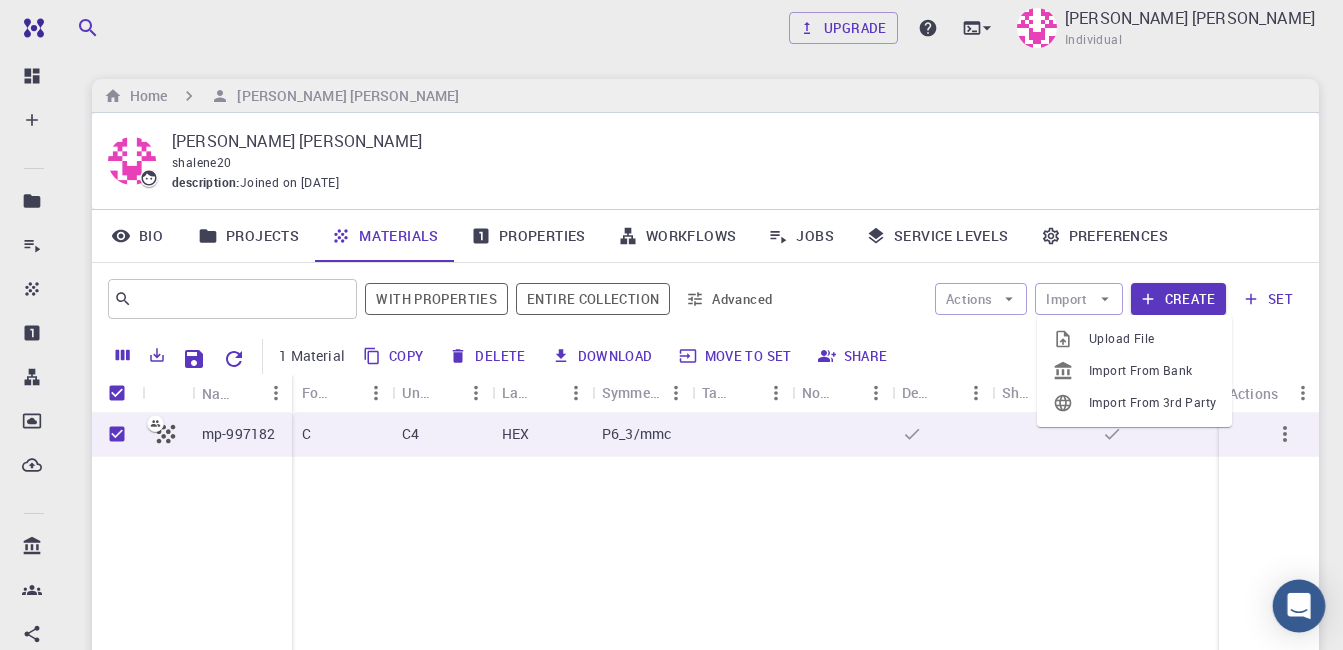 click 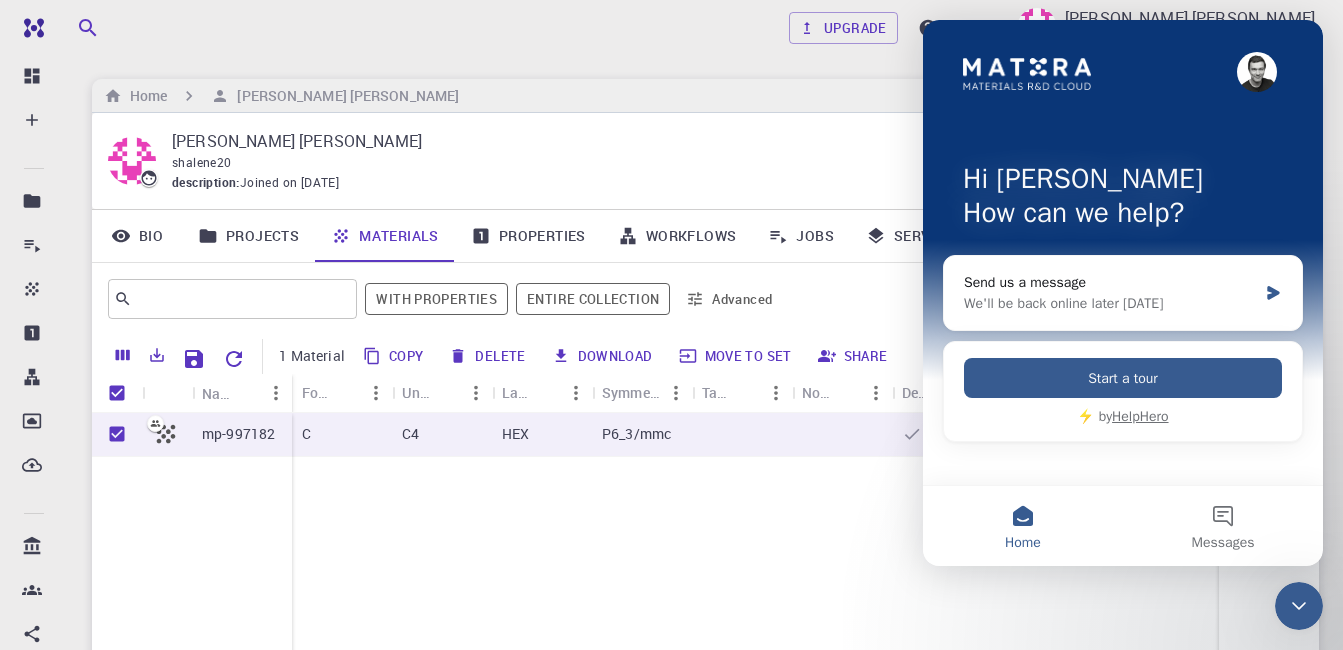 scroll, scrollTop: 0, scrollLeft: 0, axis: both 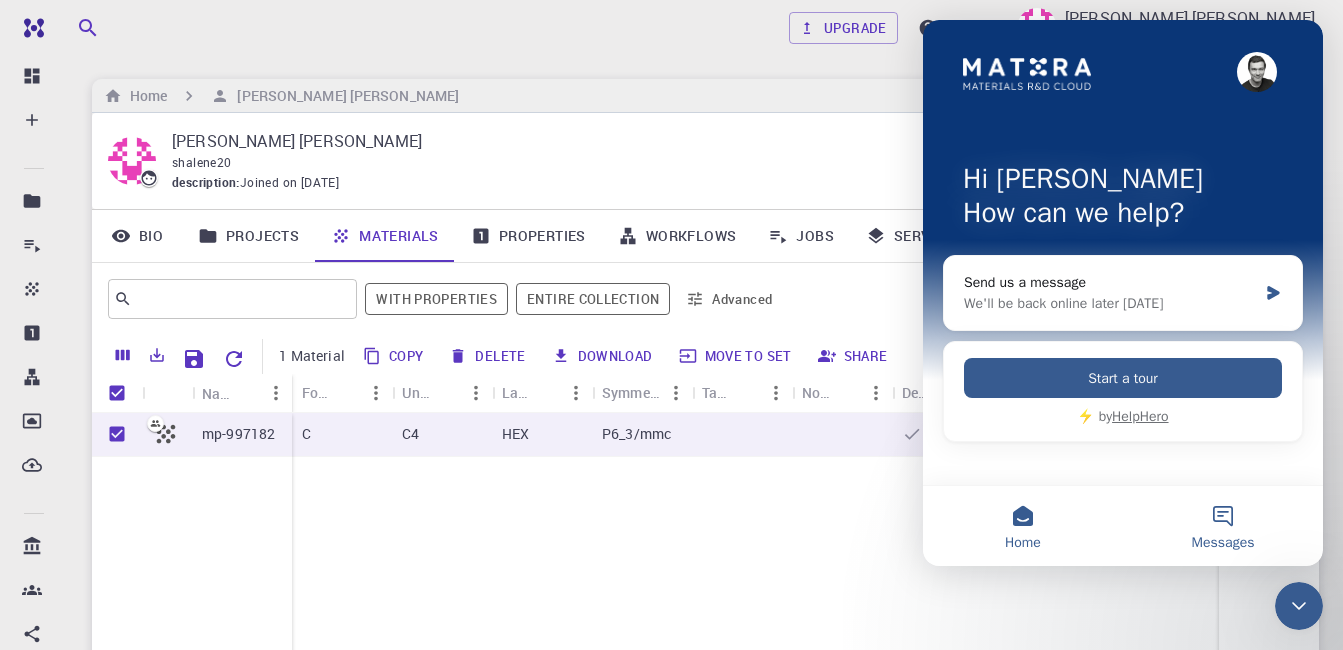 click on "Messages" at bounding box center [1223, 526] 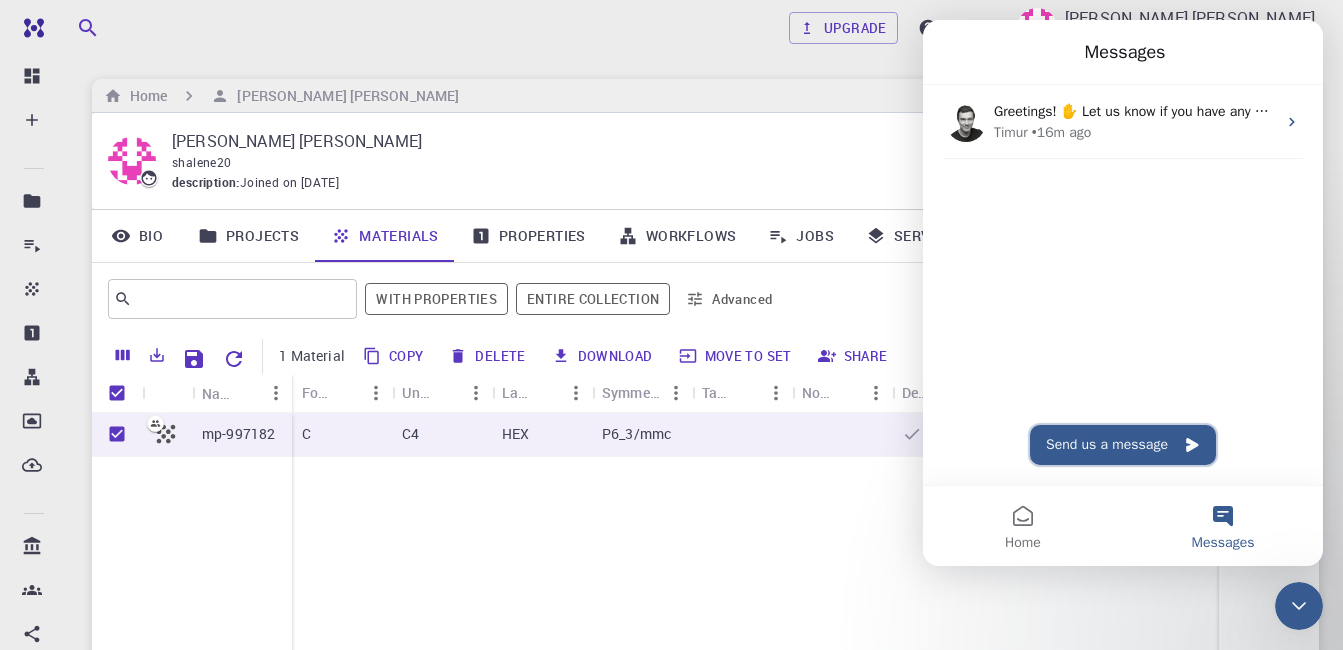 click on "Send us a message" at bounding box center [1123, 445] 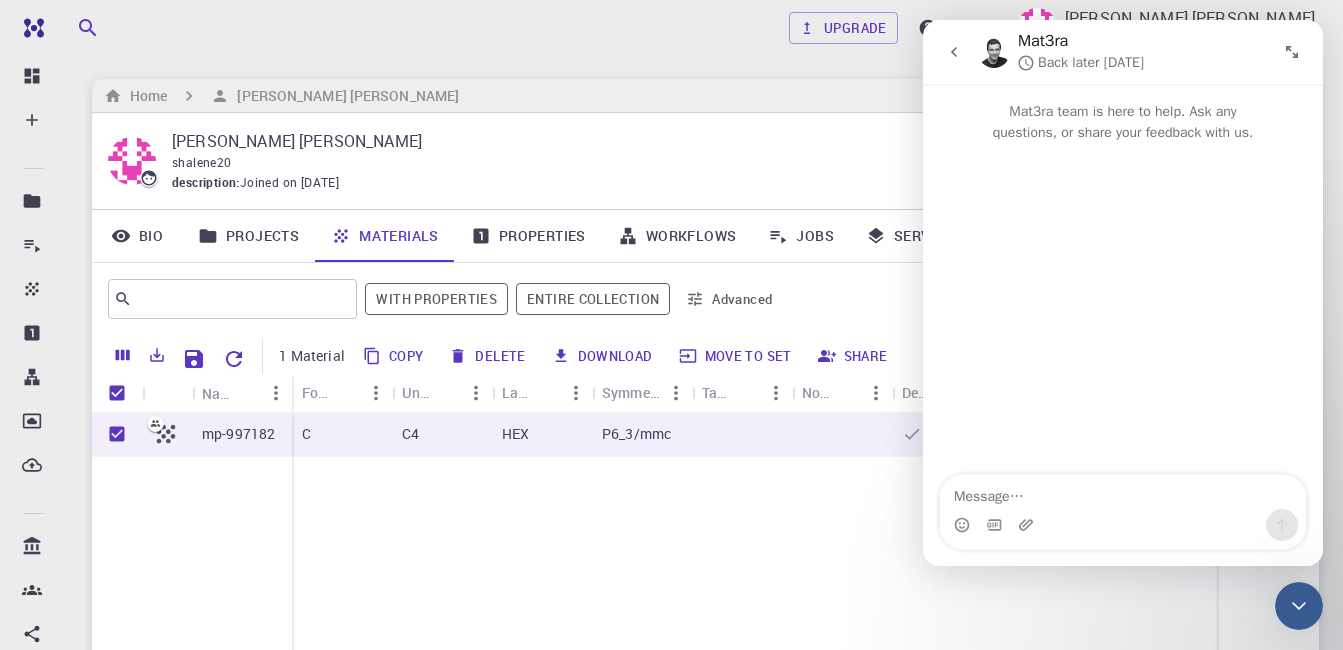 click at bounding box center (1123, 492) 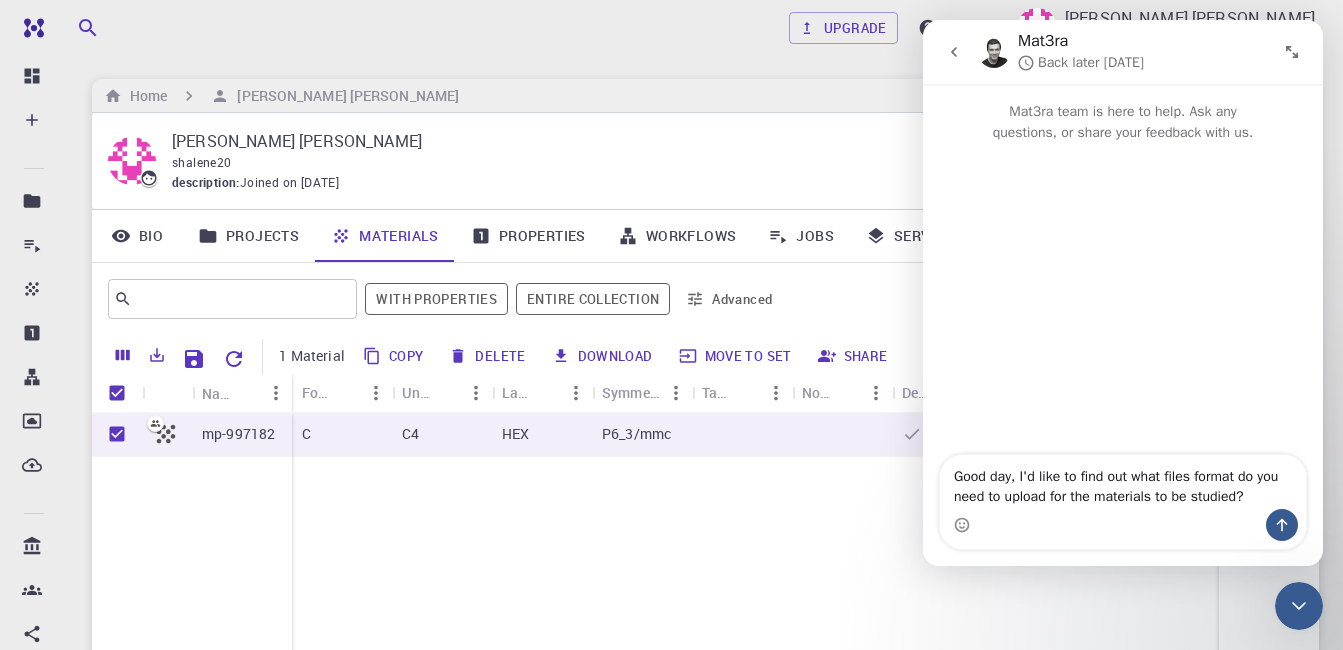 click on "Good day, I'd like to find out what files format do you need to upload for the materials to be studied?" at bounding box center (1123, 482) 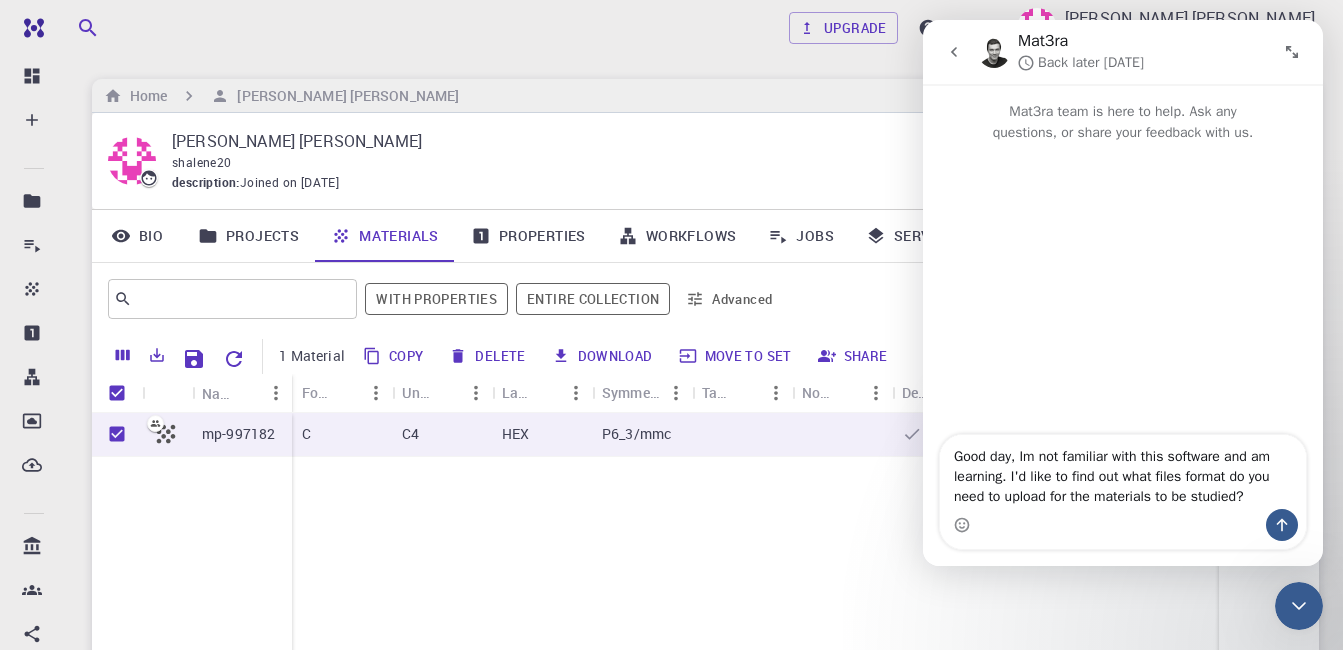 click on "Good day, Im not familiar with this software and am learning. I'd like to find out what files format do you need to upload for the materials to be studied?" at bounding box center (1123, 472) 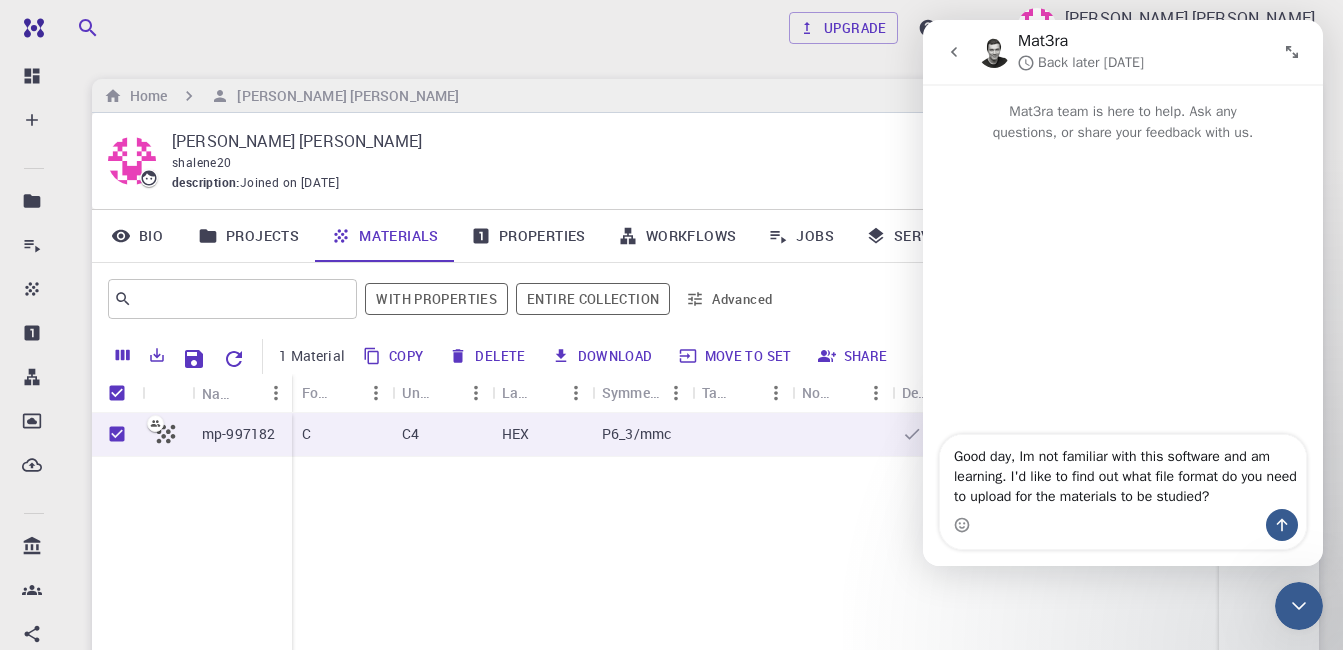 click on "Good day, Im not familiar with this software and am learning. I'd like to find out what file format do you need to upload for the materials to be studied?" at bounding box center [1123, 472] 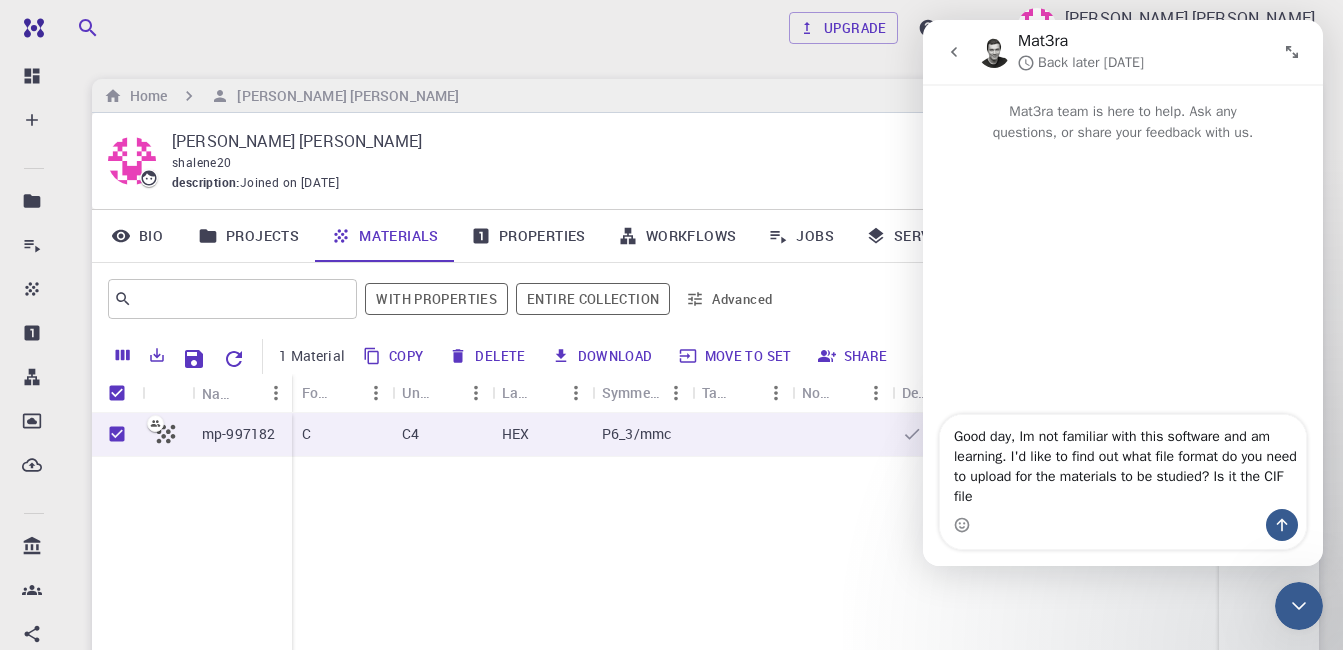 type on "Good day, Im not familiar with this software and am learning. I'd like to find out what file format do you need to upload for the materials to be studied? Is it the CIF file?" 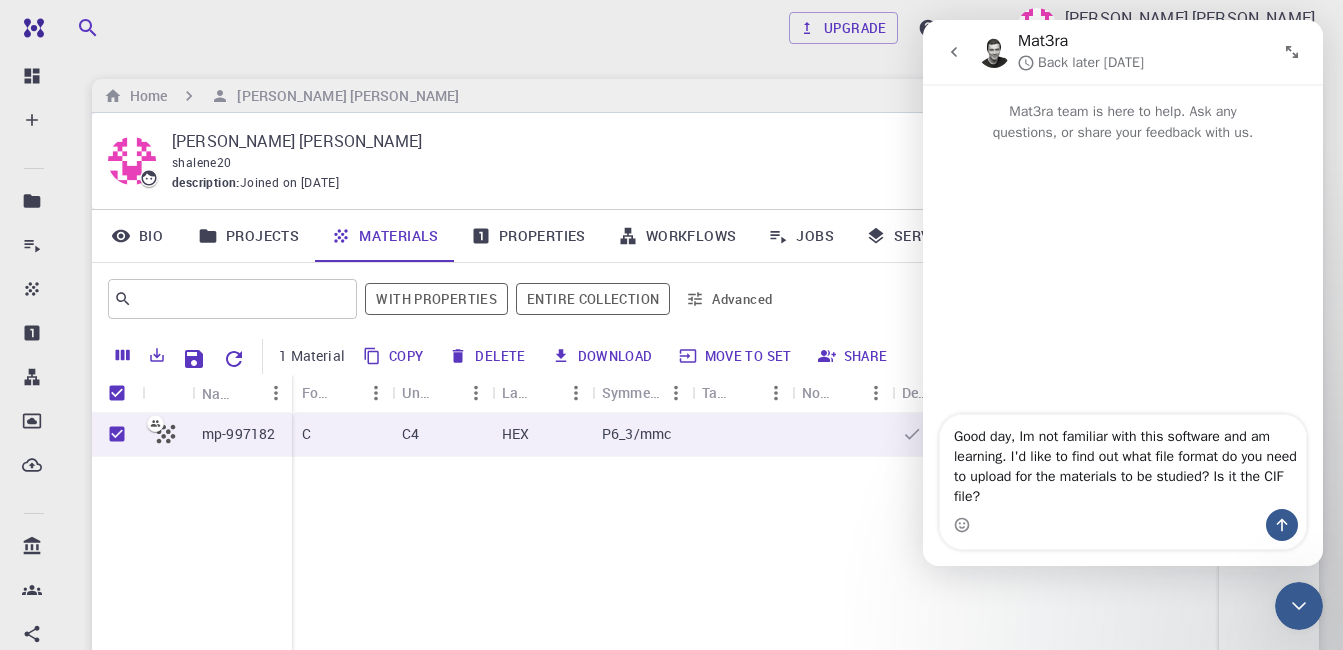 type 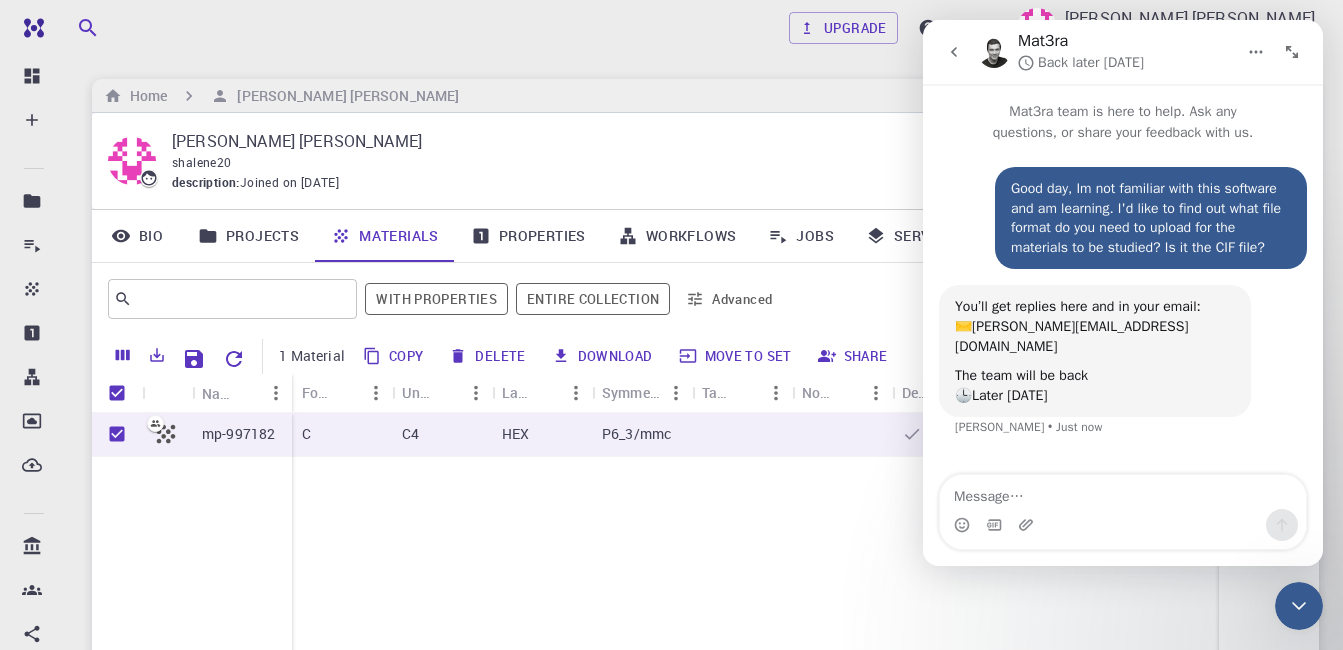 scroll, scrollTop: 21, scrollLeft: 0, axis: vertical 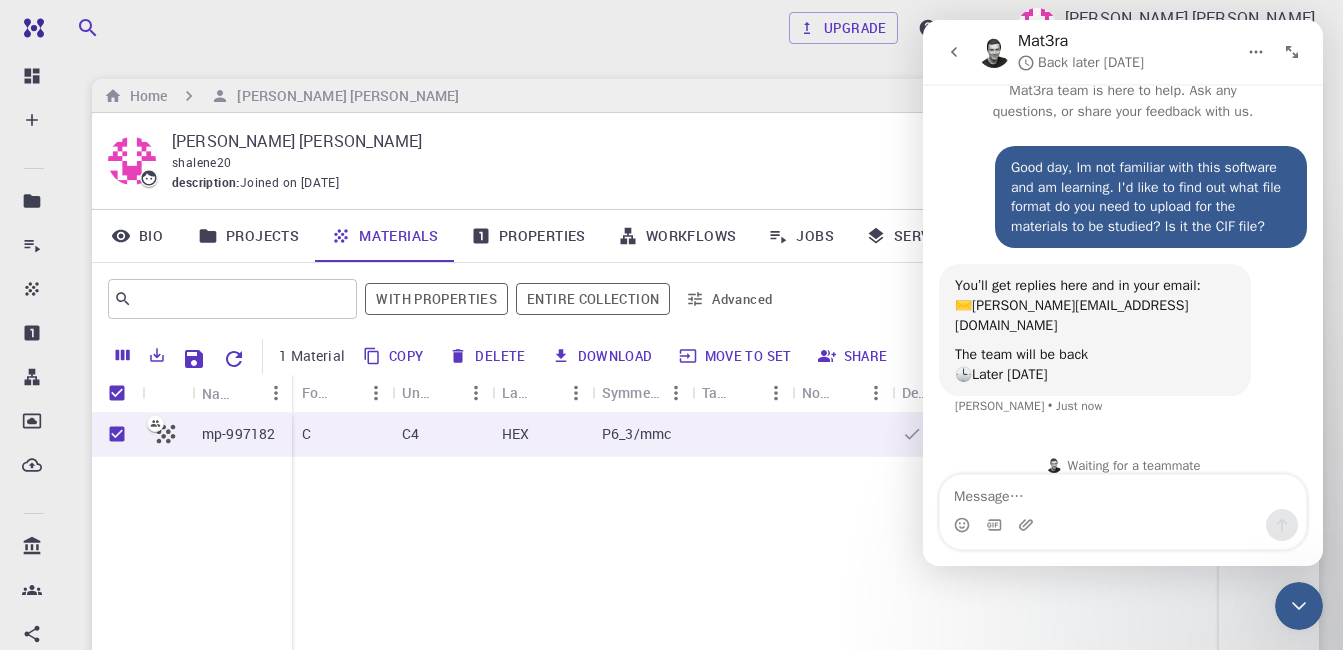 click on "[PERSON_NAME][EMAIL_ADDRESS][DOMAIN_NAME]" at bounding box center [1072, 315] 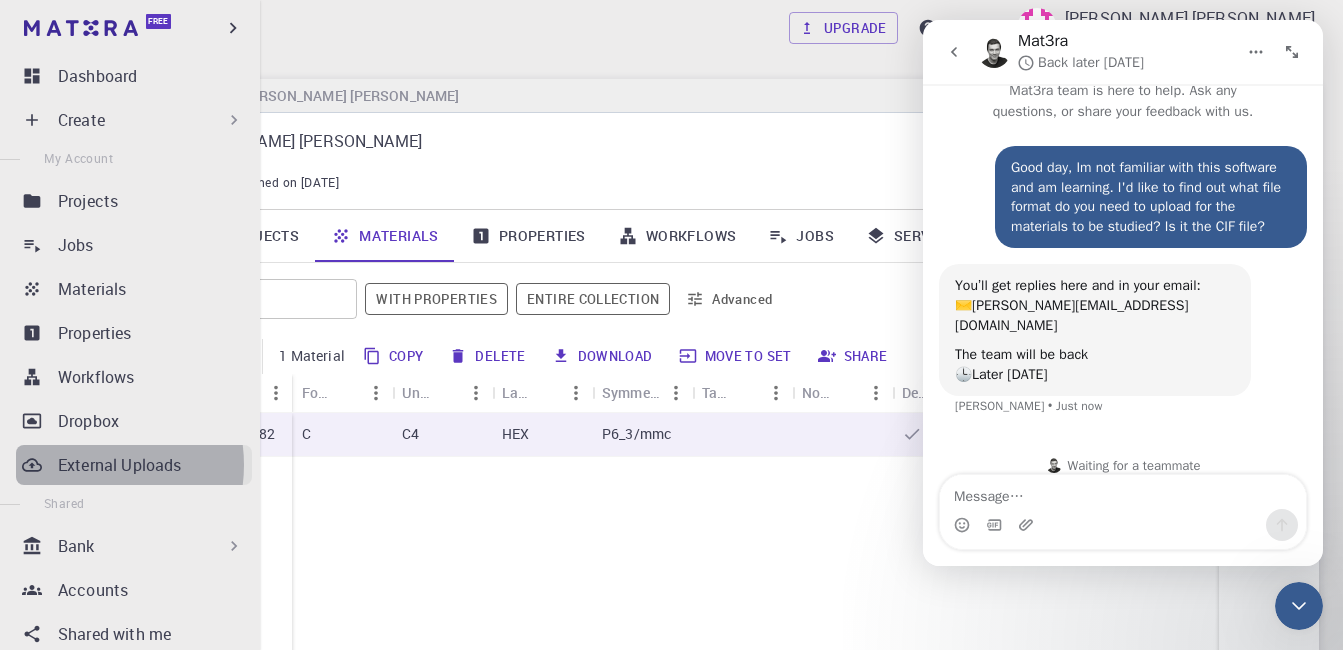 click on "External Uploads" at bounding box center [119, 465] 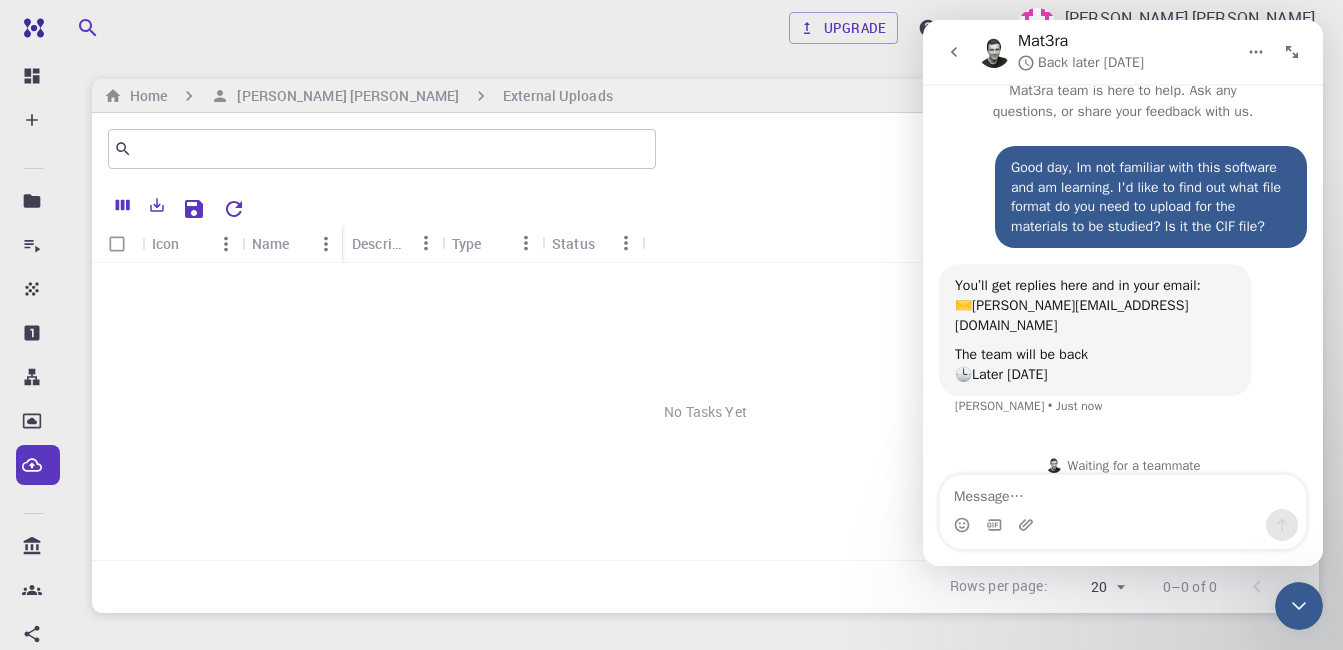 click 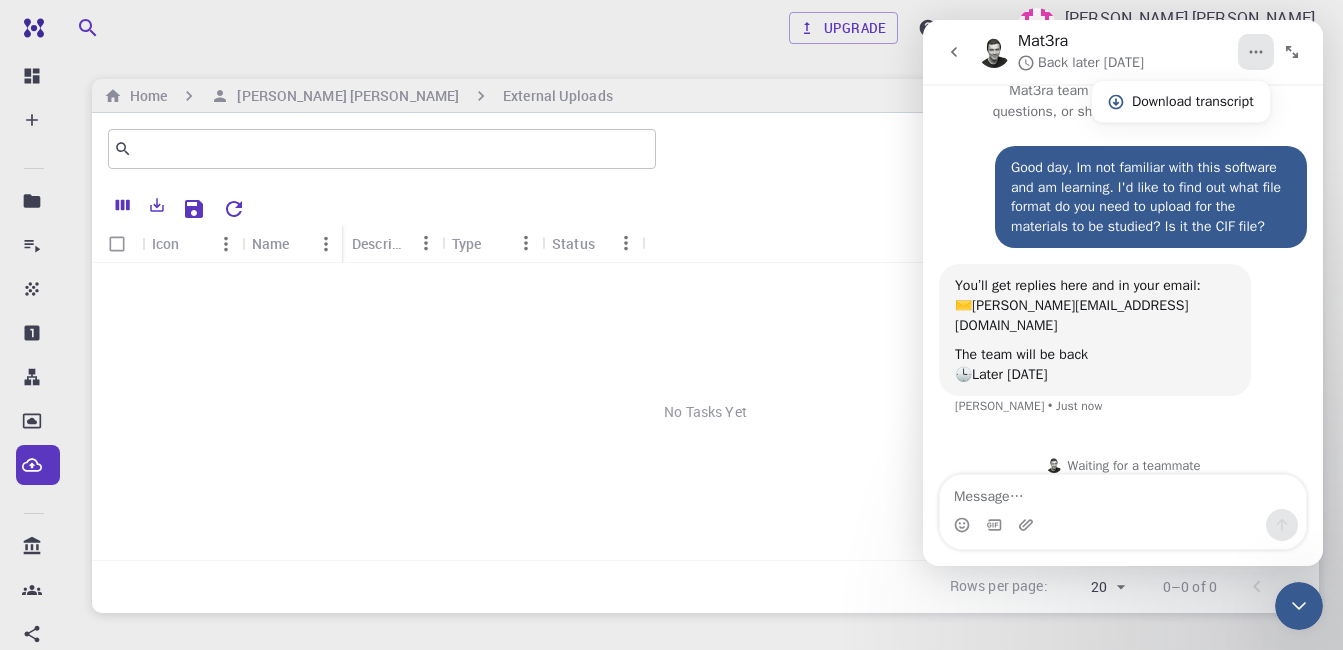 click 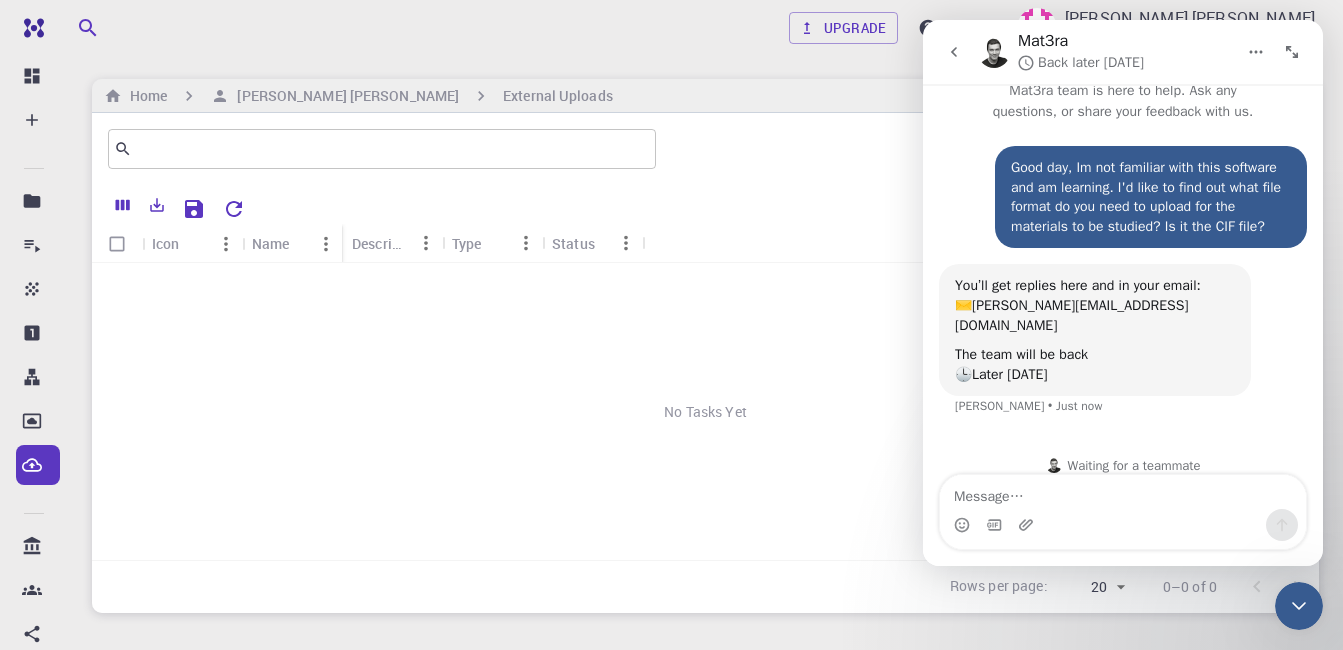 click 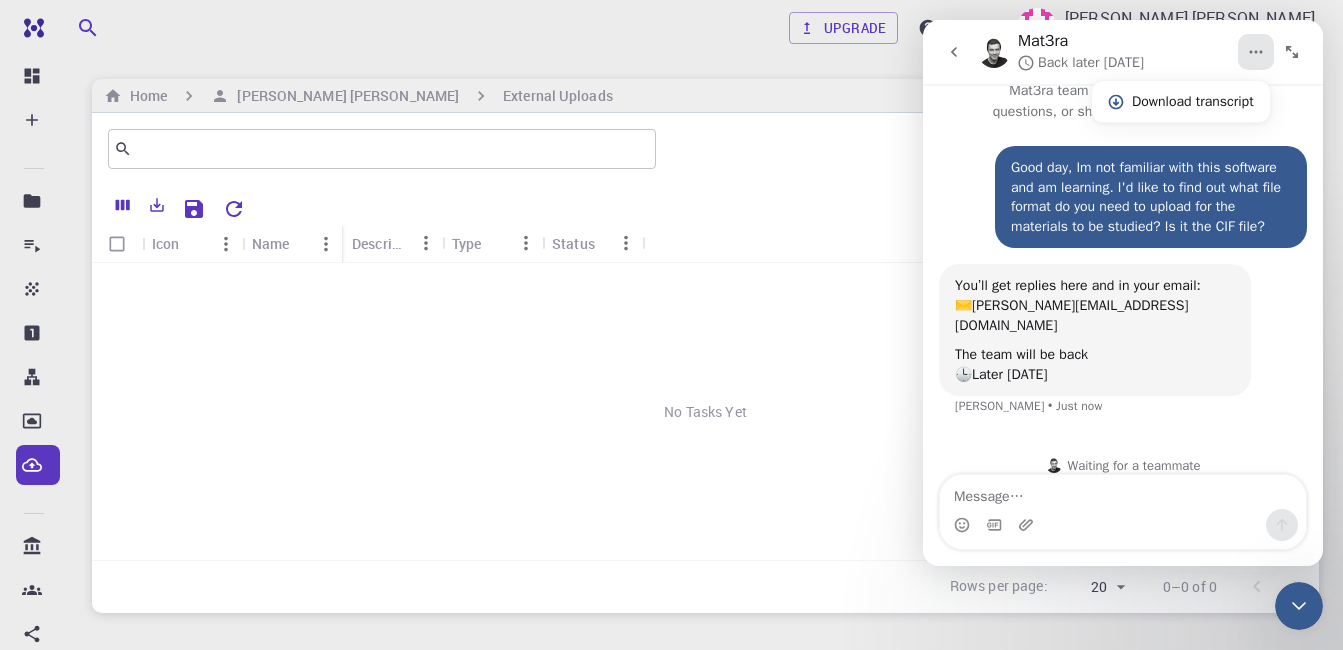 click on "Home [PERSON_NAME] [PERSON_NAME] External Uploads" at bounding box center [705, 96] 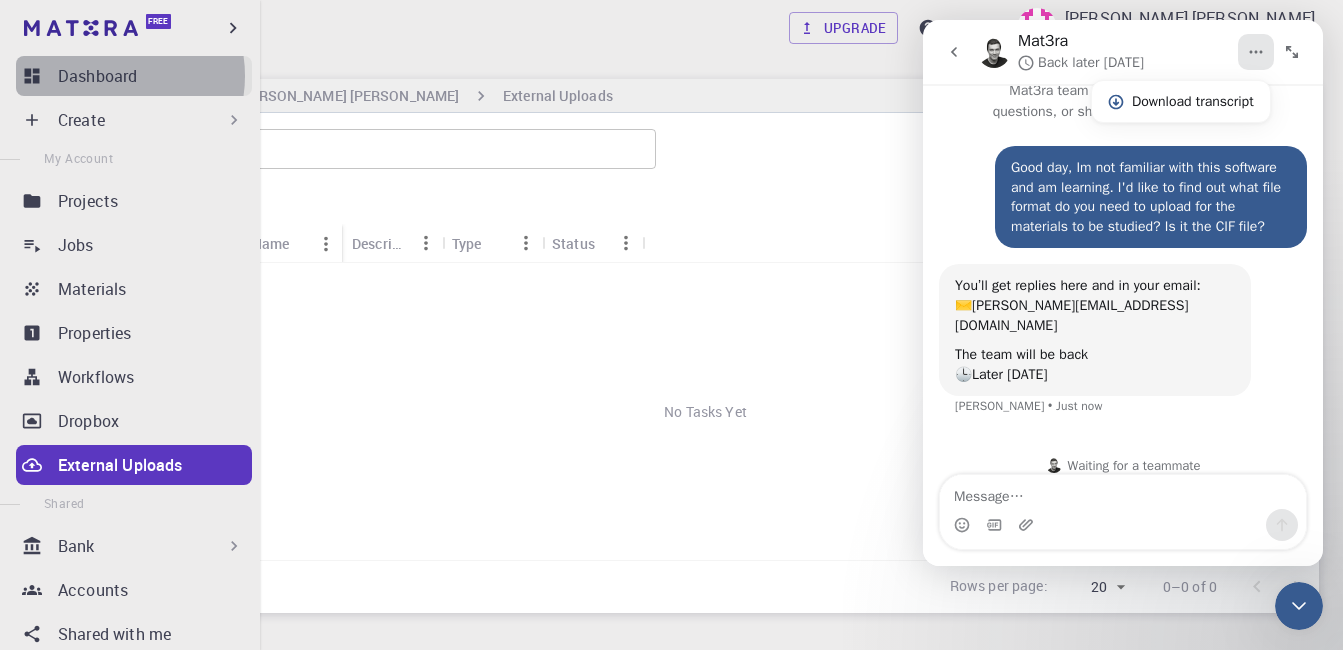 click on "Dashboard" at bounding box center [97, 76] 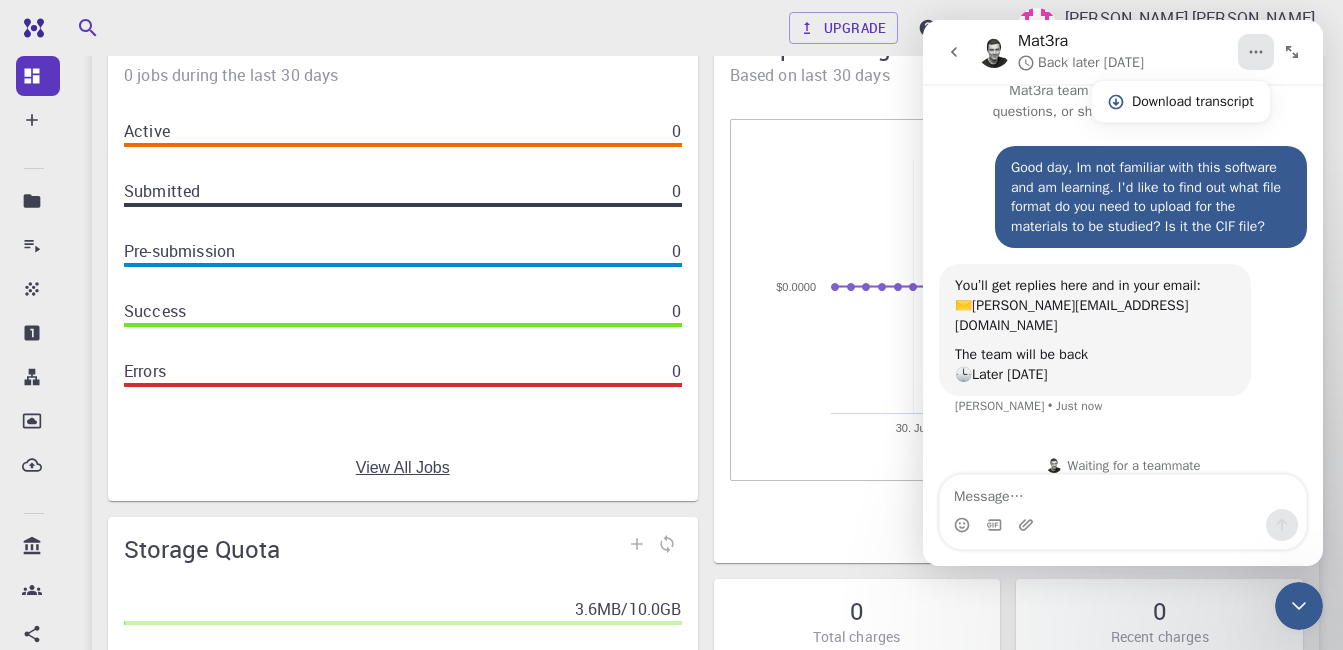 scroll, scrollTop: 1, scrollLeft: 0, axis: vertical 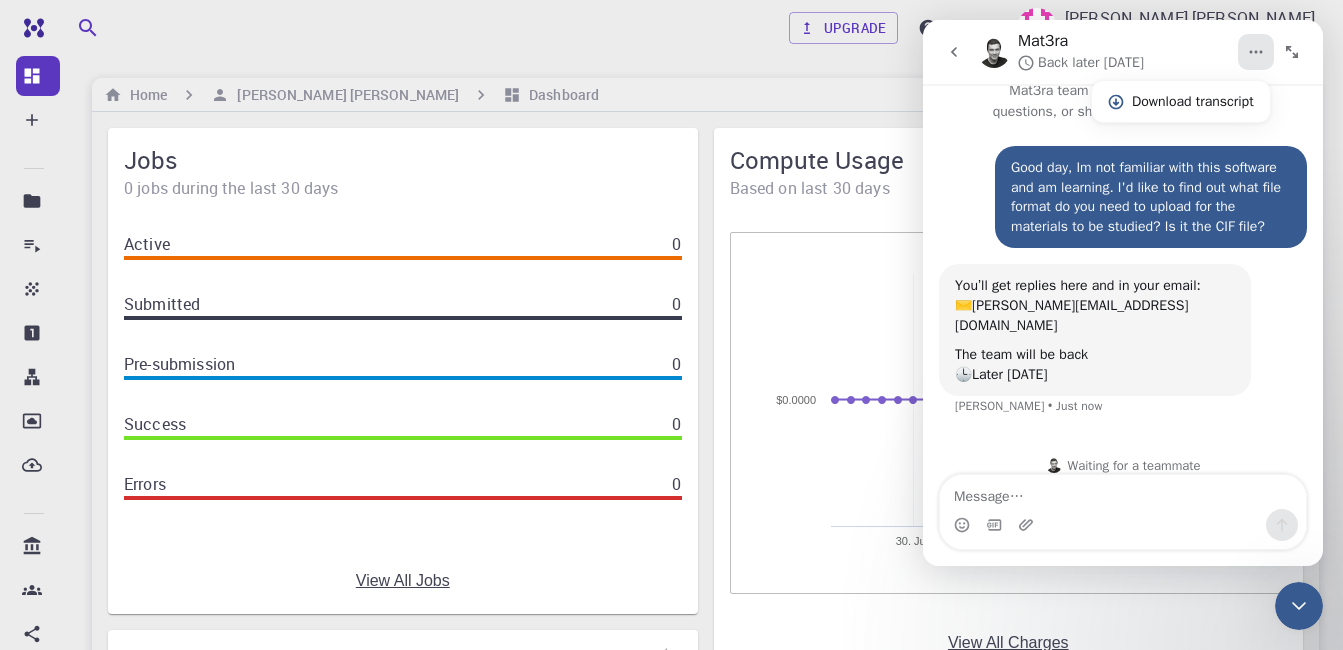 click 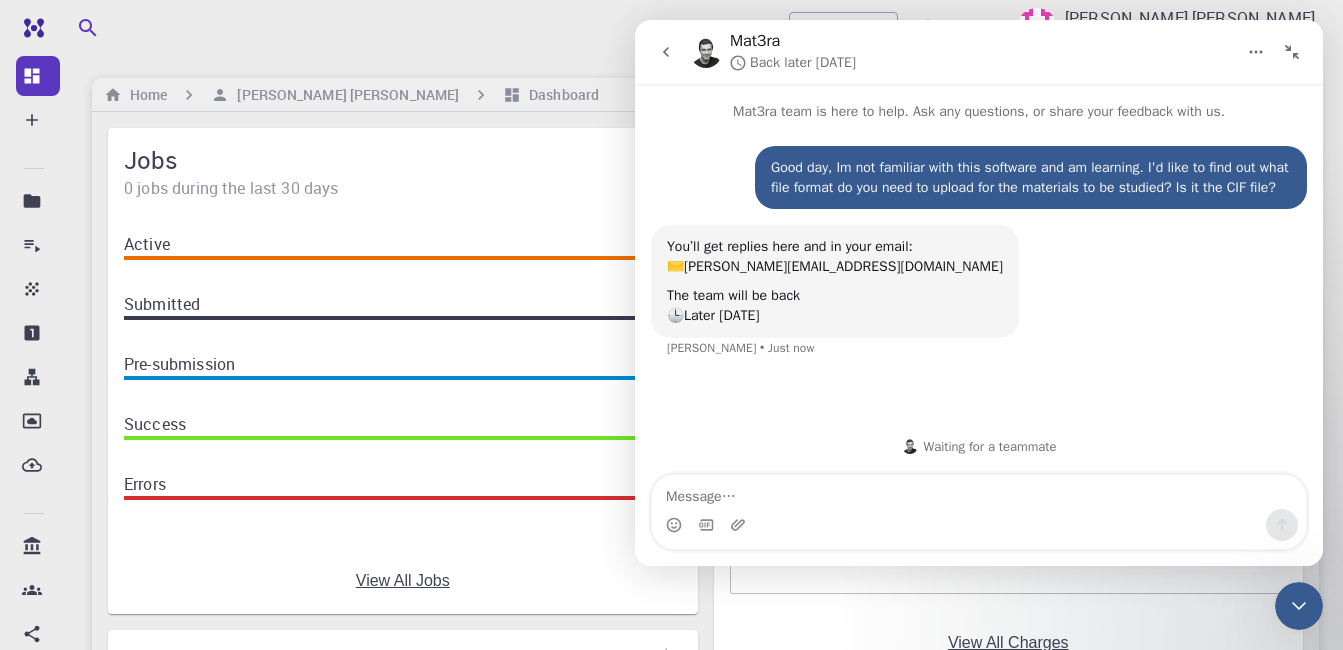 scroll, scrollTop: 0, scrollLeft: 0, axis: both 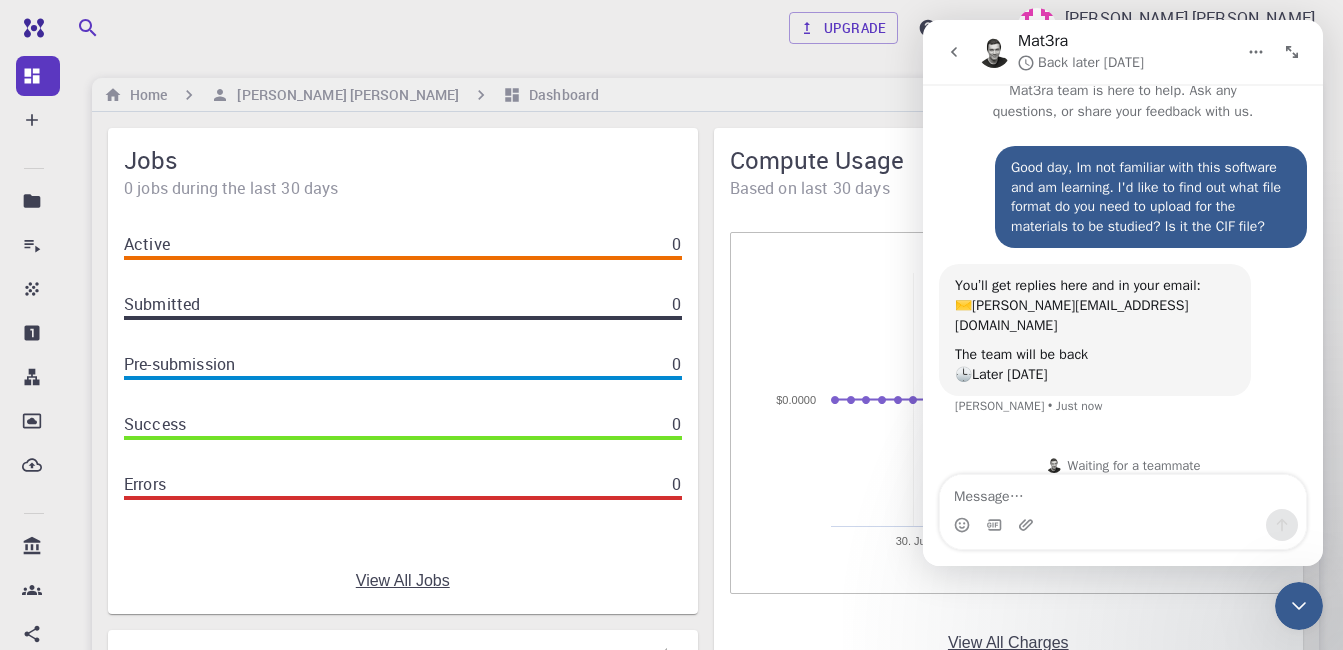 click 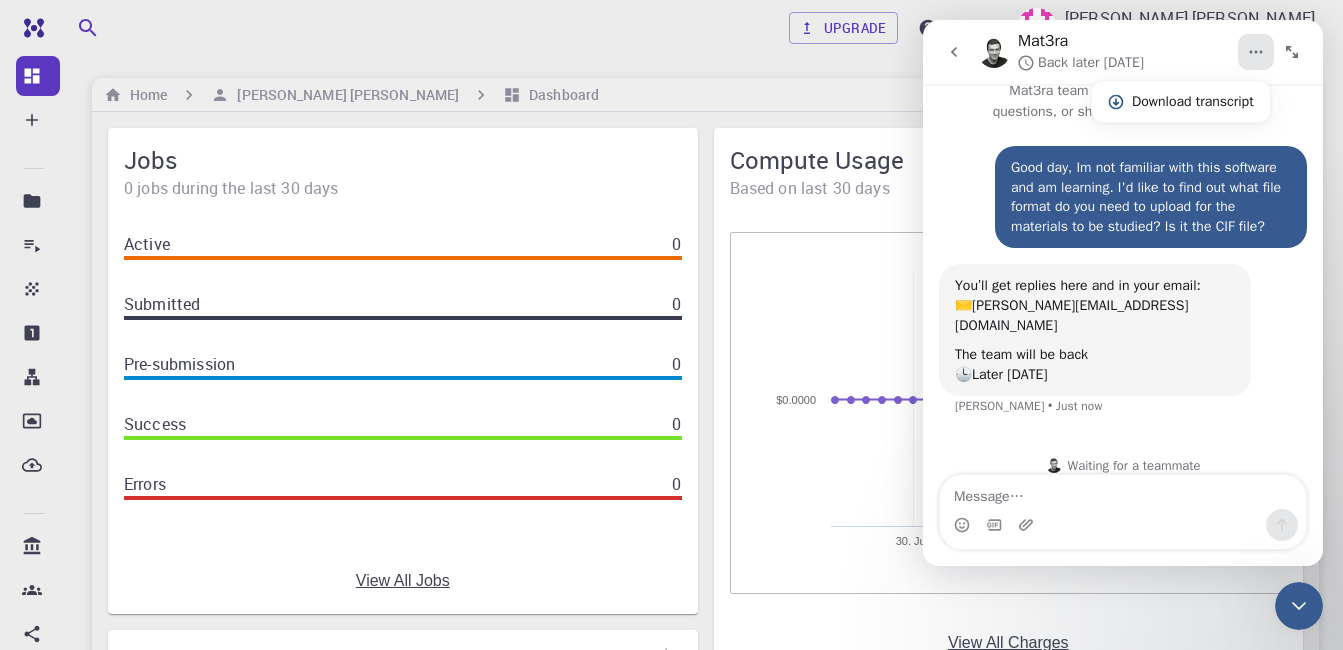 click 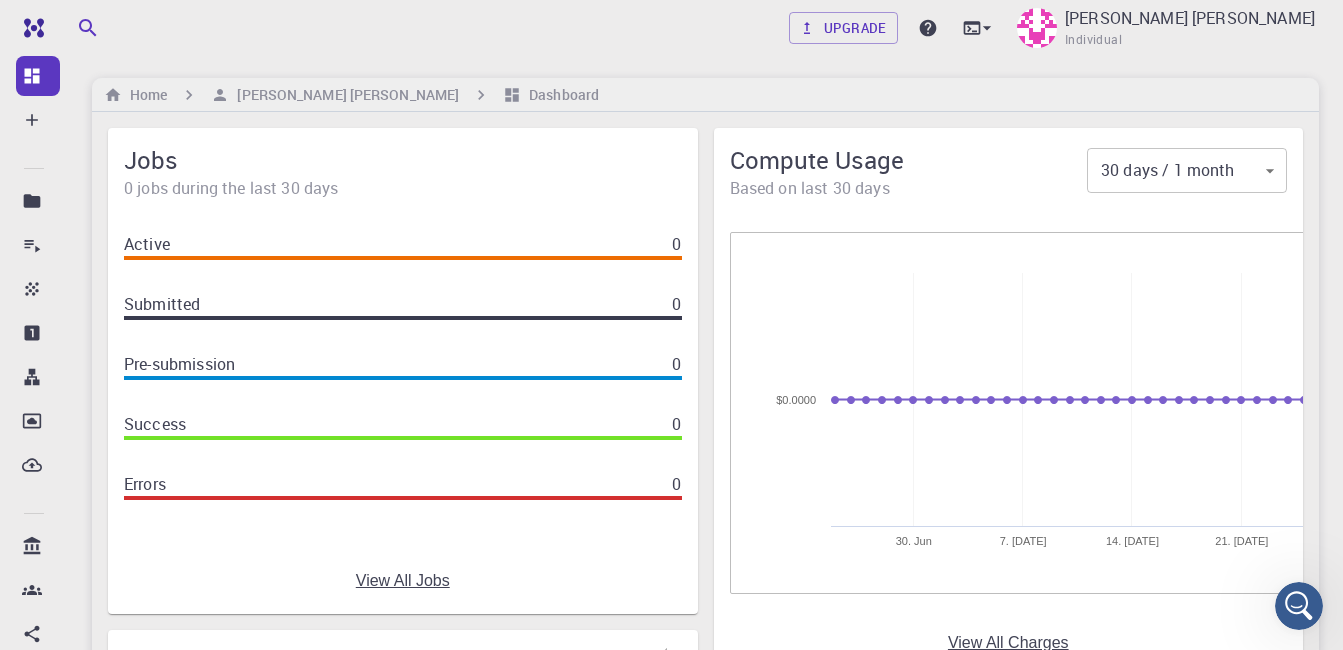 scroll, scrollTop: 0, scrollLeft: 0, axis: both 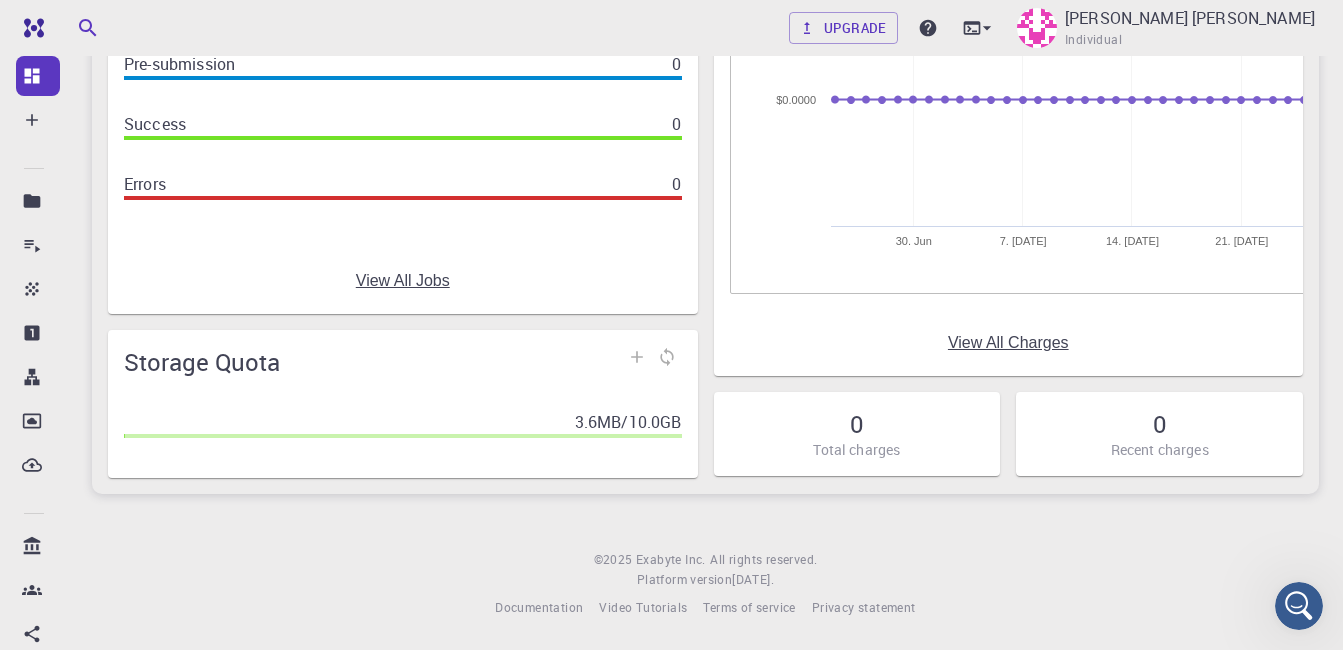 click on "View All Charges" at bounding box center (1008, 343) 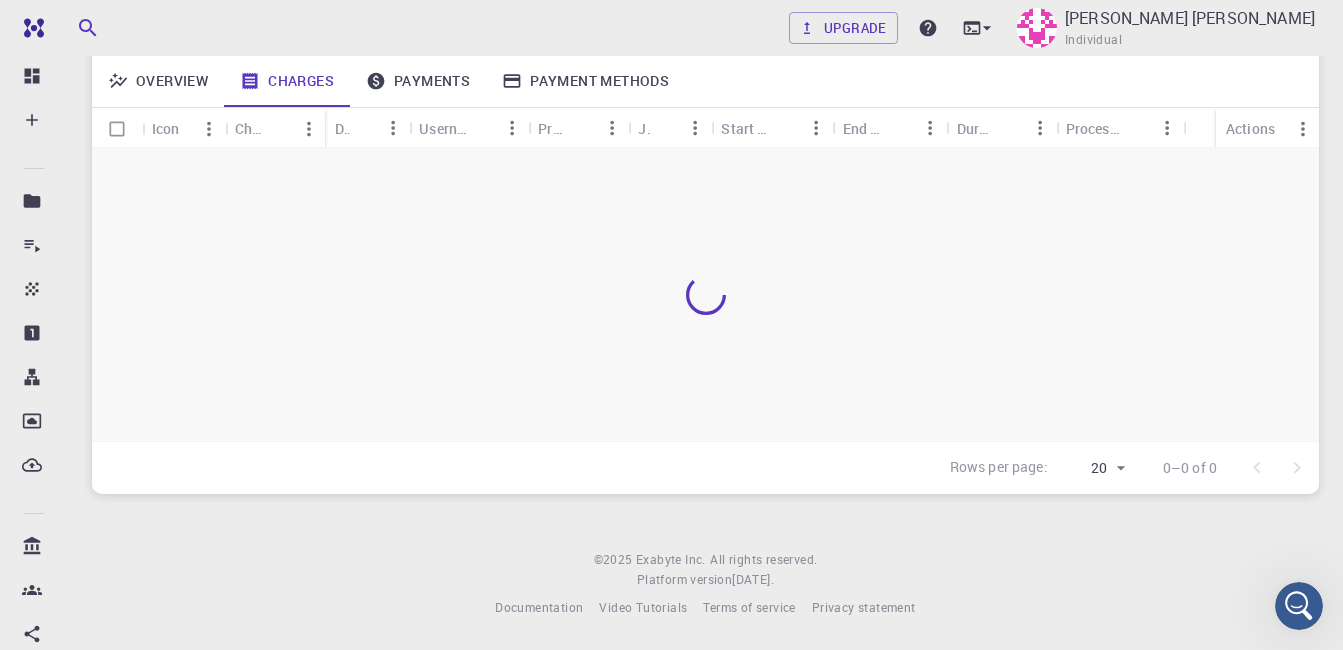 scroll, scrollTop: 171, scrollLeft: 0, axis: vertical 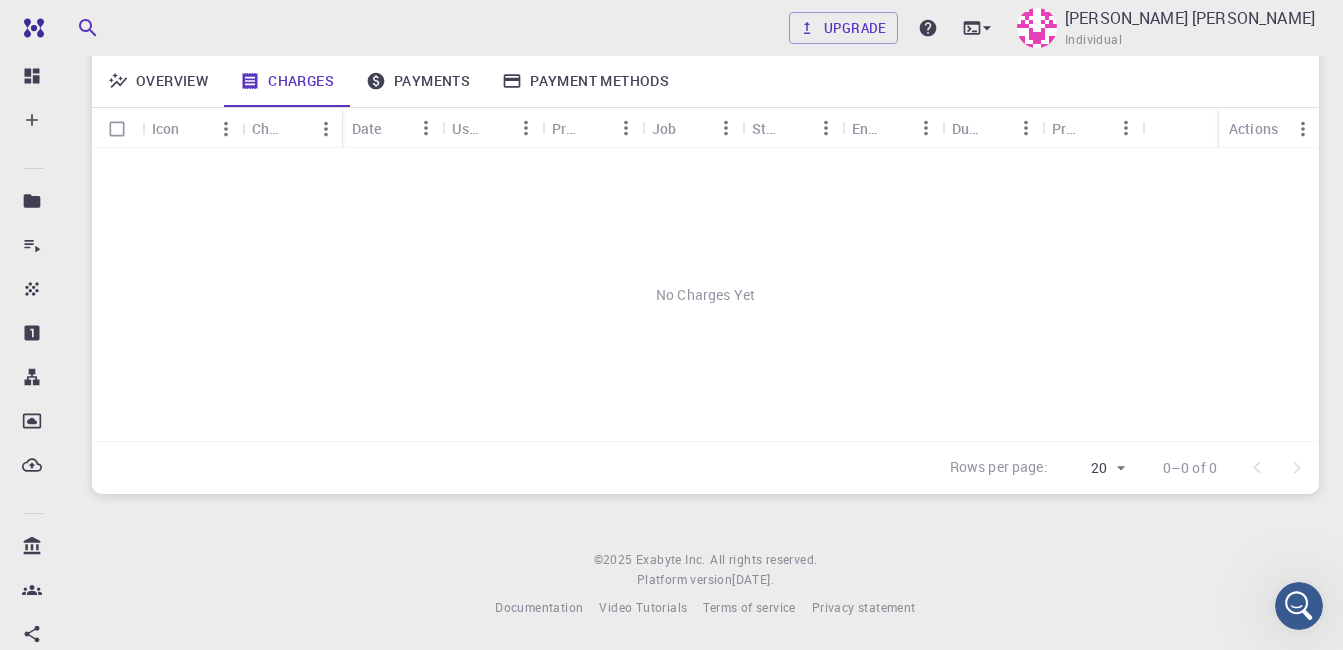 click on "Payments" at bounding box center (418, 81) 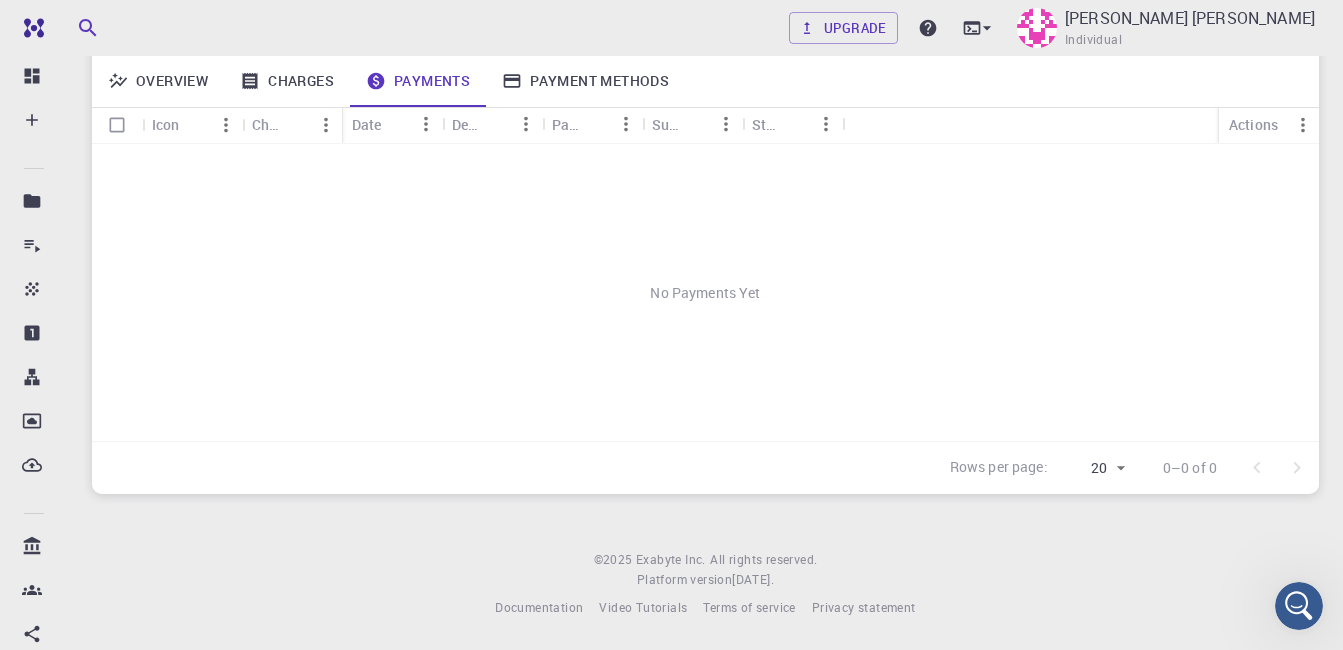 click on "Upgrade [PERSON_NAME] [PERSON_NAME] Individual" at bounding box center (705, 28) 